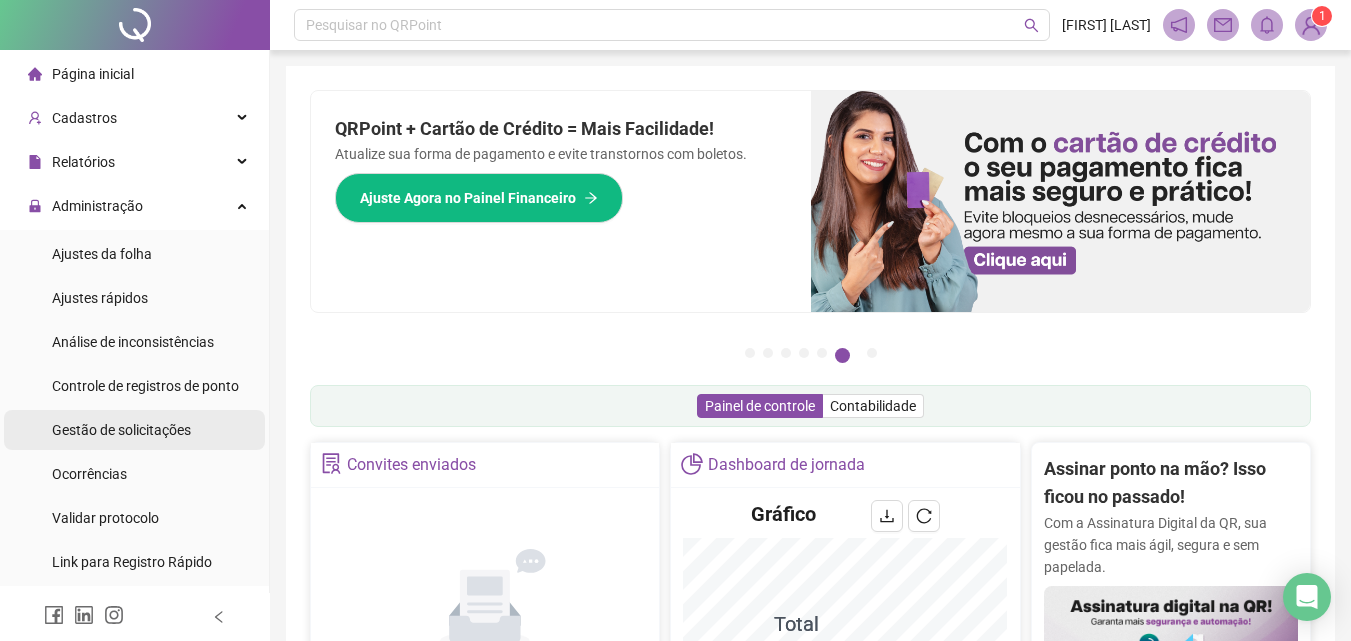 scroll, scrollTop: 0, scrollLeft: 0, axis: both 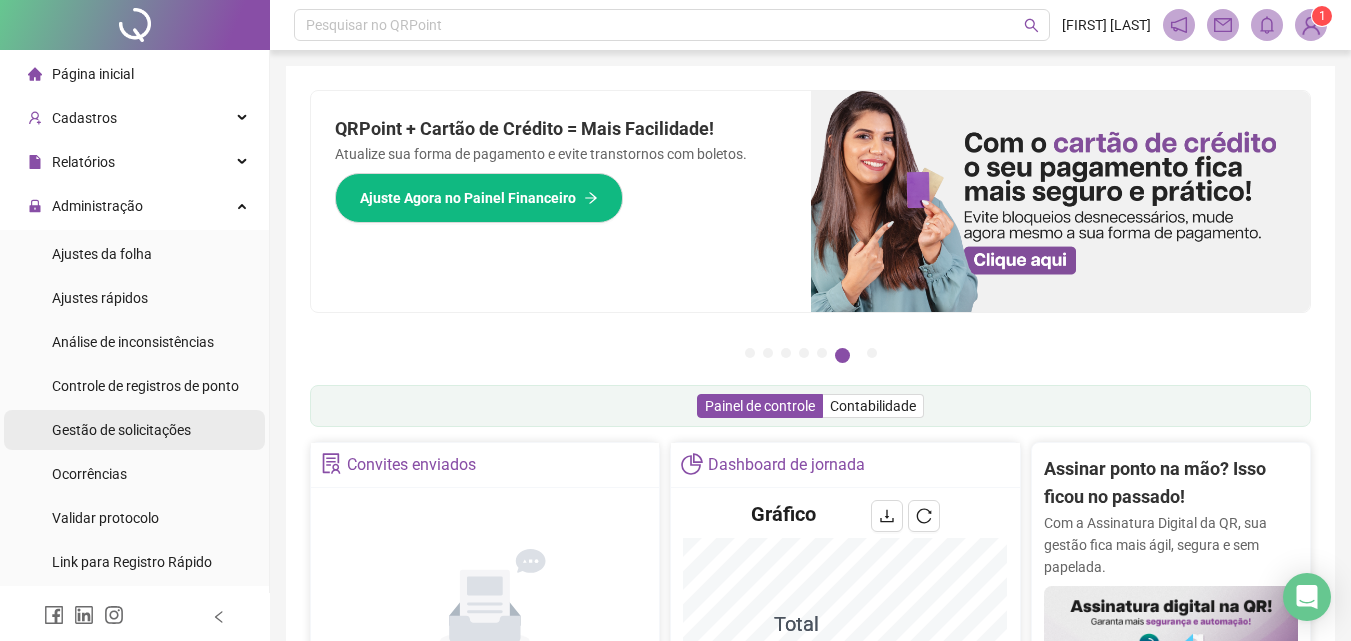 click on "Gestão de solicitações" at bounding box center (121, 430) 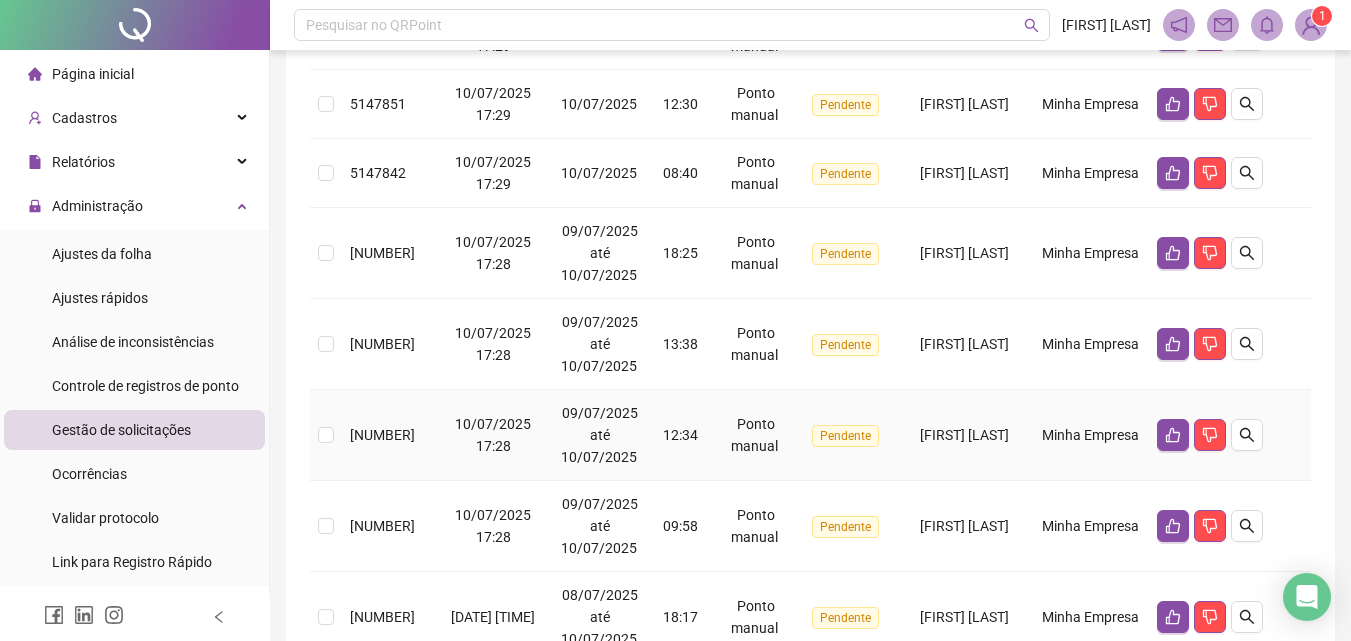 scroll, scrollTop: 806, scrollLeft: 0, axis: vertical 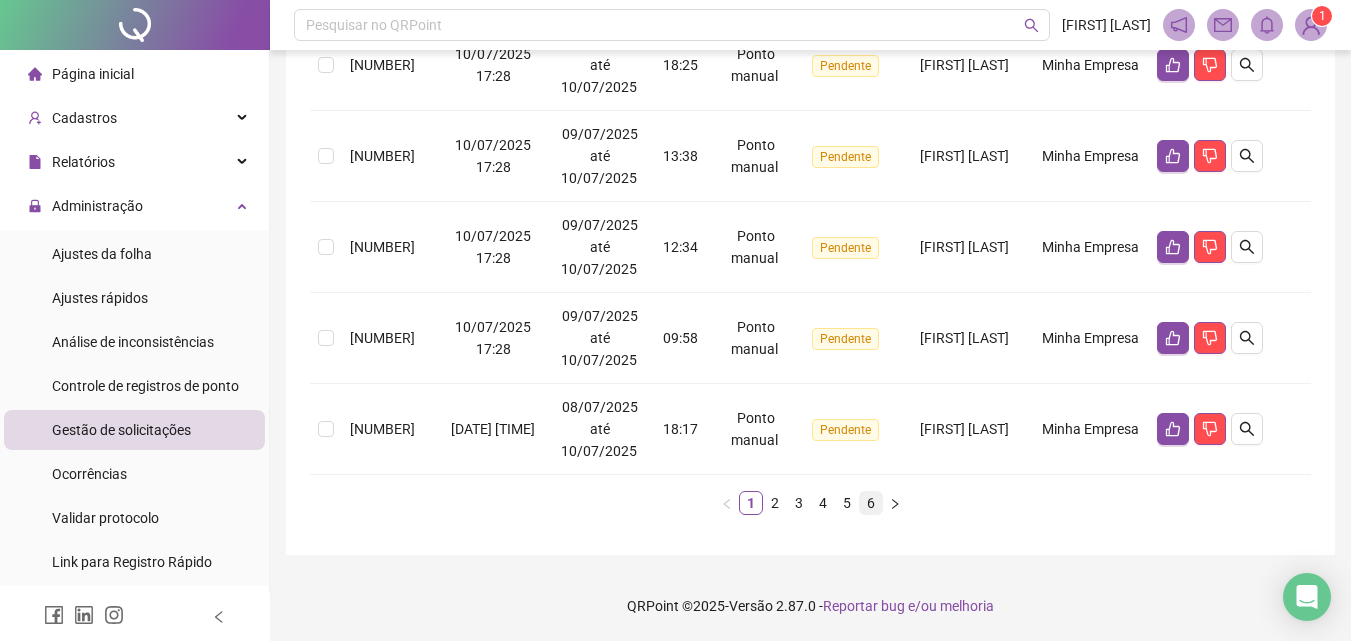 click on "6" at bounding box center [871, 503] 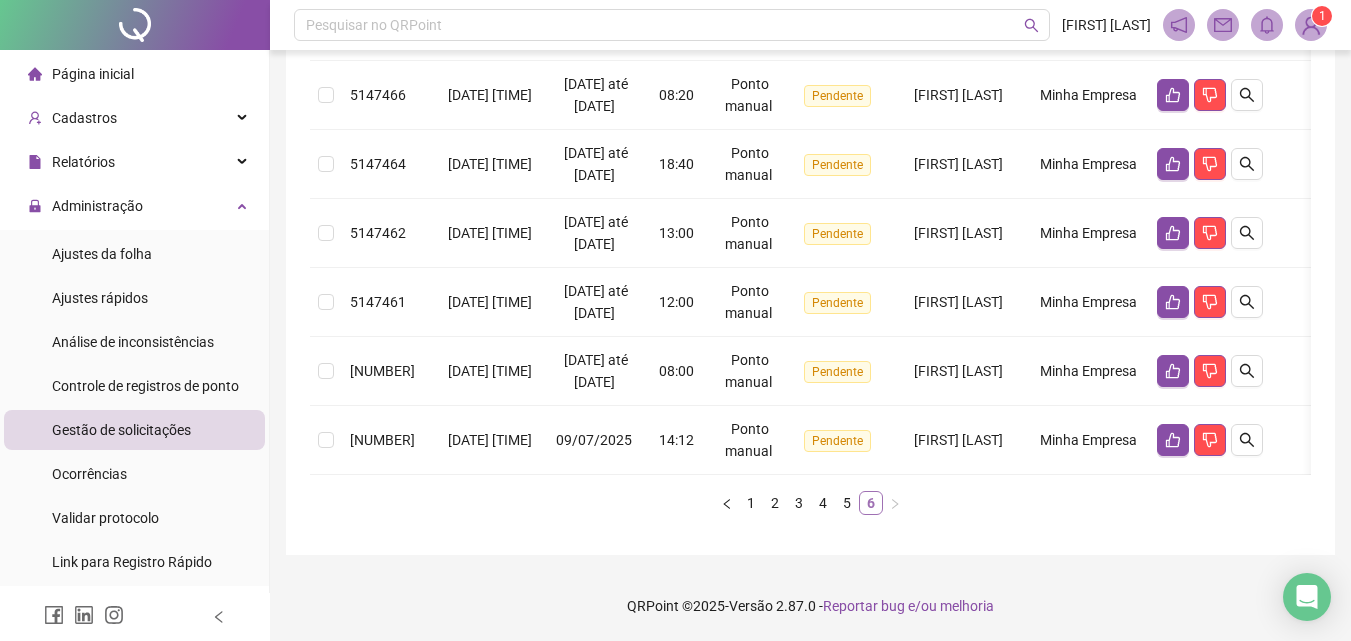 scroll, scrollTop: 680, scrollLeft: 0, axis: vertical 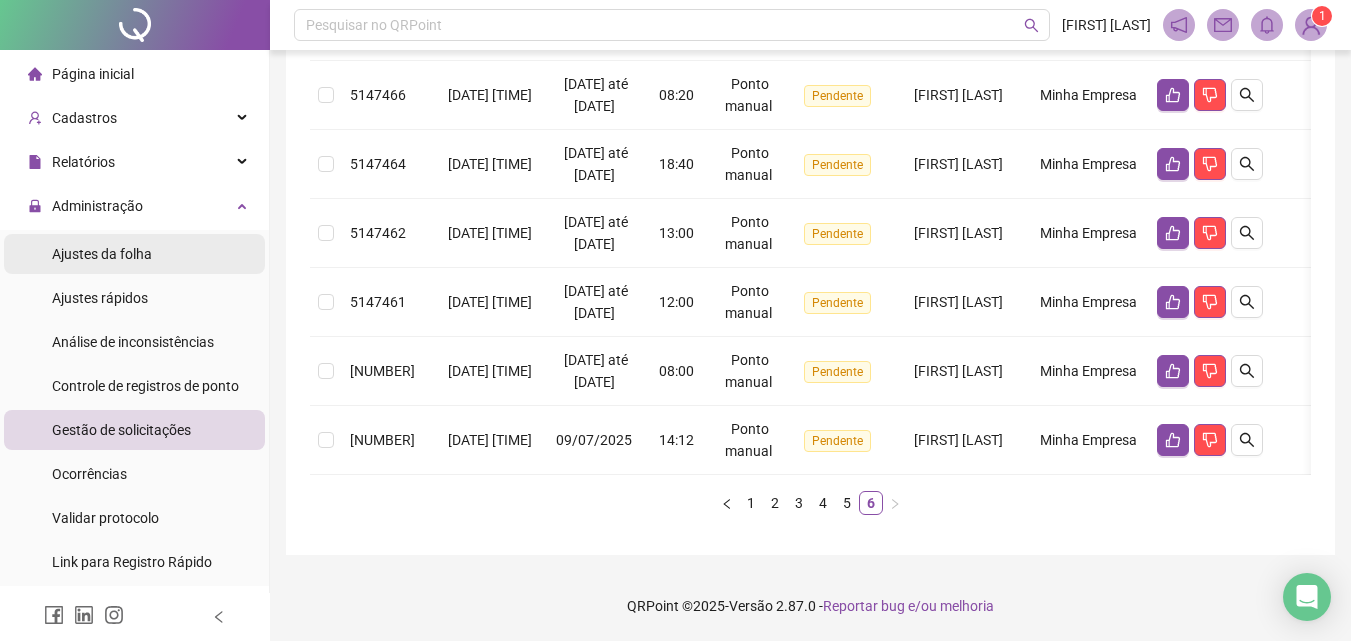 click on "Ajustes da folha" at bounding box center (102, 254) 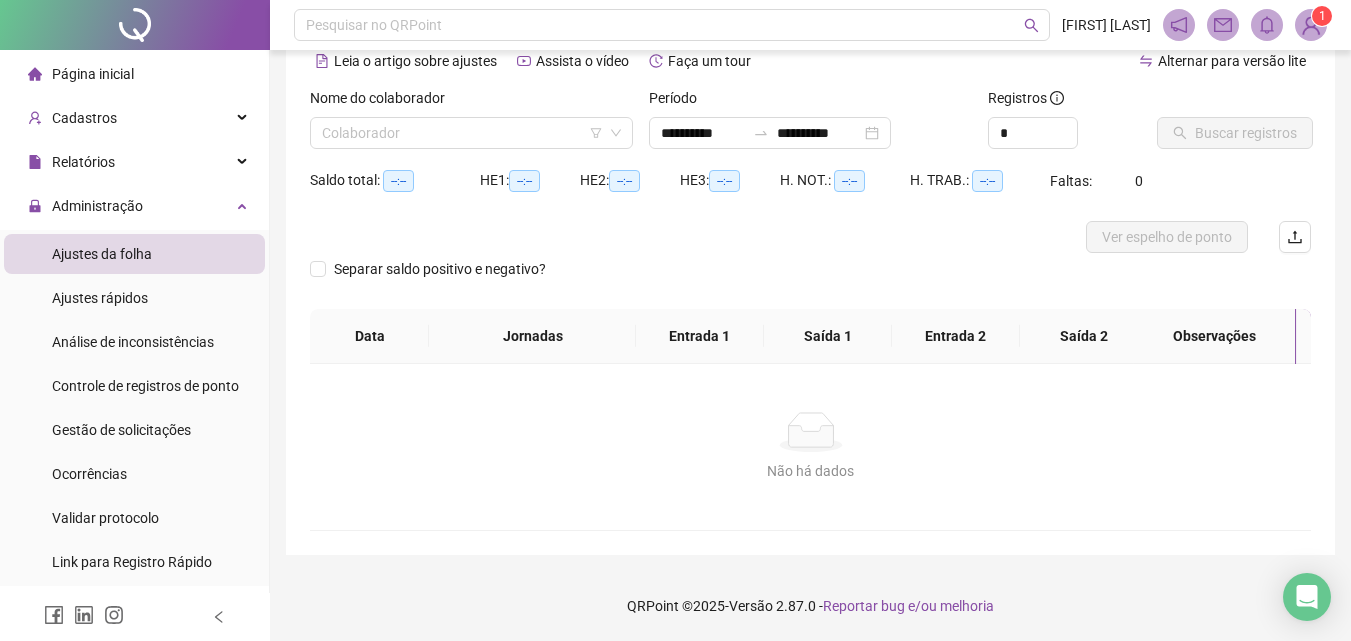 scroll, scrollTop: 97, scrollLeft: 0, axis: vertical 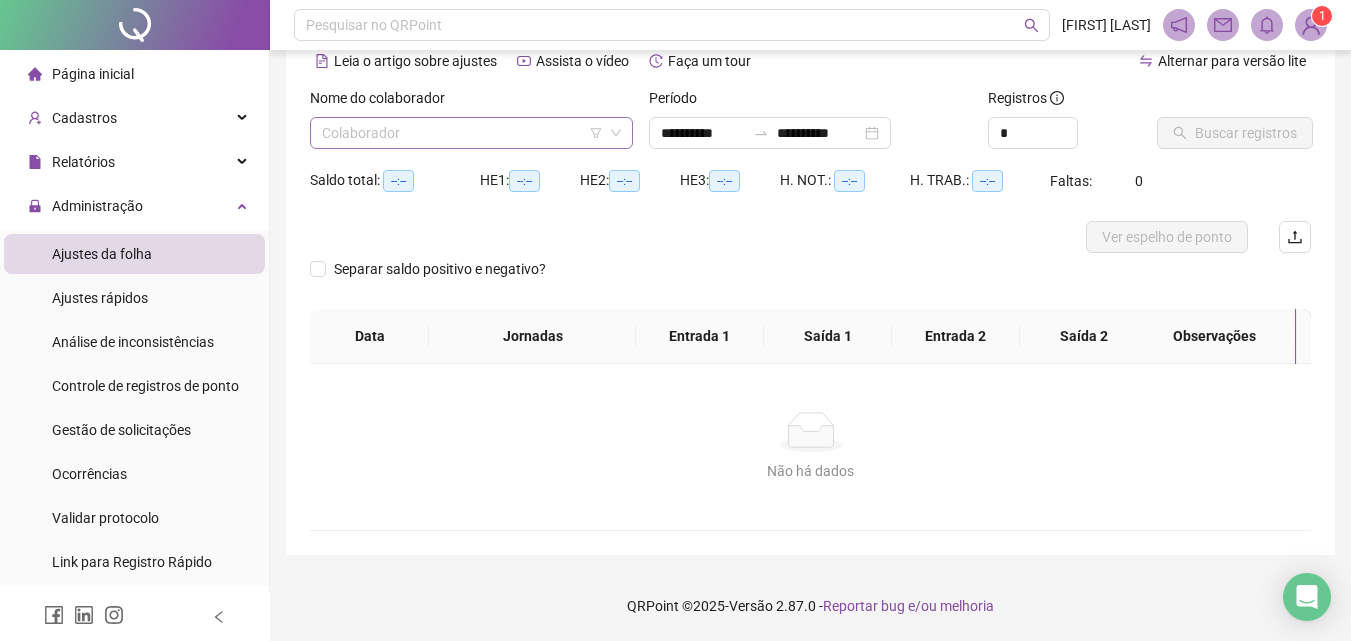 click at bounding box center (465, 133) 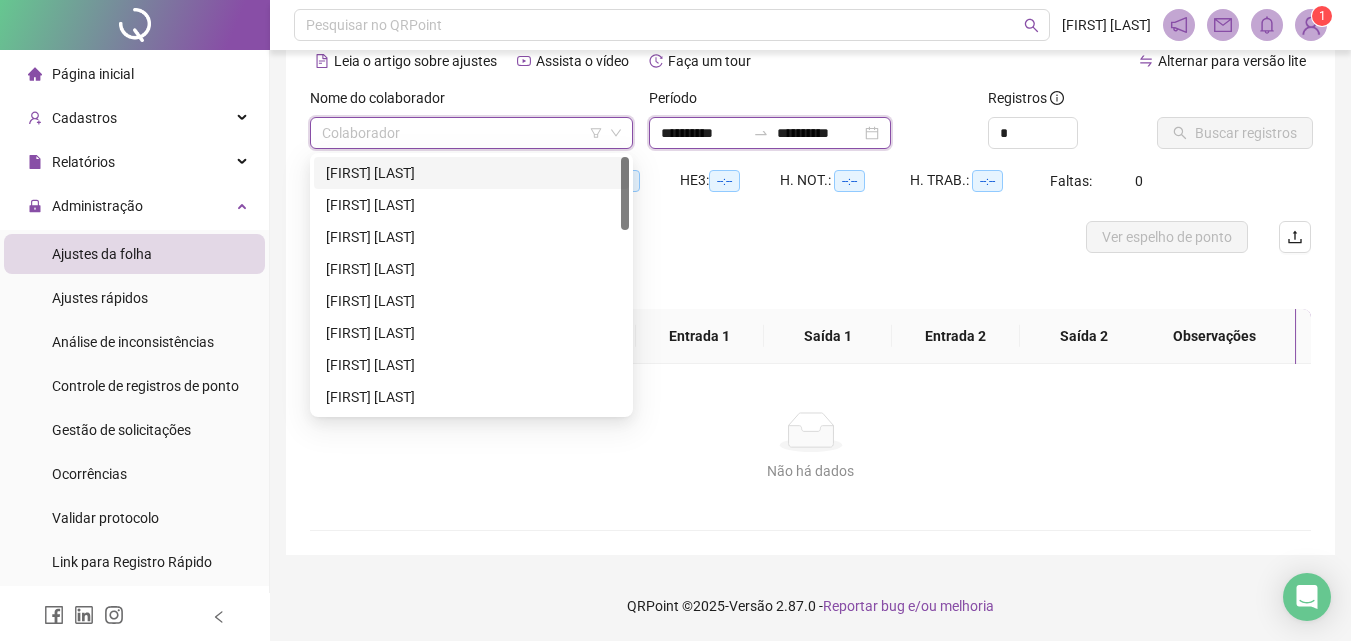 drag, startPoint x: 800, startPoint y: 135, endPoint x: 755, endPoint y: 134, distance: 45.01111 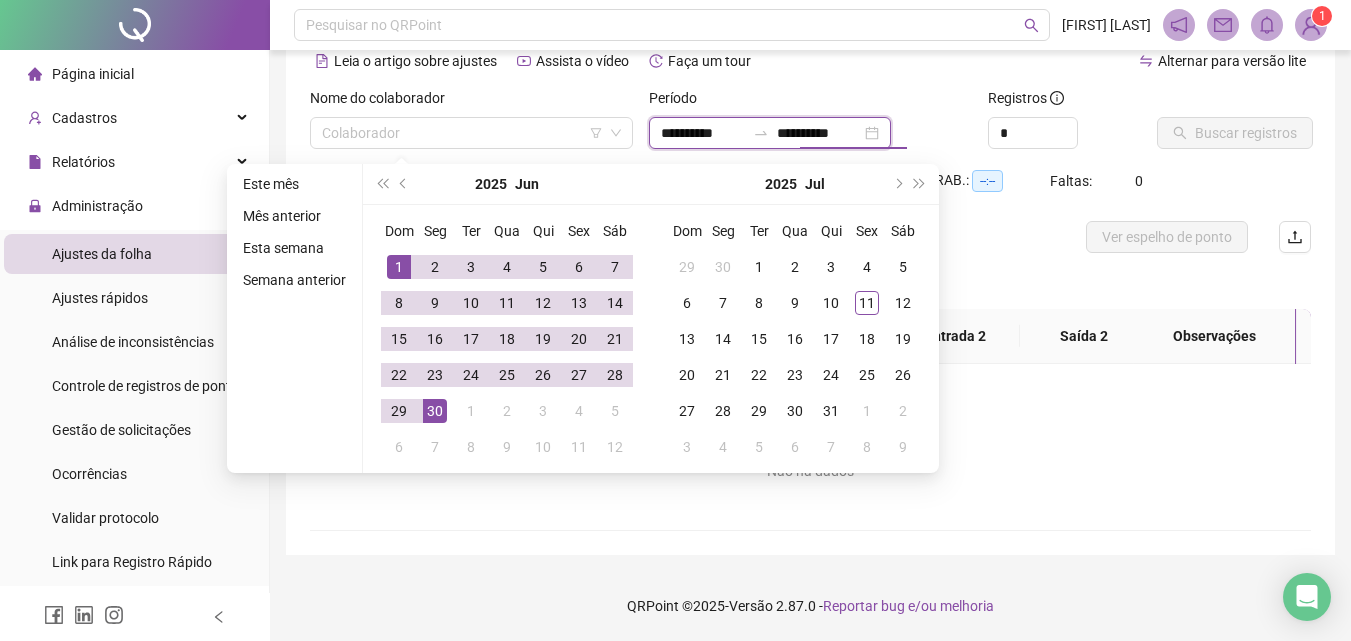 click on "**********" at bounding box center (703, 133) 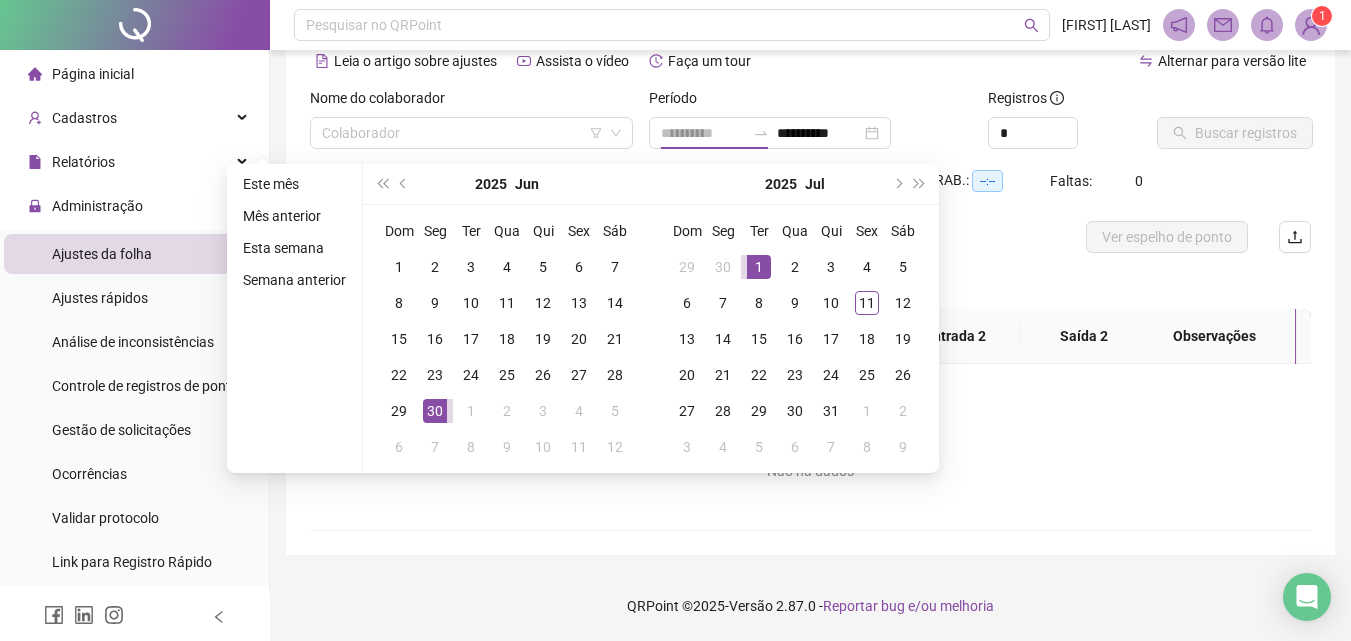 click on "1" at bounding box center [759, 267] 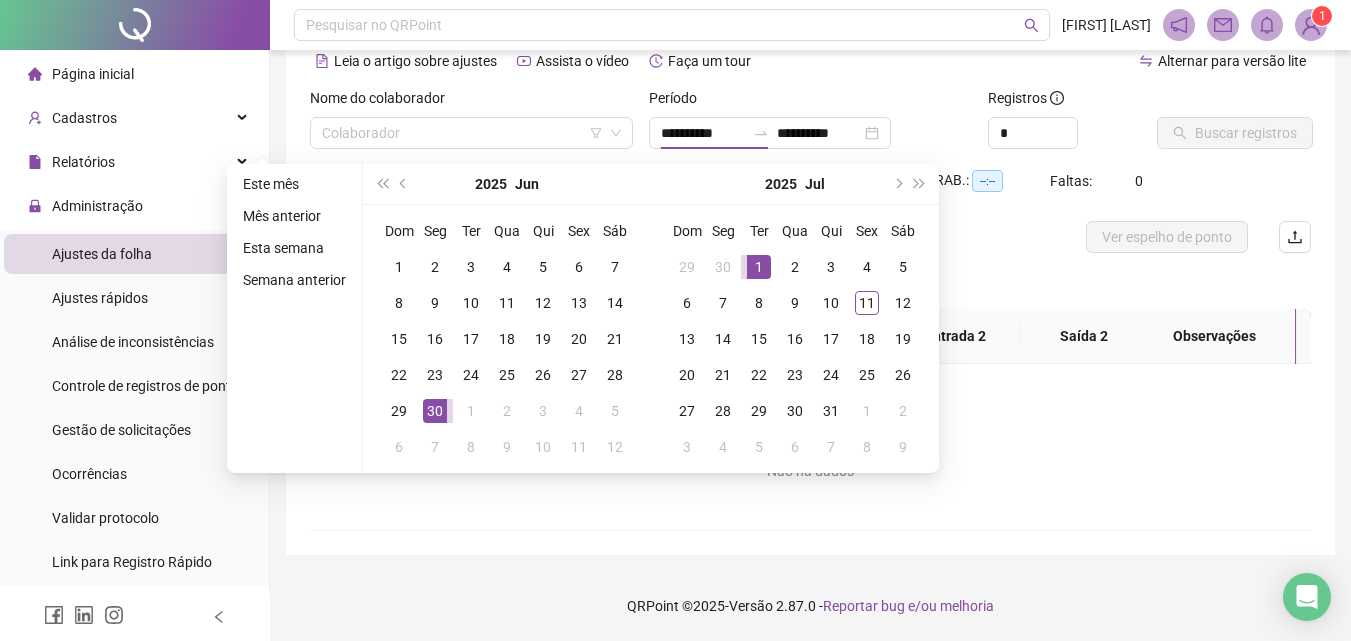 type on "**********" 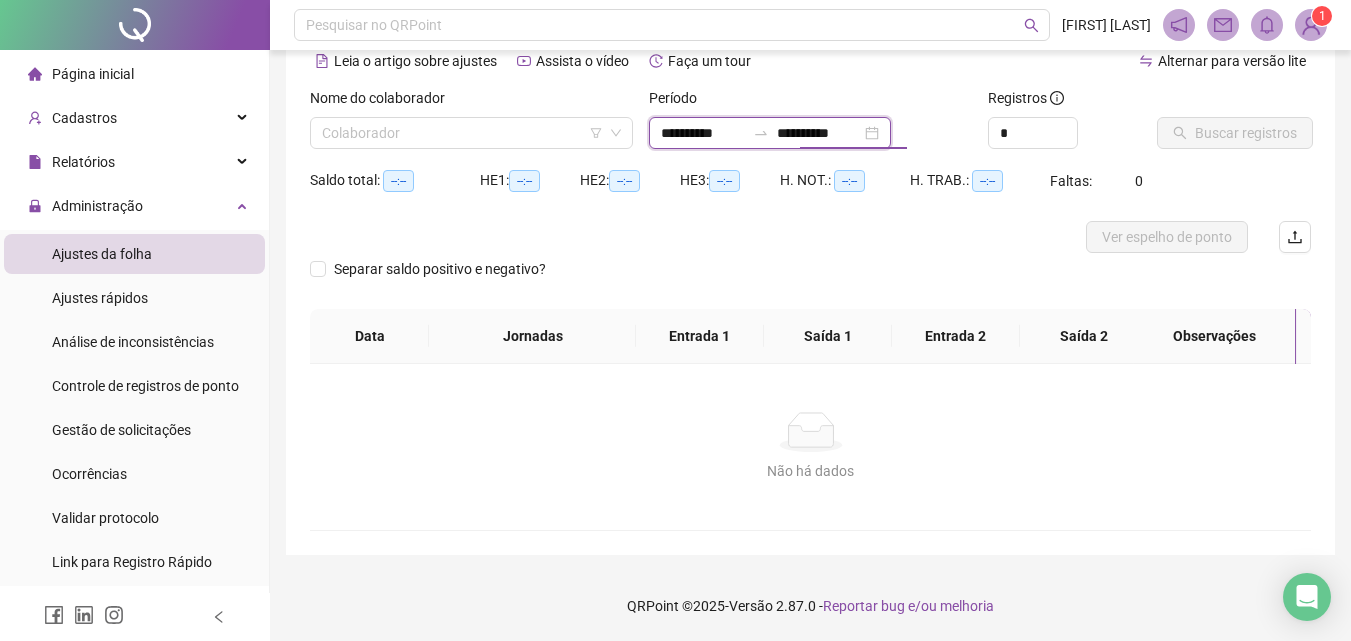 click on "**********" at bounding box center [819, 133] 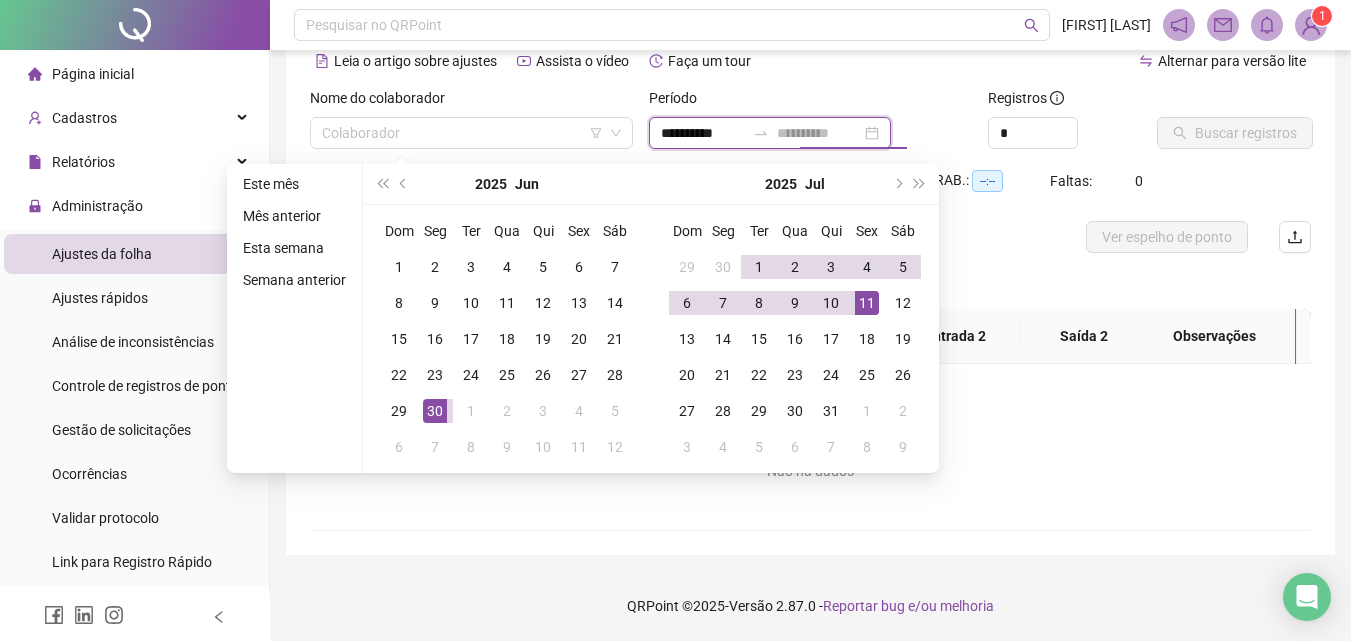 type on "**********" 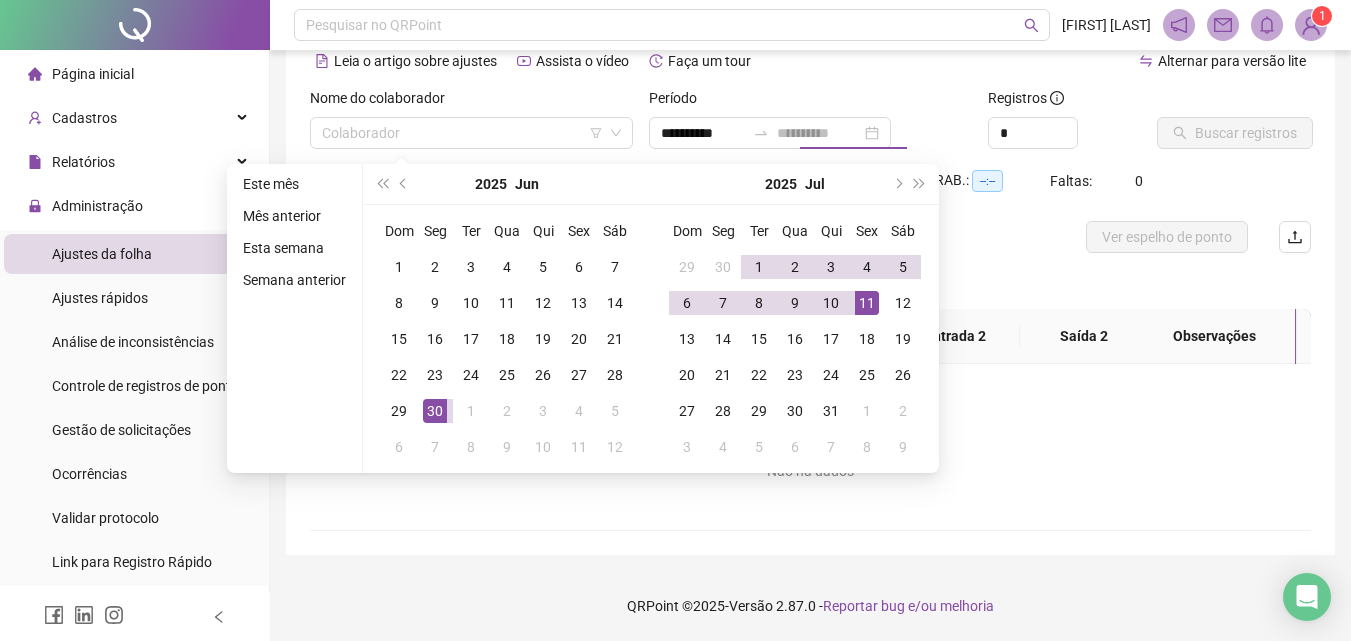 click on "11" at bounding box center (867, 303) 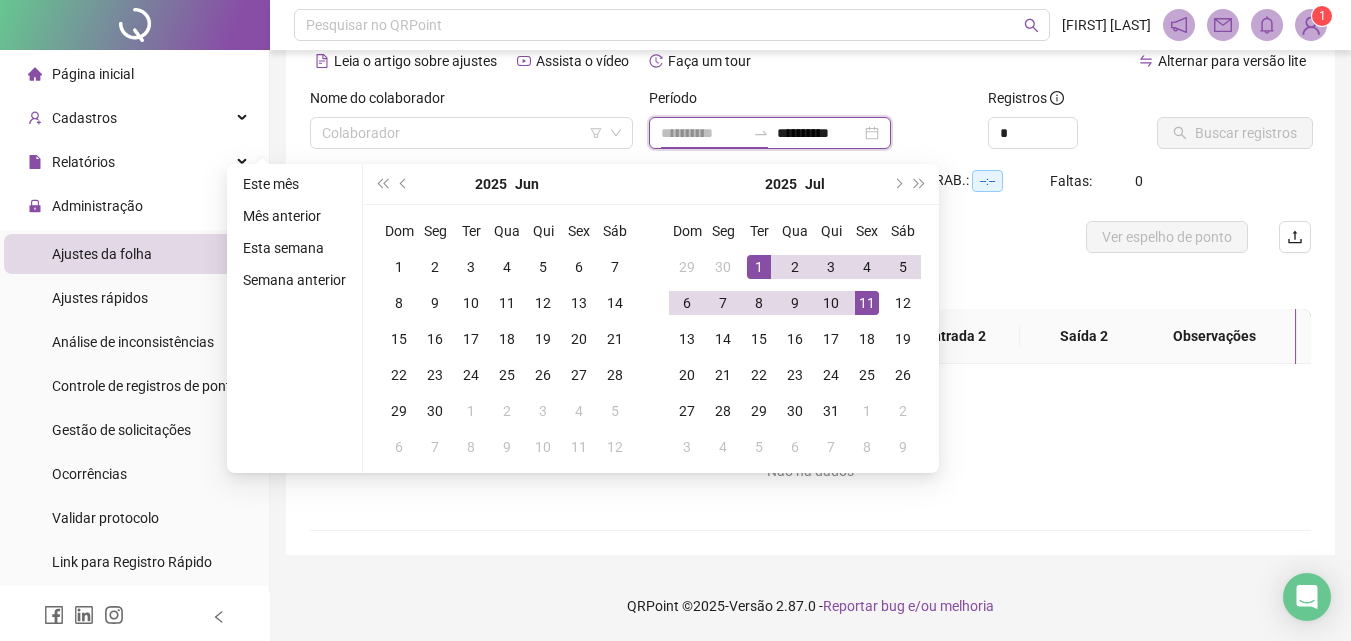 type on "**********" 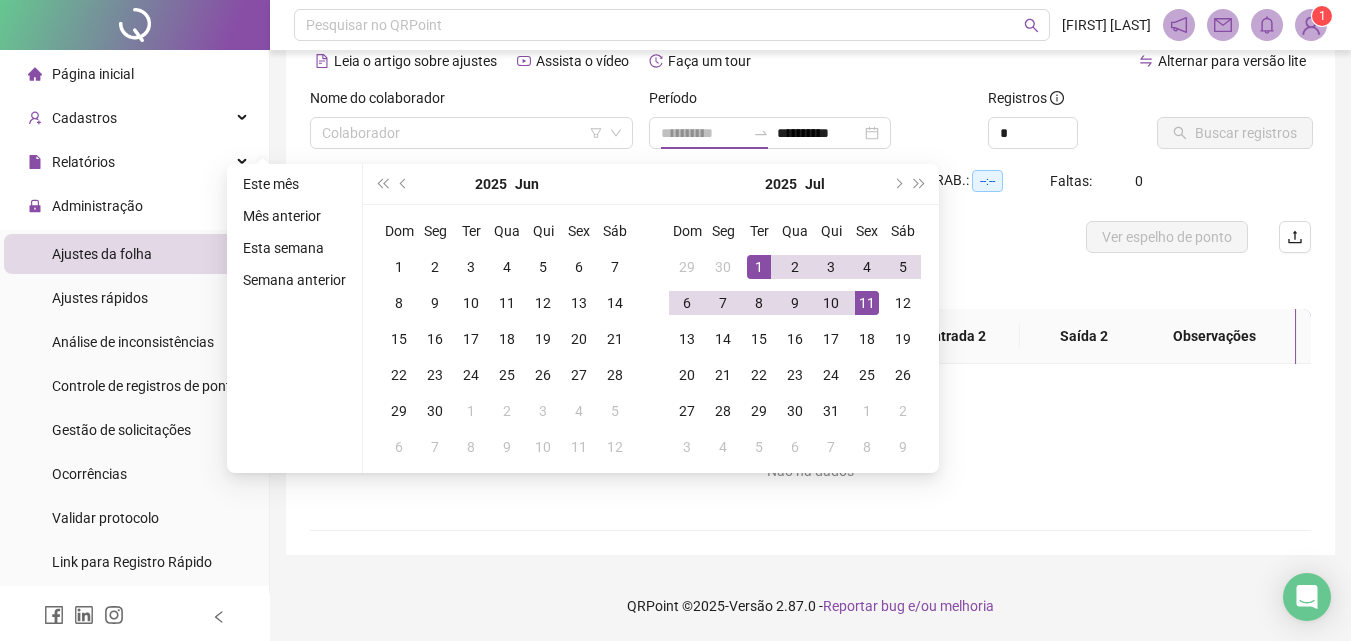 click on "1" at bounding box center (759, 267) 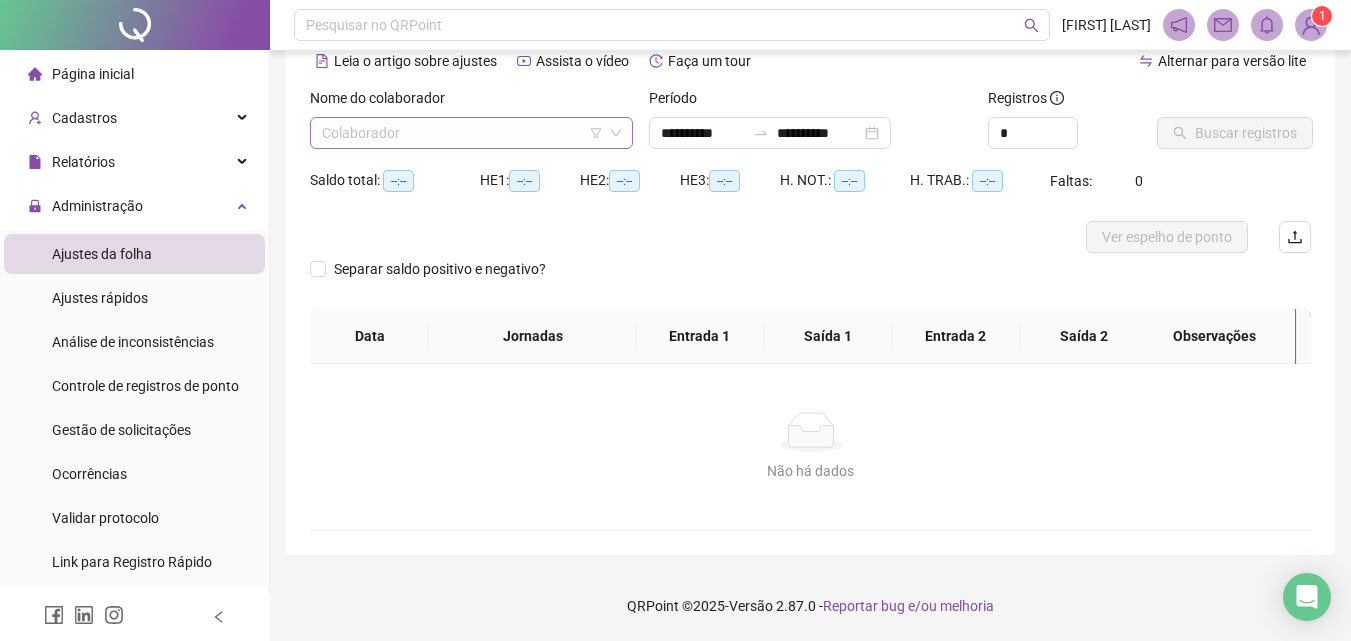 click at bounding box center (465, 133) 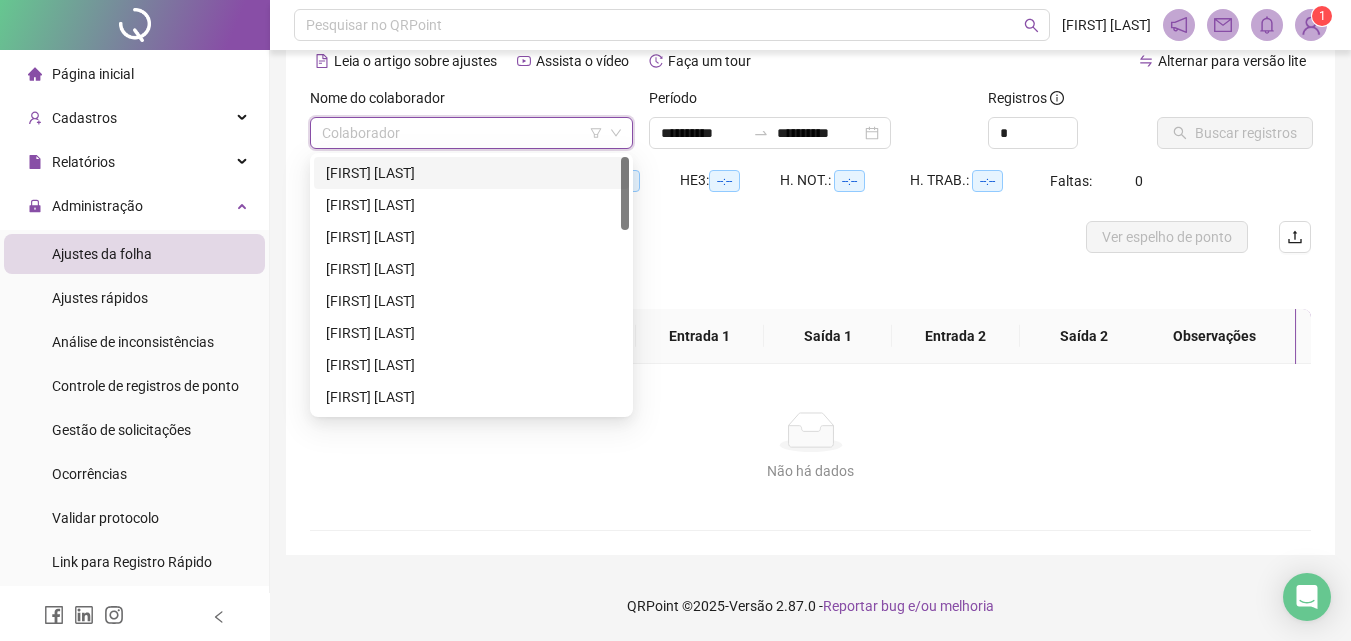 click on "[FIRST] [LAST]" at bounding box center [471, 173] 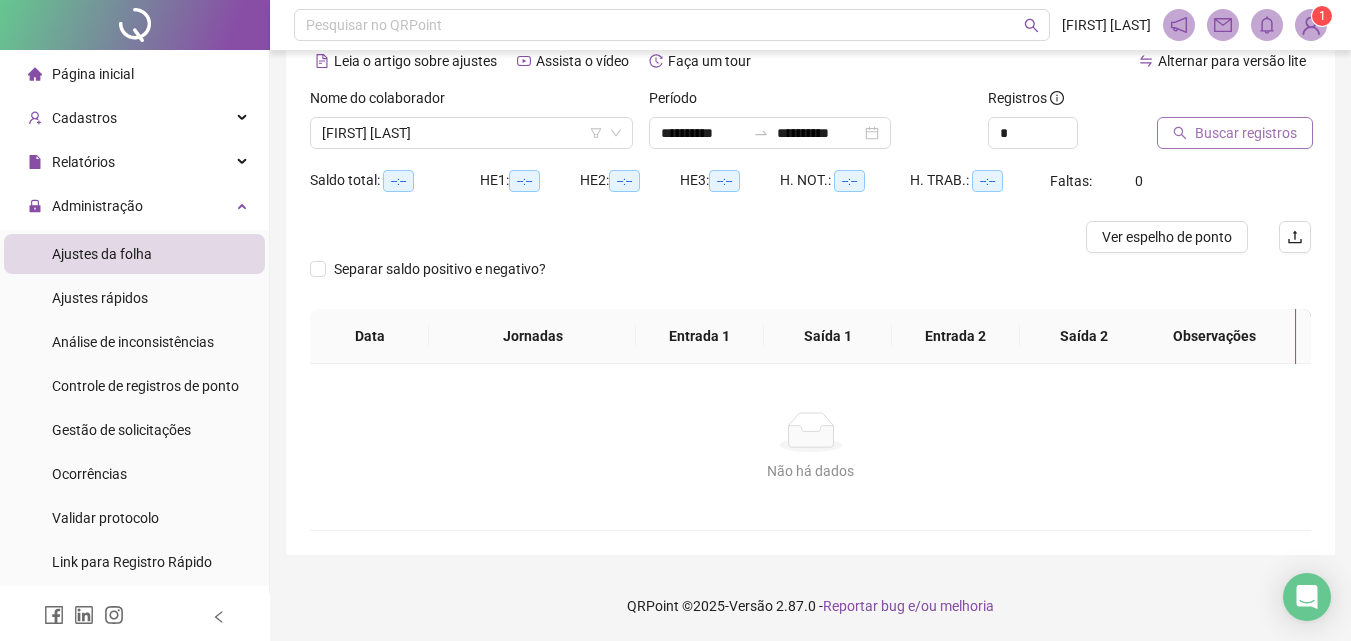 click on "Buscar registros" at bounding box center (1246, 133) 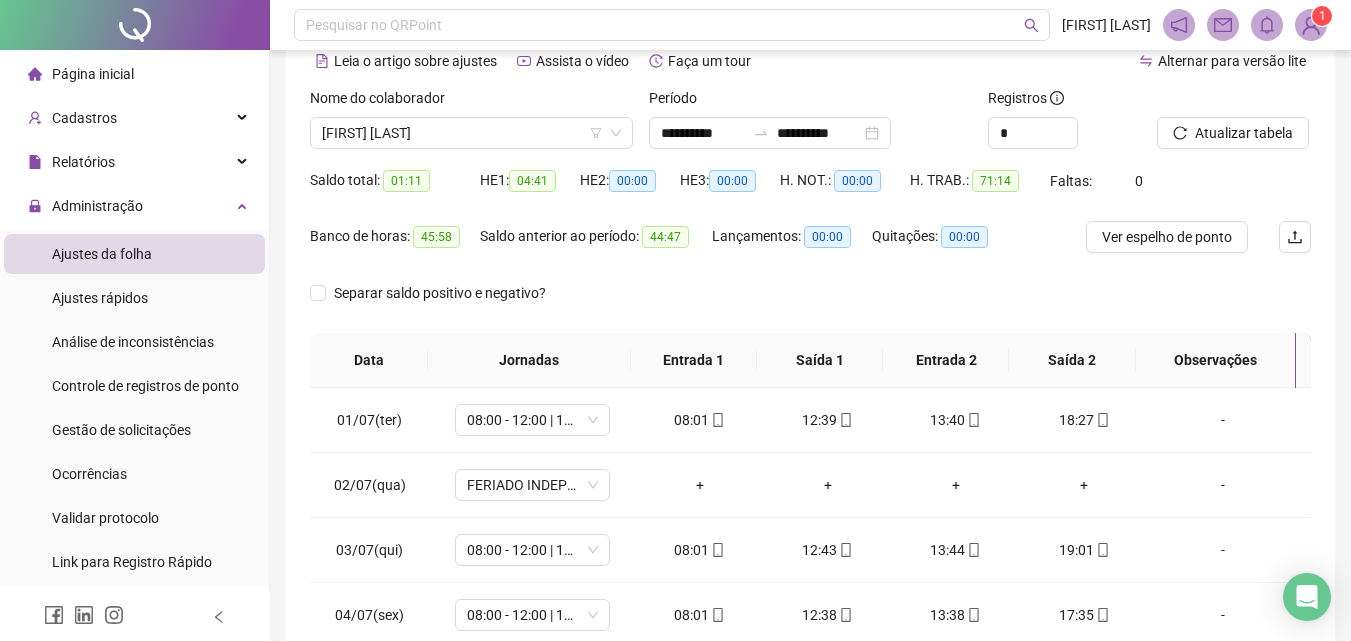 scroll, scrollTop: 197, scrollLeft: 0, axis: vertical 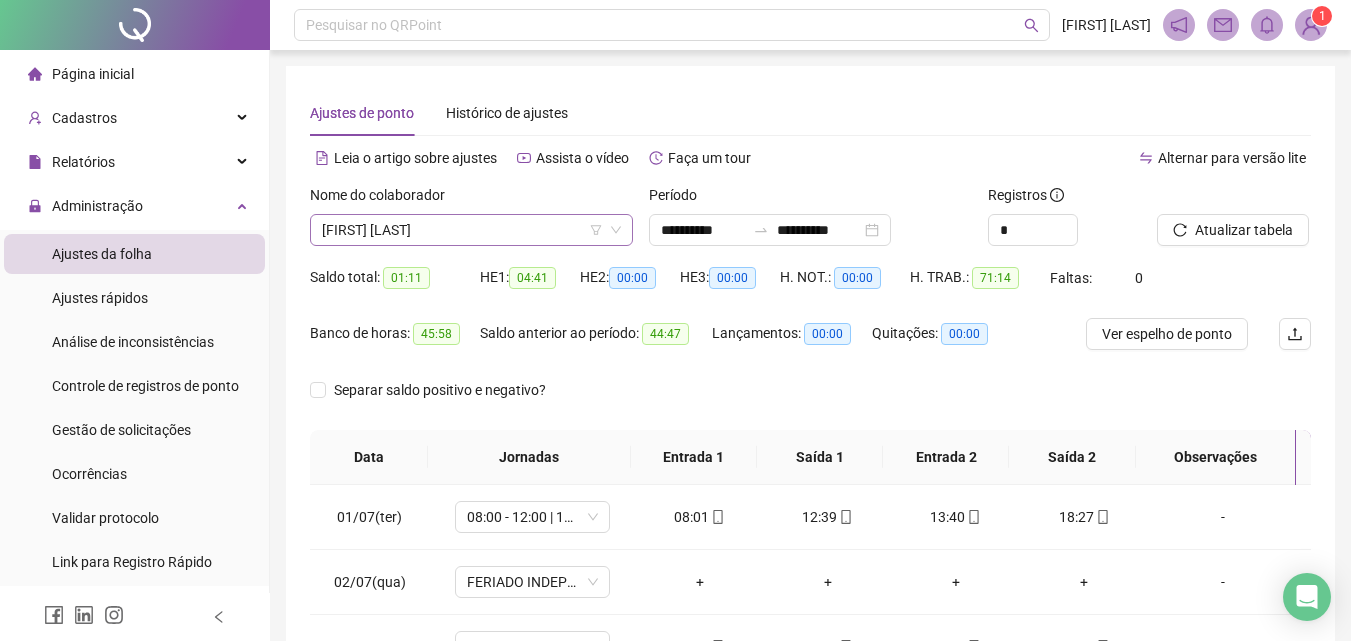 click on "[FIRST] [LAST]" at bounding box center [471, 230] 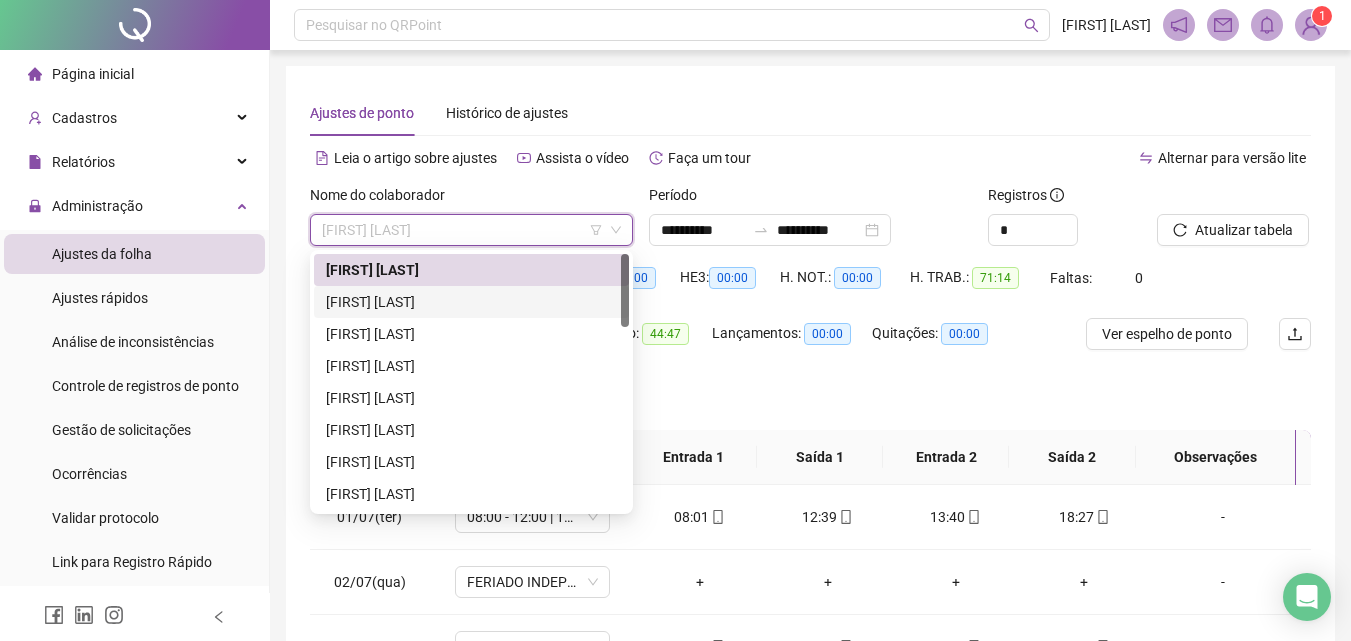 click on "[FIRST] [LAST]" at bounding box center (471, 302) 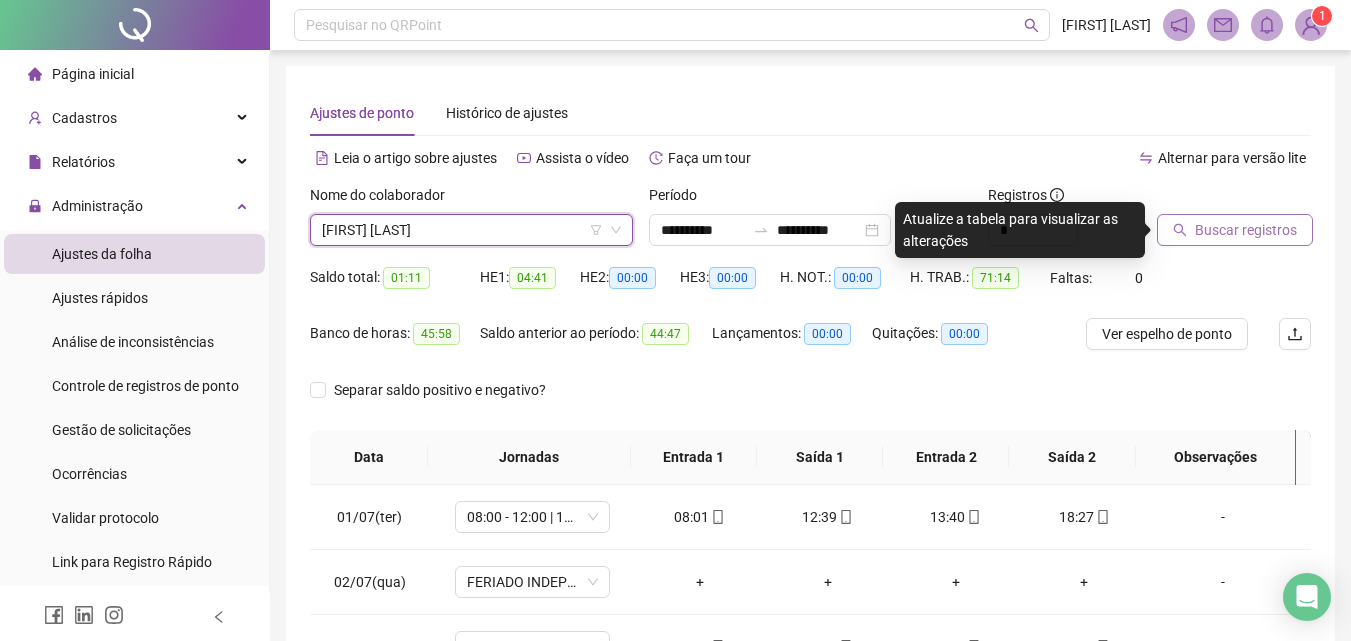 click on "Buscar registros" at bounding box center (1246, 230) 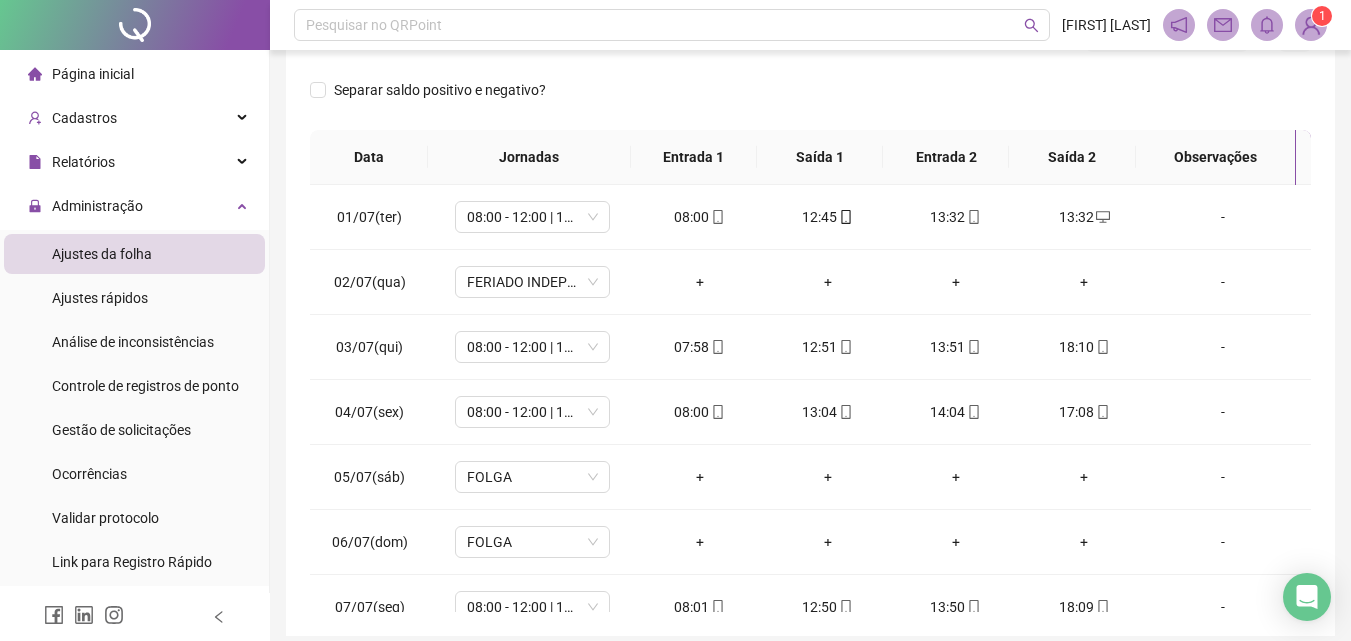 scroll, scrollTop: 381, scrollLeft: 0, axis: vertical 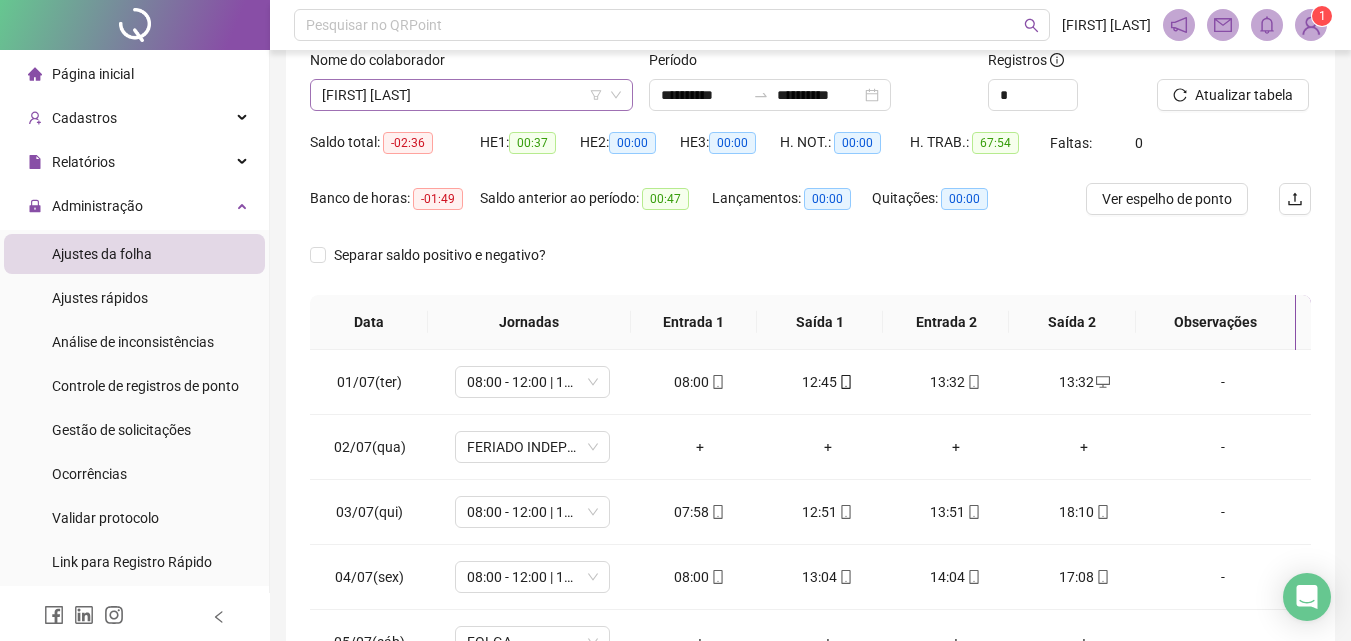 click on "[FIRST] [LAST]" at bounding box center (471, 95) 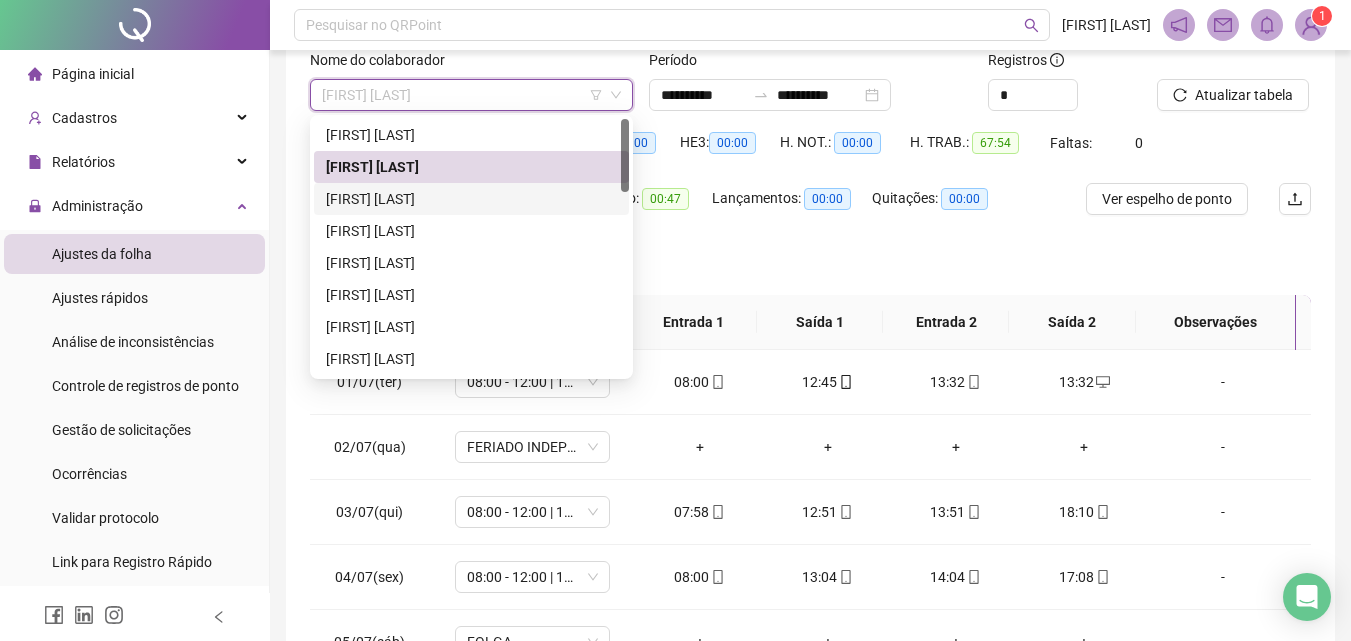 click on "[FIRST] [LAST]" at bounding box center [471, 199] 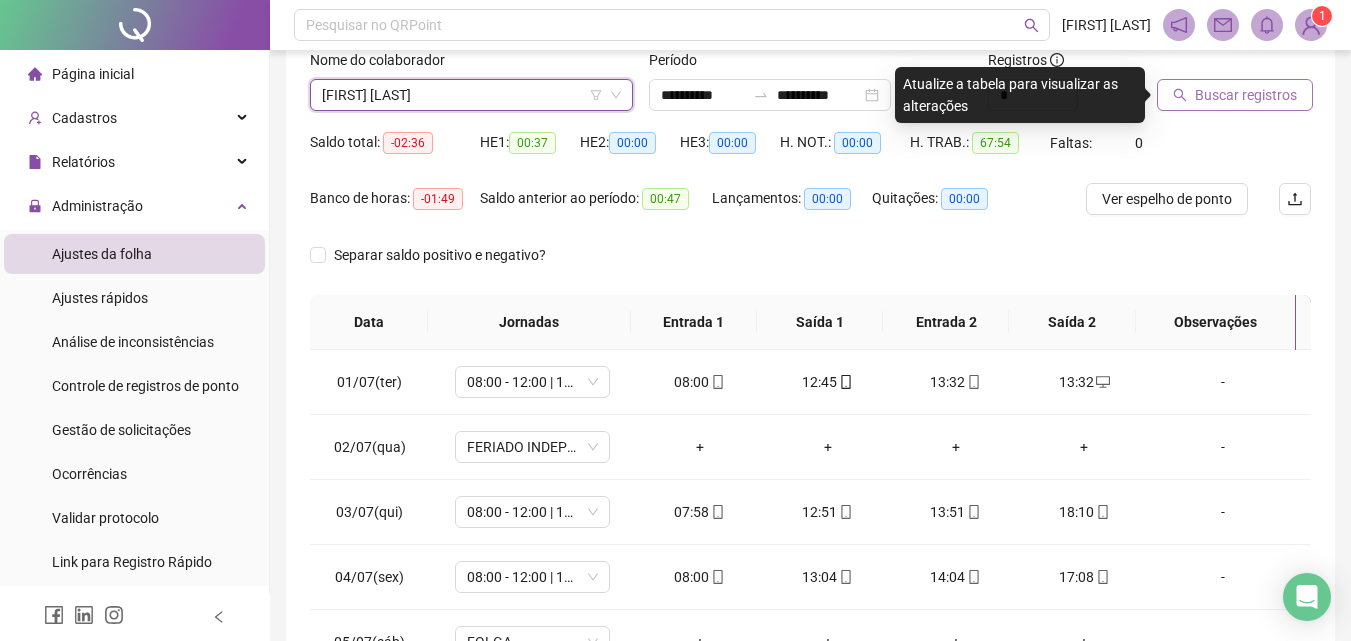 click on "Buscar registros" at bounding box center [1235, 95] 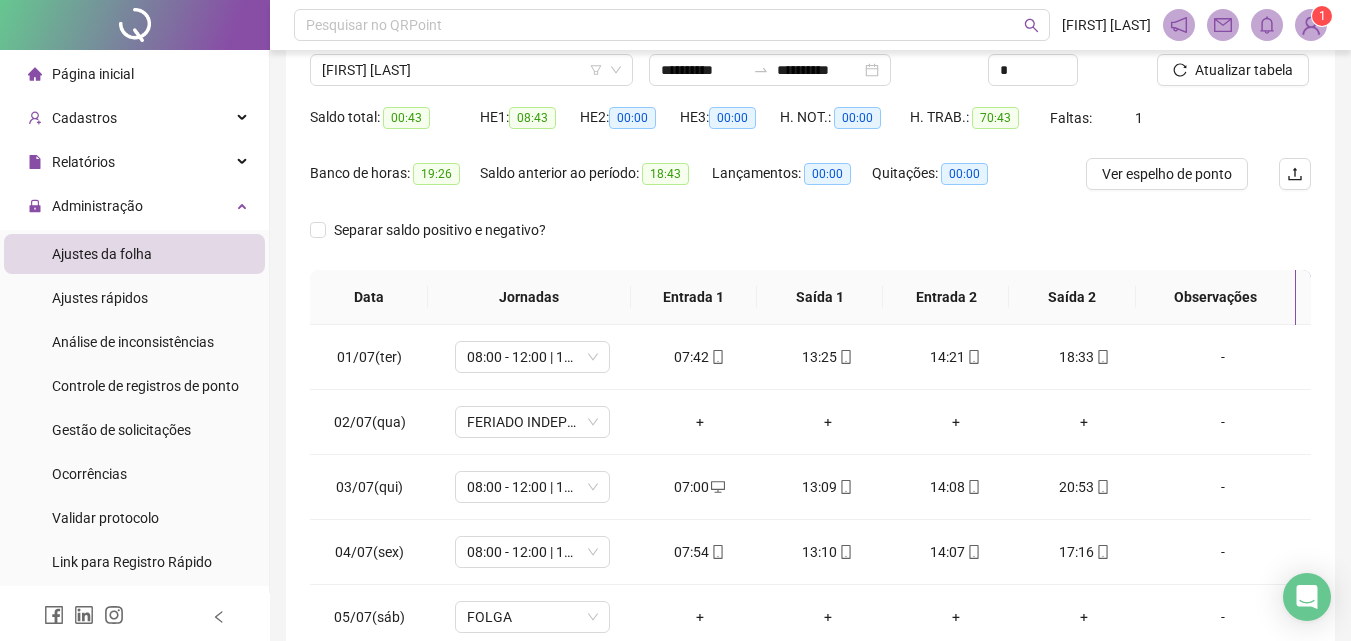 scroll, scrollTop: 324, scrollLeft: 0, axis: vertical 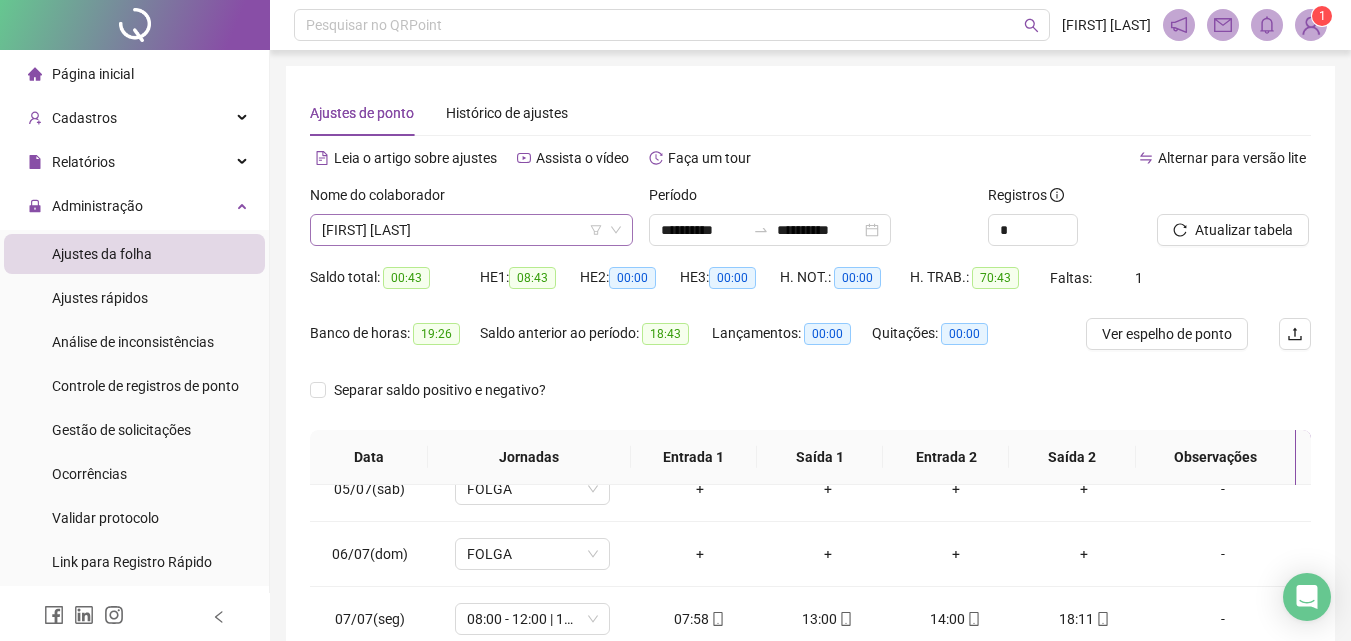 click on "[FIRST] [LAST]" at bounding box center [471, 230] 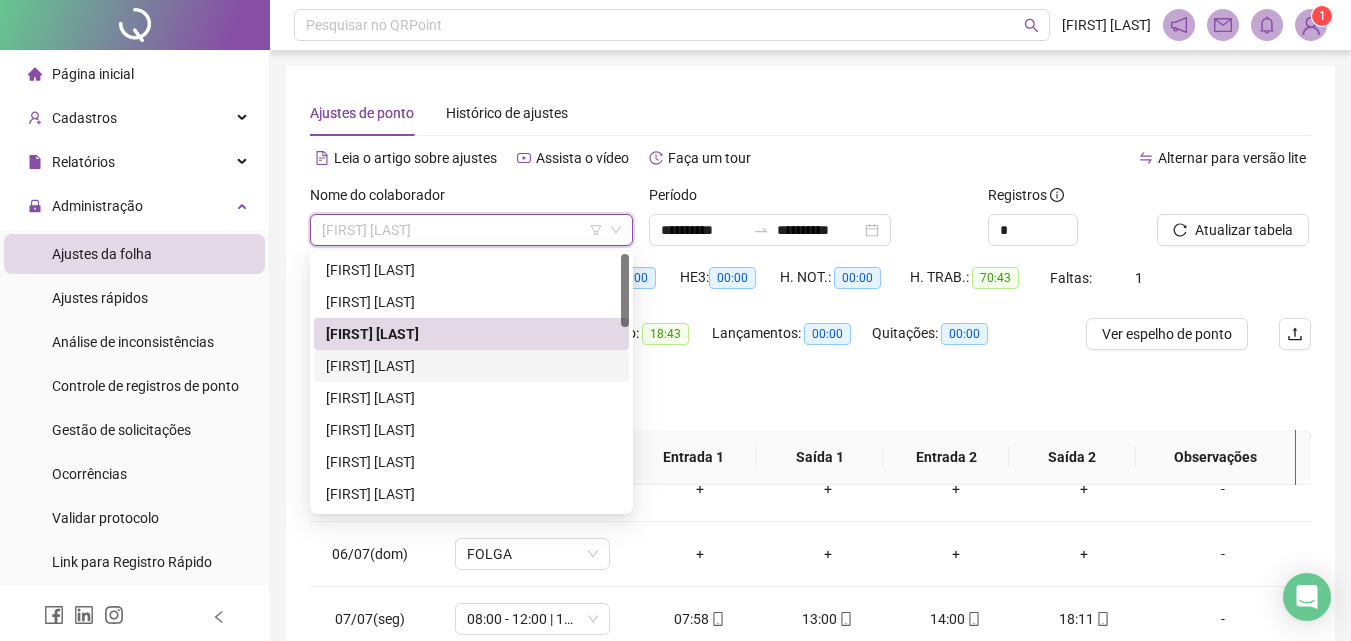 click on "[FIRST] [LAST]" at bounding box center [471, 366] 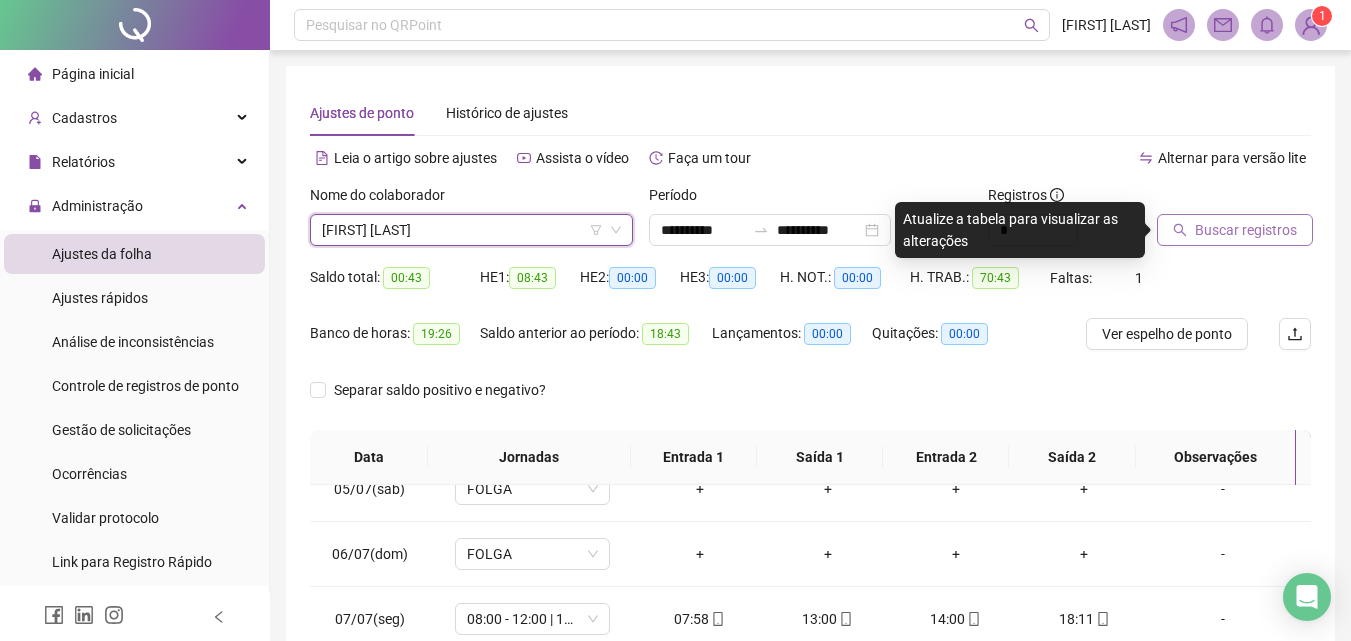 click on "Buscar registros" at bounding box center (1246, 230) 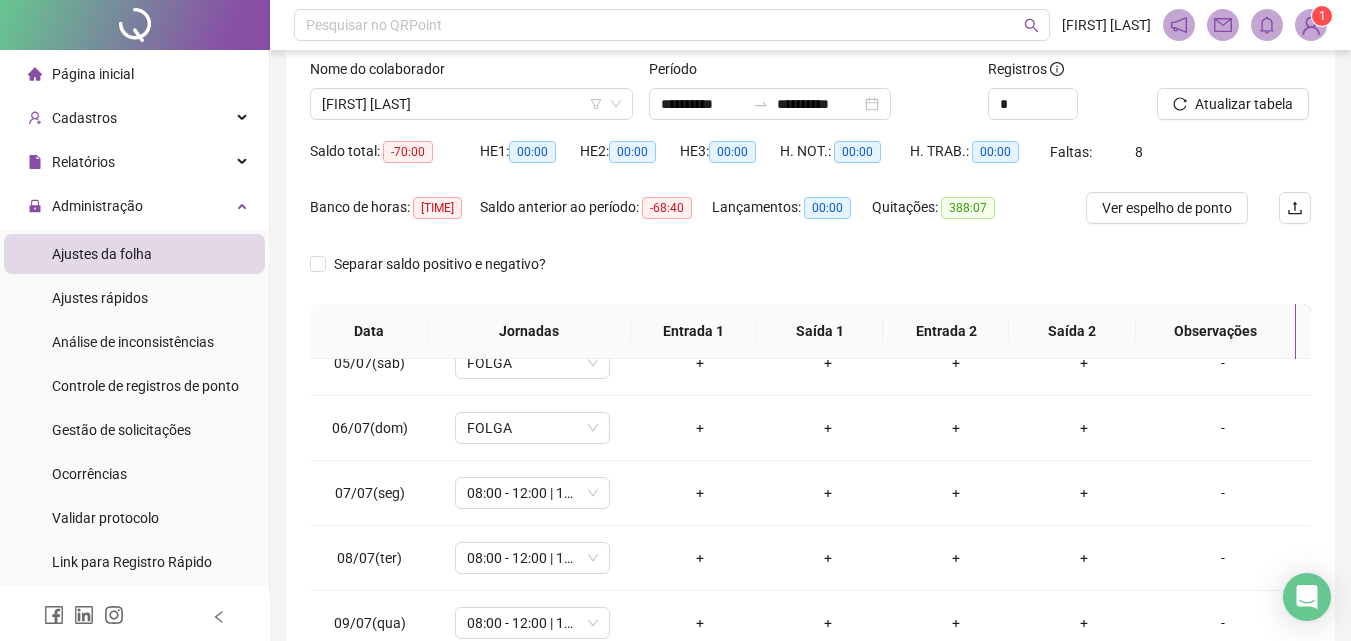 scroll, scrollTop: 381, scrollLeft: 0, axis: vertical 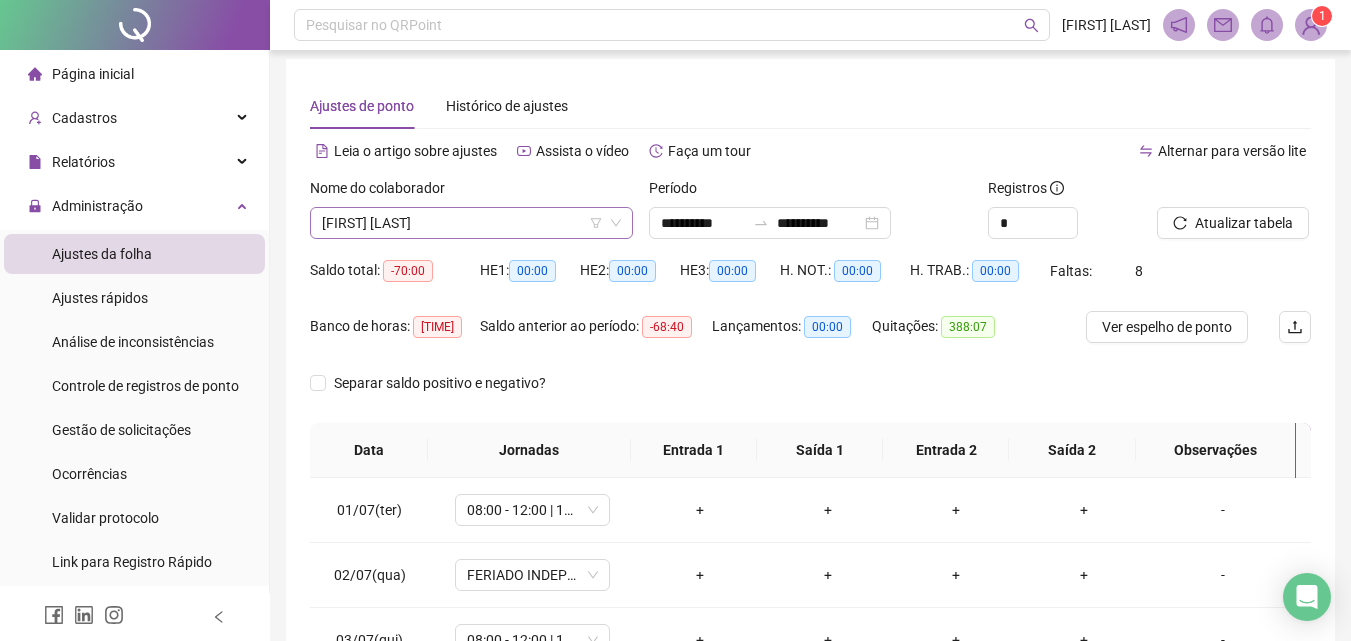 click on "[FIRST] [LAST]" at bounding box center [471, 223] 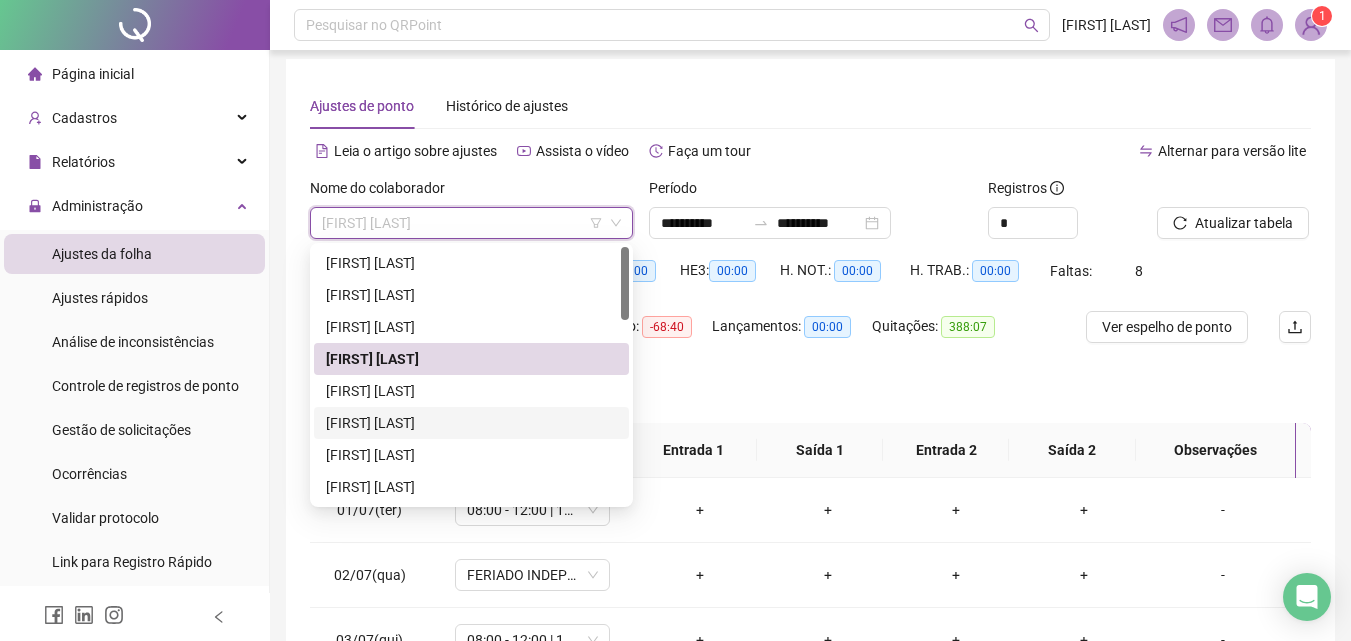 click on "[FIRST] [LAST]" at bounding box center [471, 423] 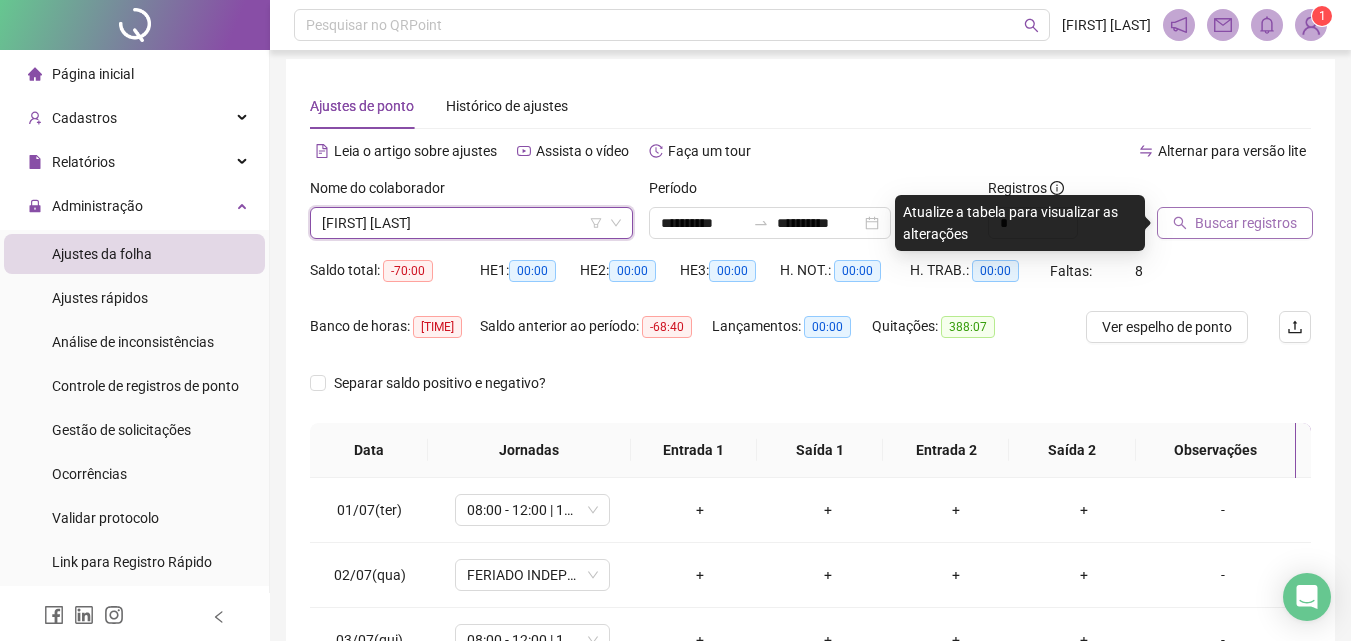 click on "Buscar registros" at bounding box center (1246, 223) 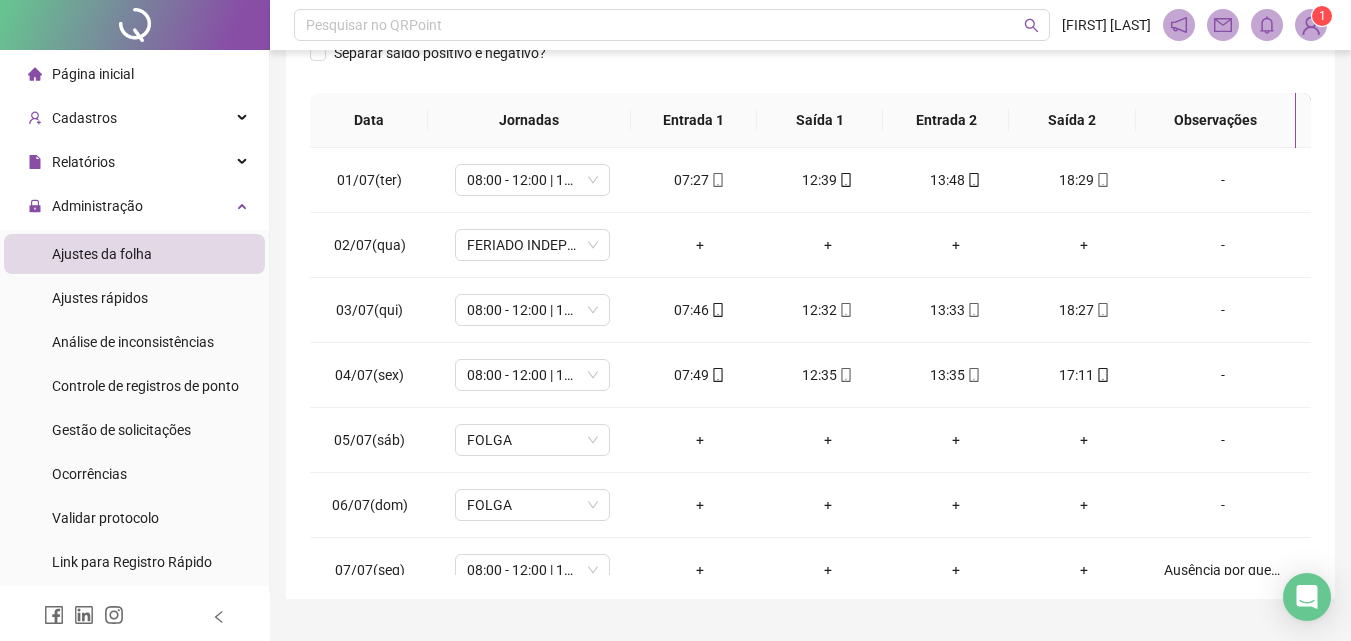 scroll, scrollTop: 381, scrollLeft: 0, axis: vertical 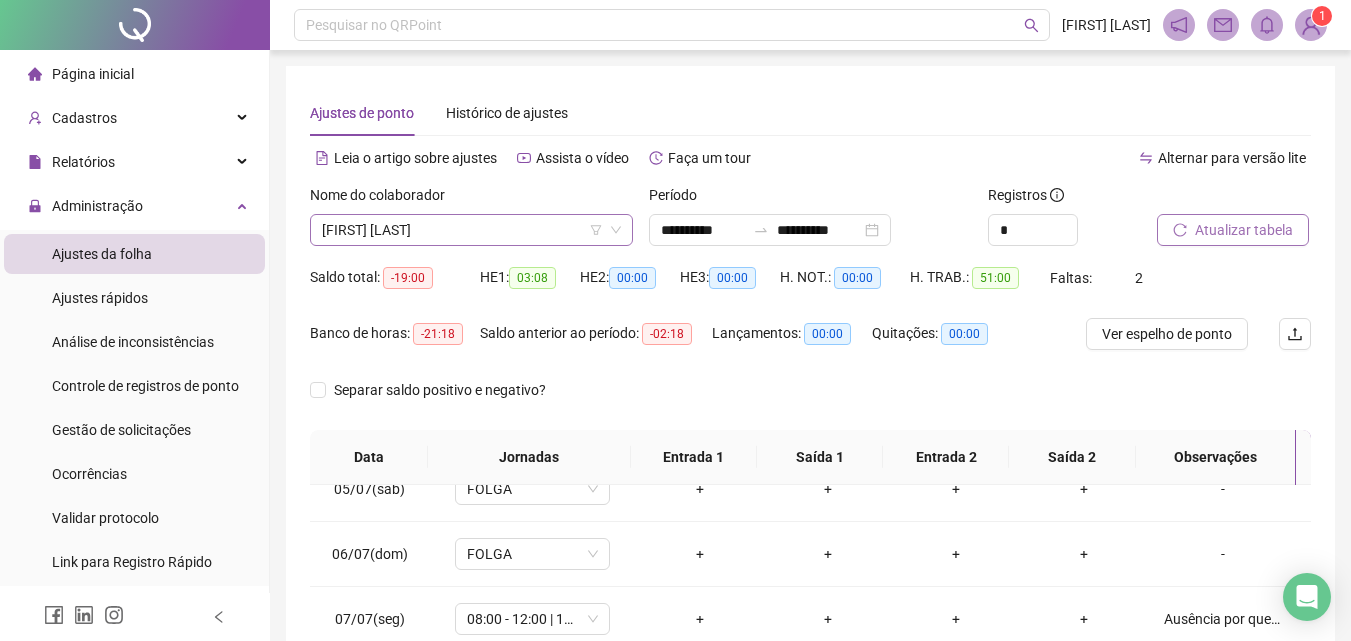 click on "[FIRST] [LAST]" at bounding box center (471, 230) 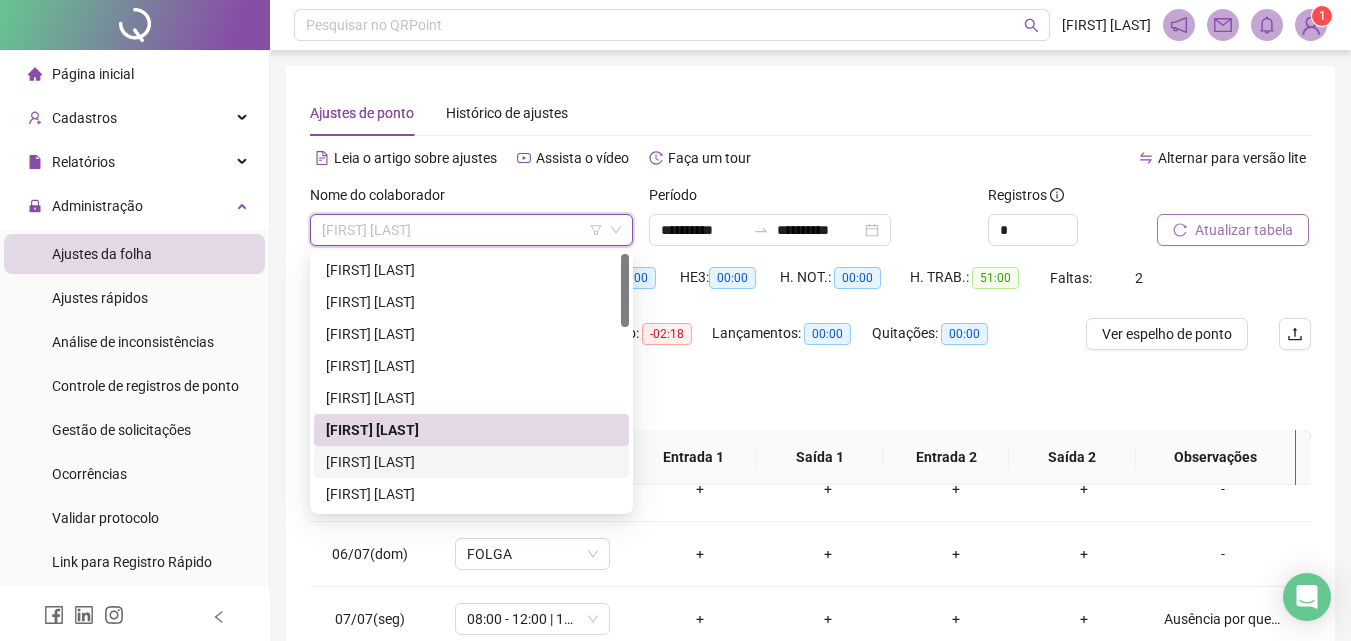 click on "[FIRST] [LAST]" at bounding box center [471, 462] 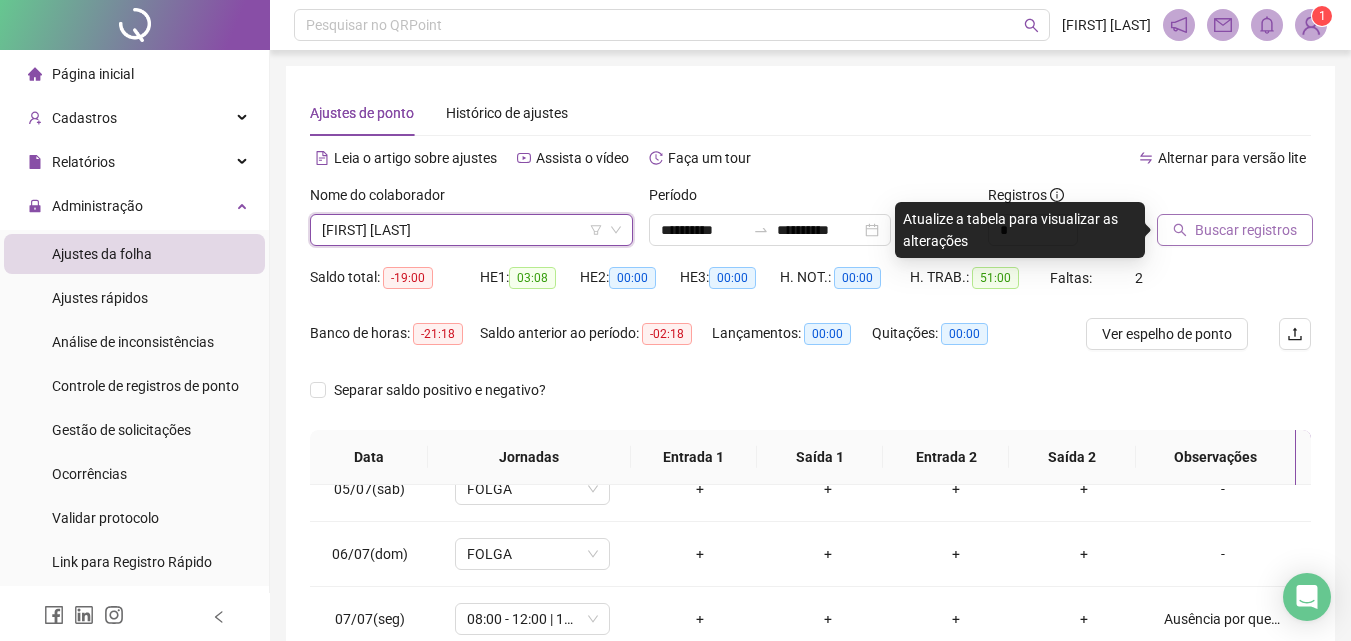 click on "Buscar registros" at bounding box center [1246, 230] 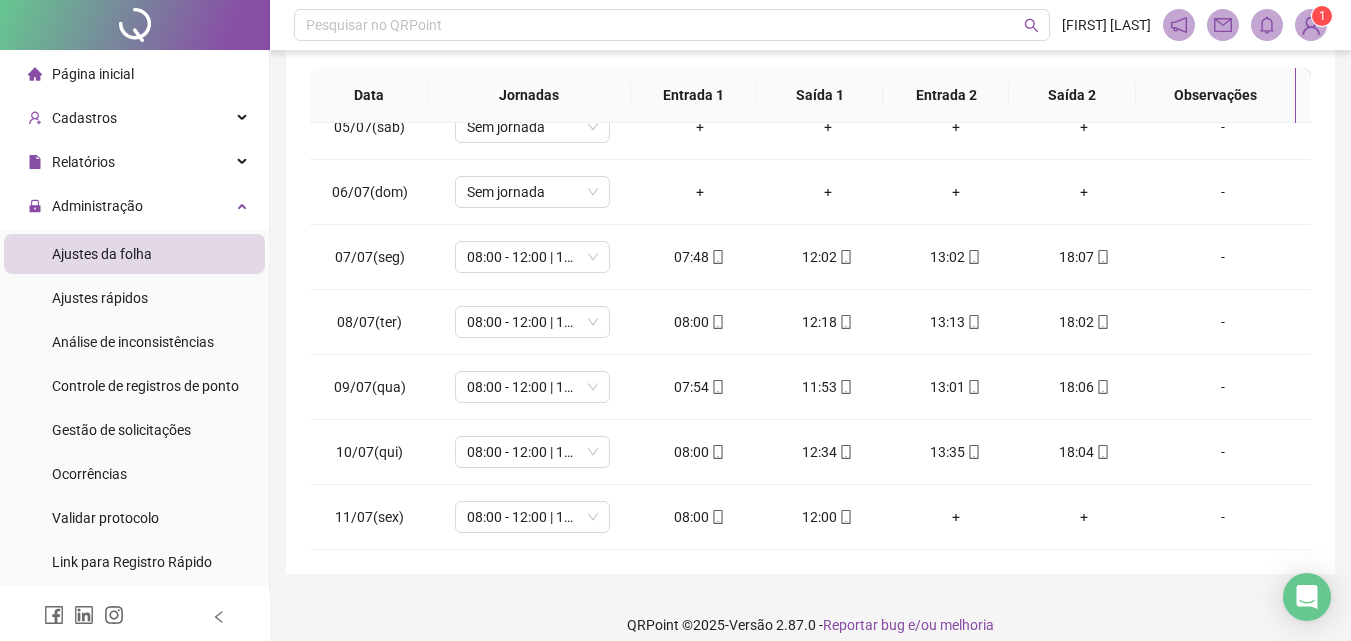 scroll, scrollTop: 381, scrollLeft: 0, axis: vertical 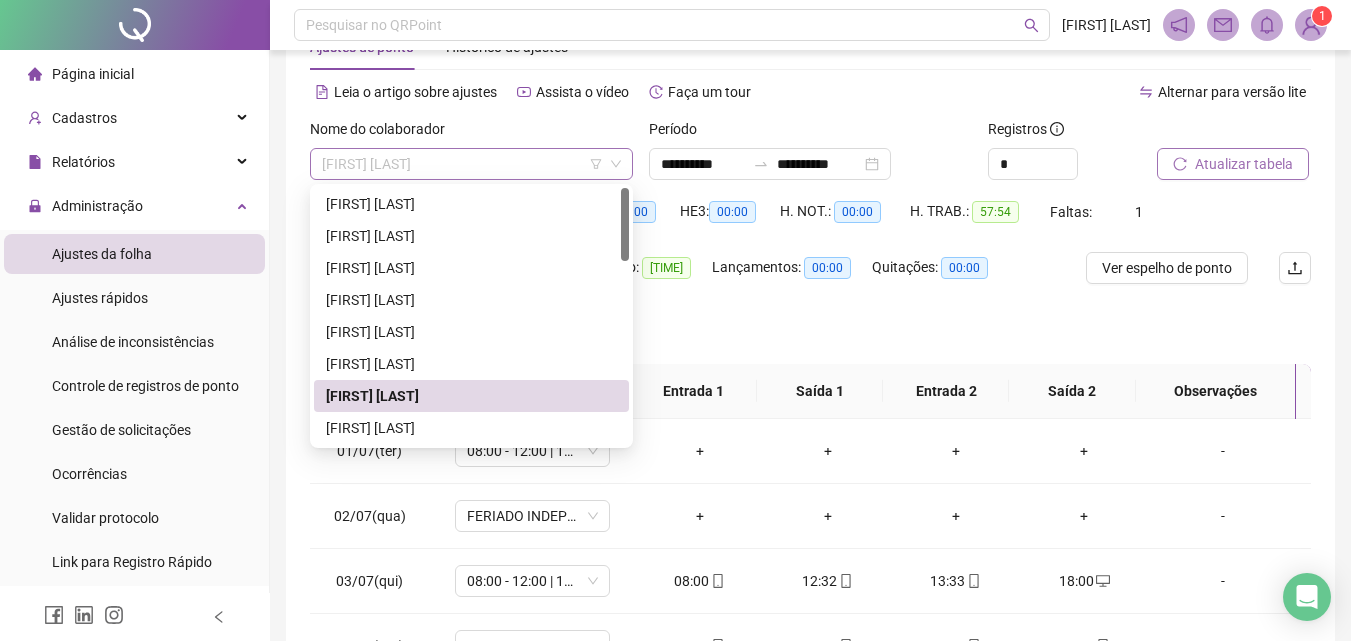 click on "[FIRST] [LAST]" at bounding box center (471, 164) 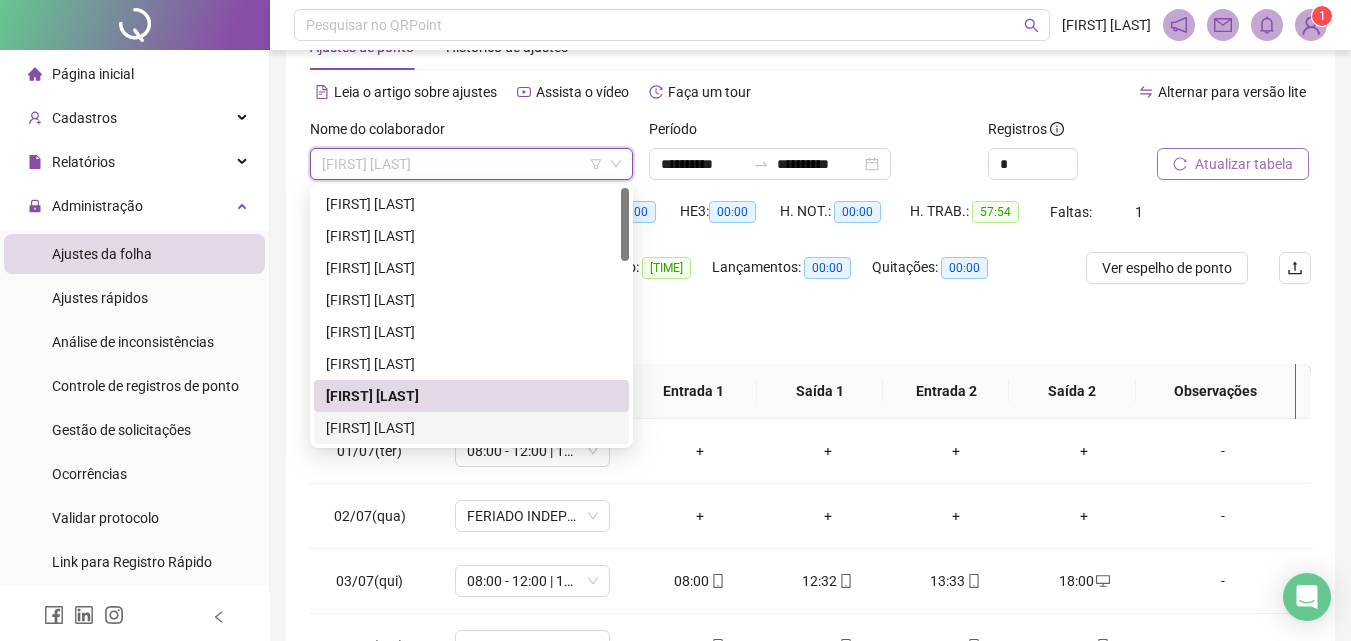 click on "[FIRST] [LAST]" at bounding box center [471, 428] 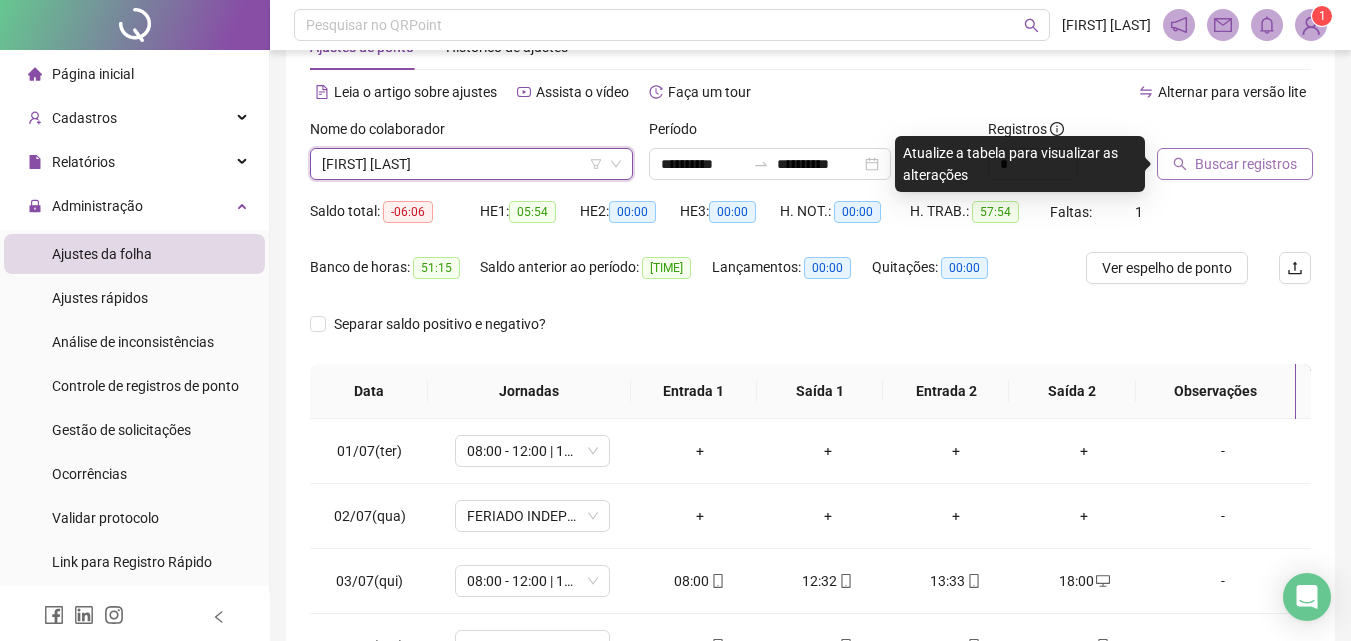 click on "Buscar registros" at bounding box center [1246, 164] 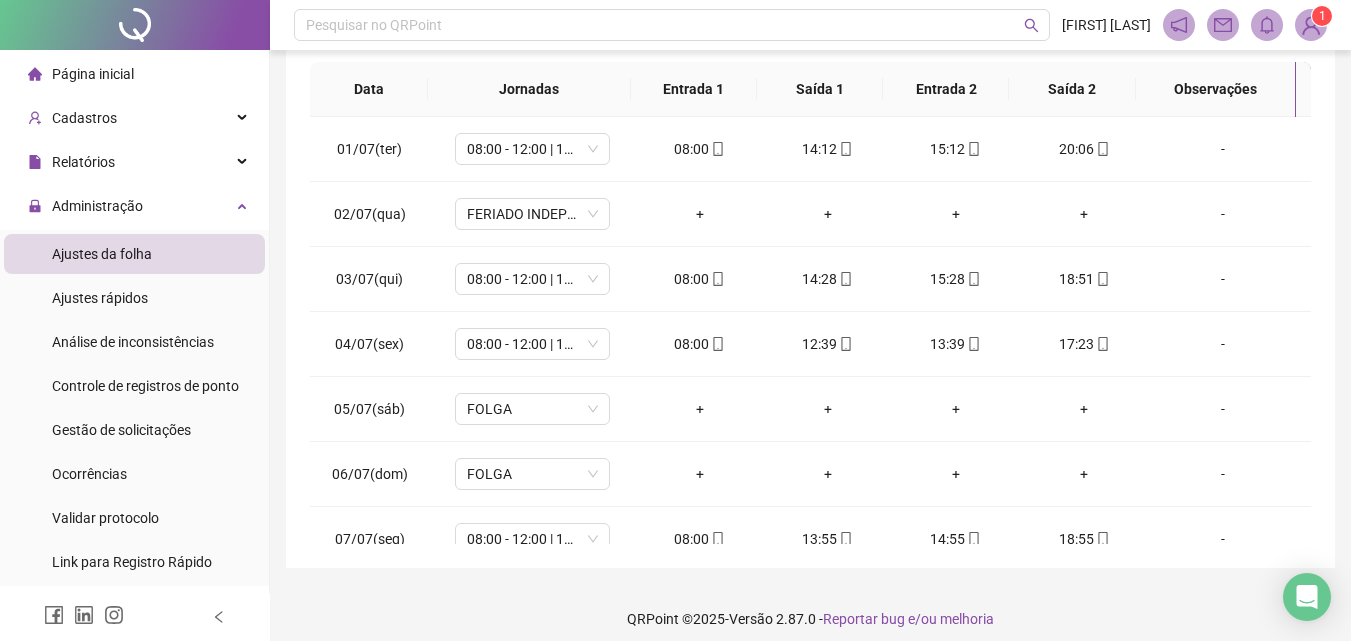 scroll, scrollTop: 381, scrollLeft: 0, axis: vertical 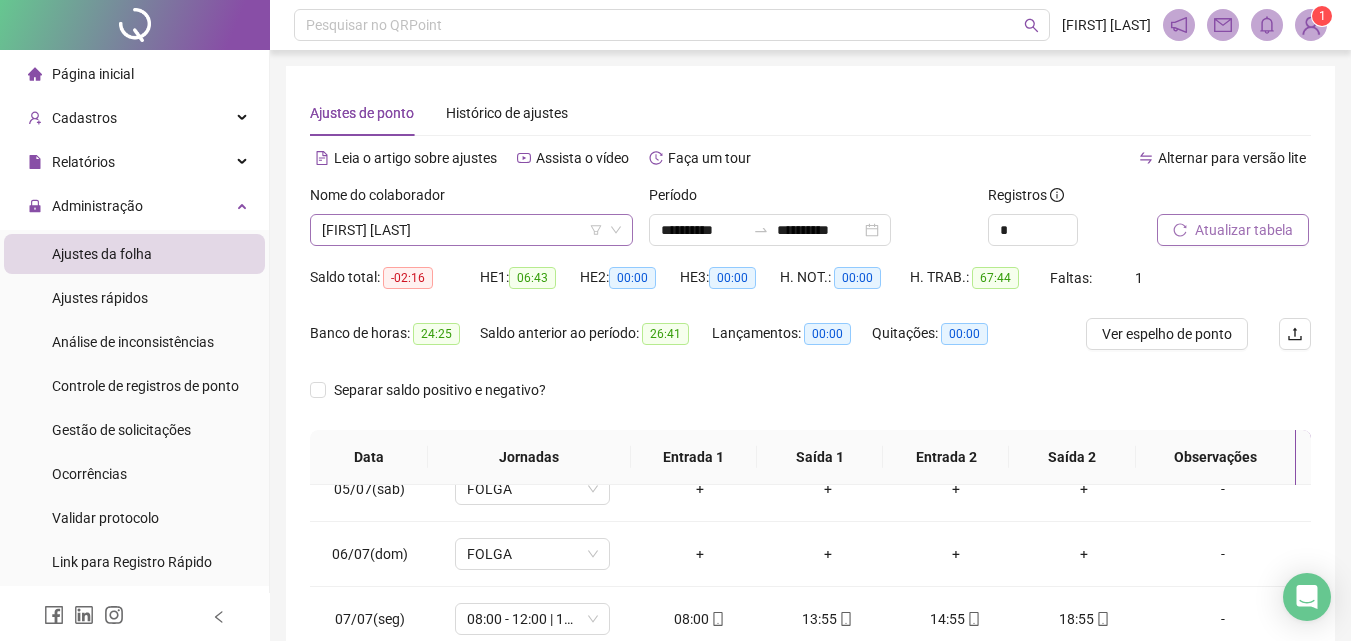 click on "[FIRST] [LAST]" at bounding box center (471, 230) 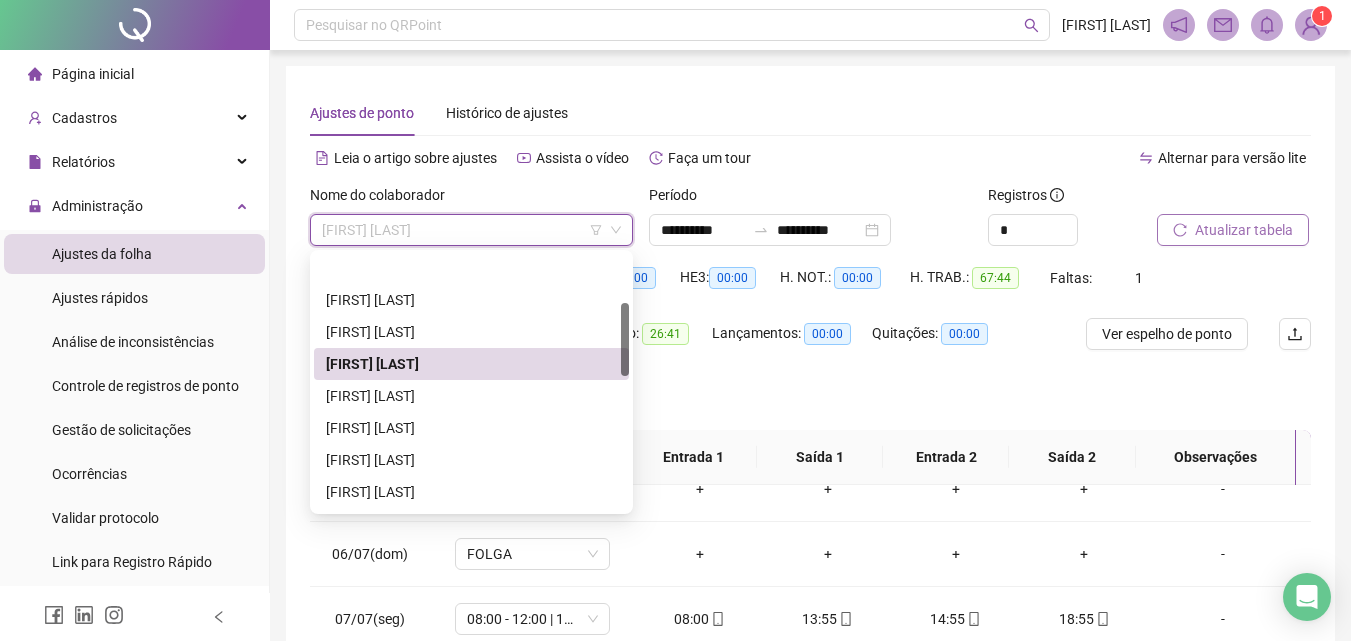 scroll, scrollTop: 196, scrollLeft: 0, axis: vertical 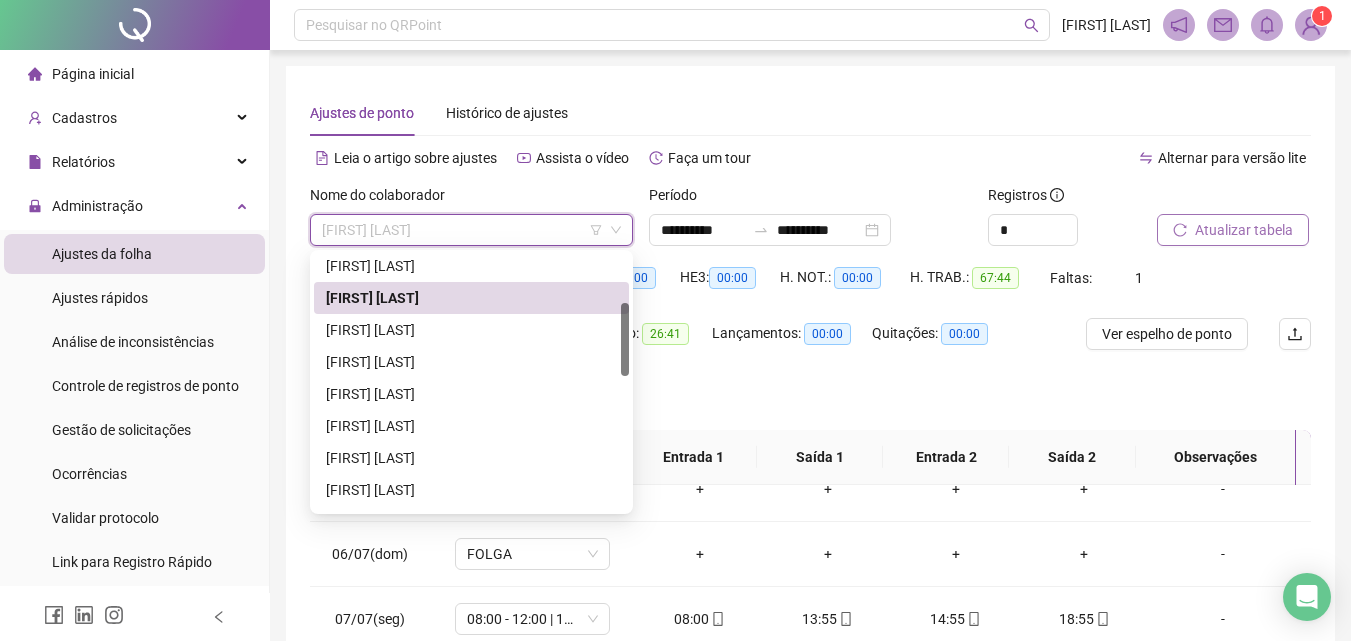 drag, startPoint x: 625, startPoint y: 306, endPoint x: 630, endPoint y: 348, distance: 42.296574 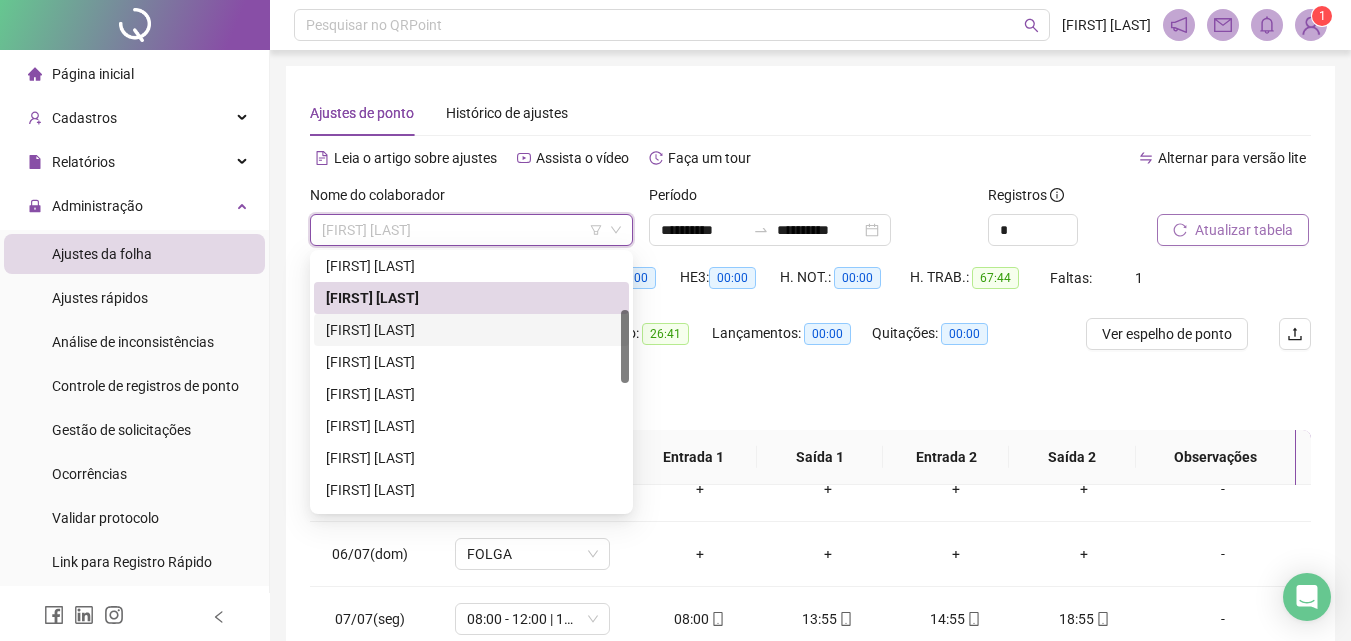 click on "[FIRST] [LAST]" at bounding box center [471, 330] 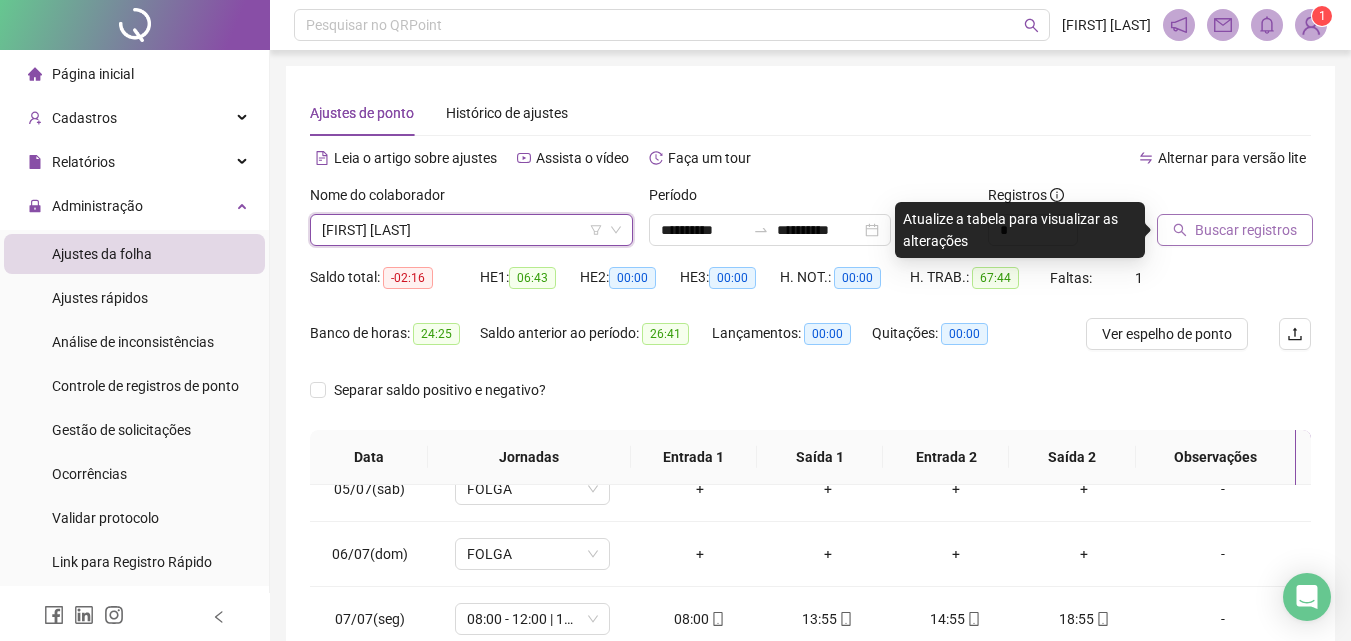 click on "Buscar registros" at bounding box center (1246, 230) 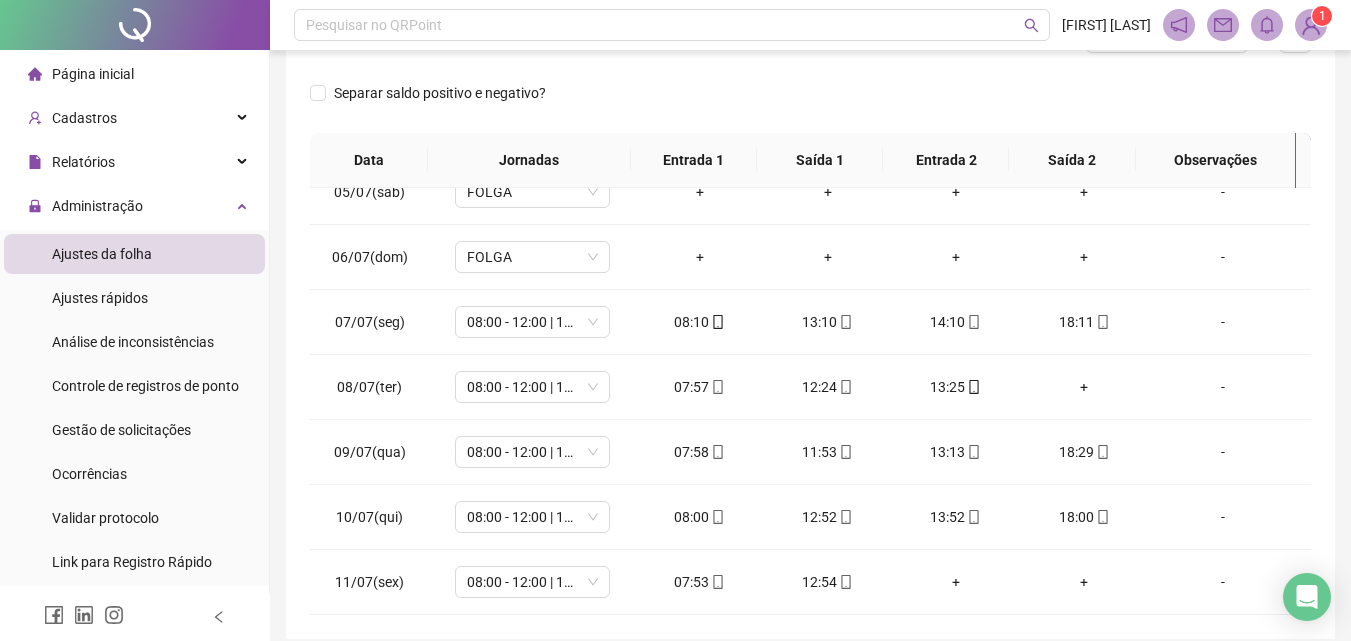 scroll, scrollTop: 298, scrollLeft: 0, axis: vertical 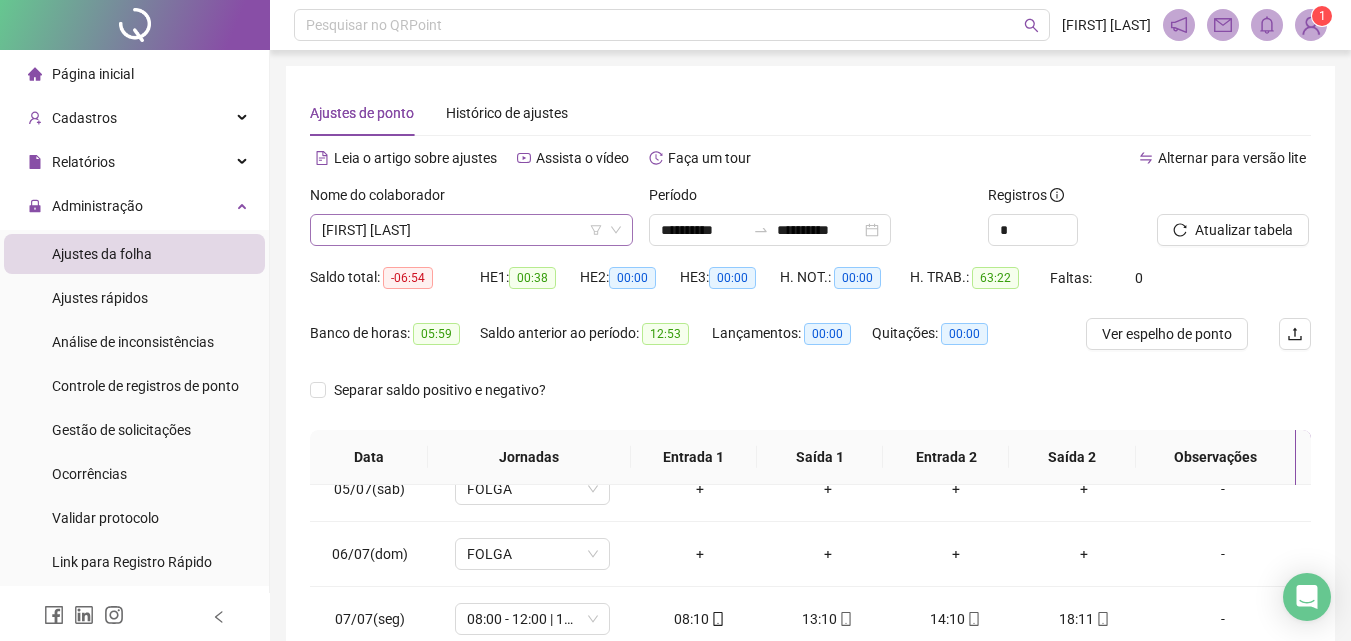click on "[FIRST] [LAST]" at bounding box center (471, 230) 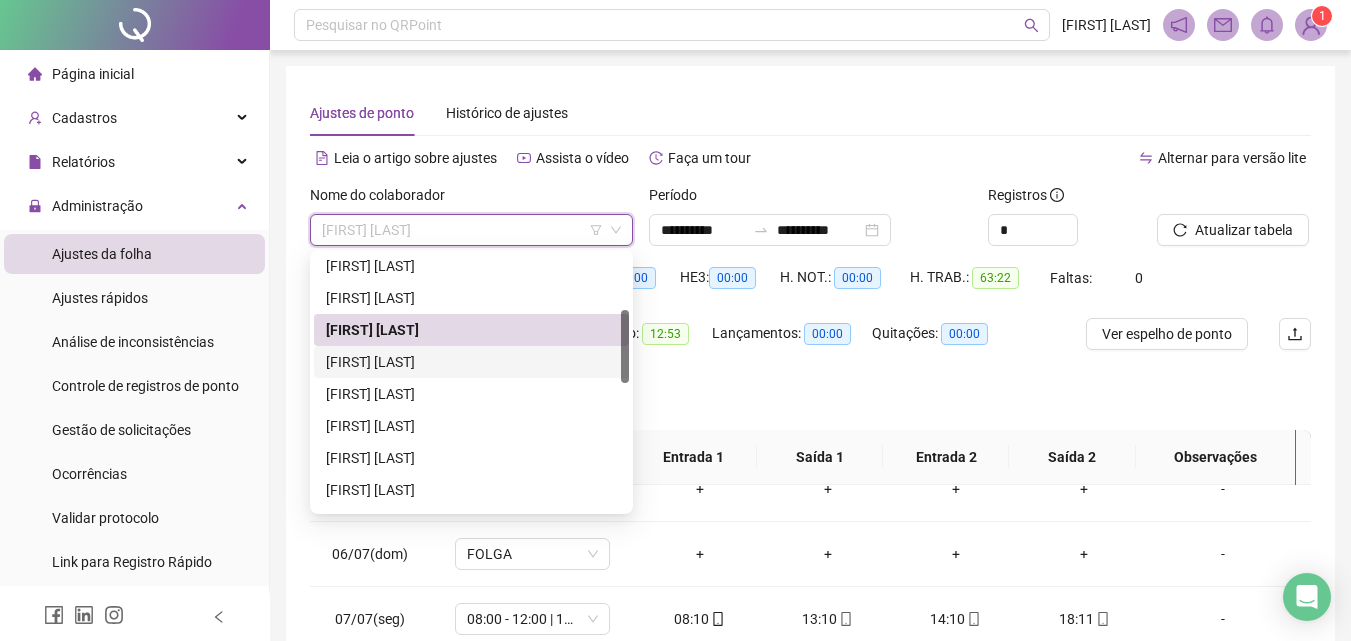 click on "[FIRST] [LAST]" at bounding box center (471, 362) 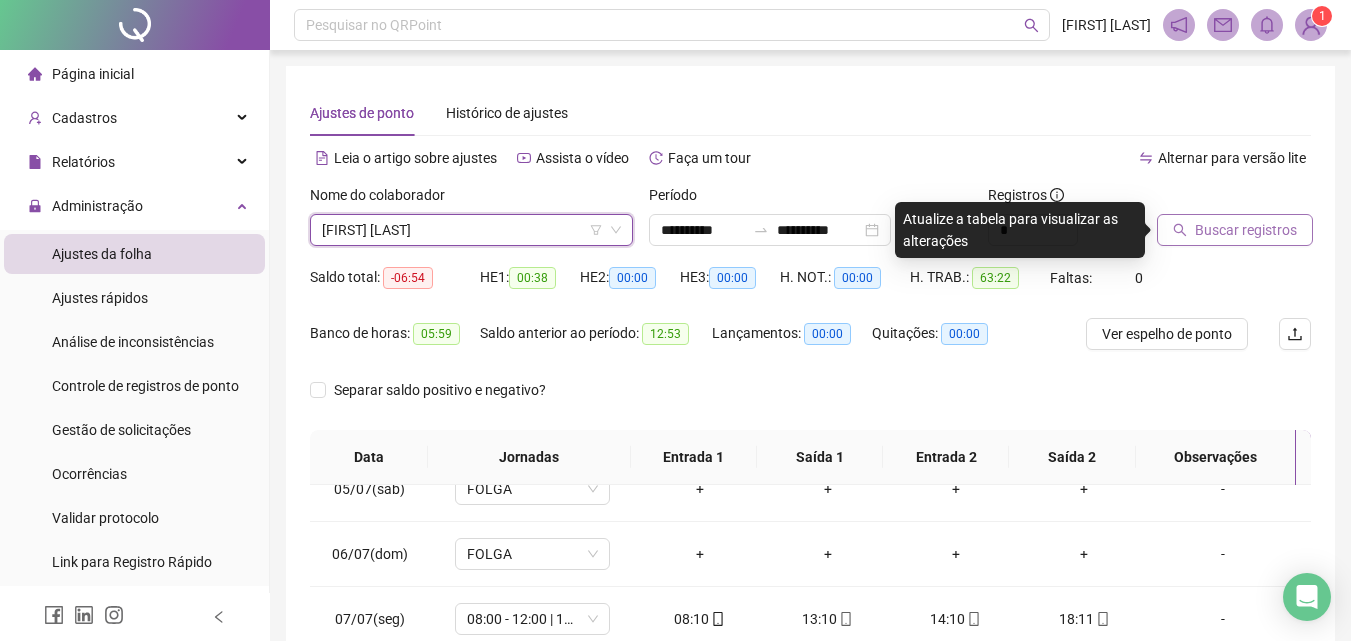 click on "Buscar registros" at bounding box center [1246, 230] 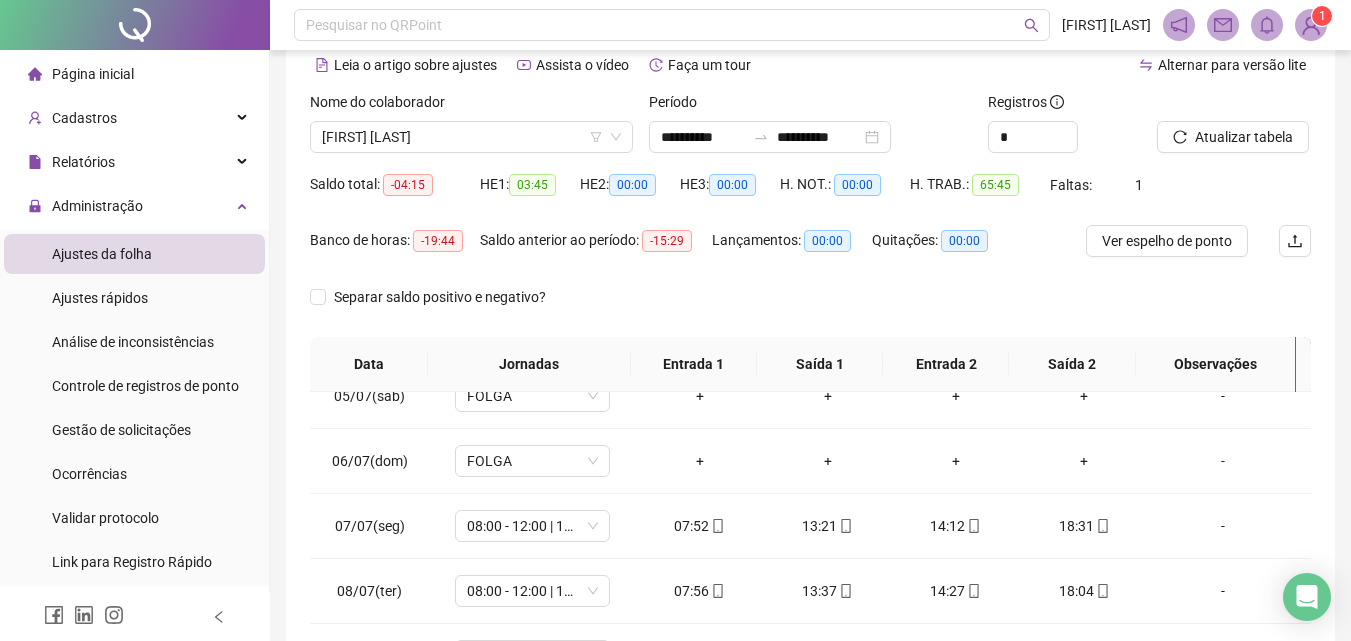 scroll, scrollTop: 346, scrollLeft: 0, axis: vertical 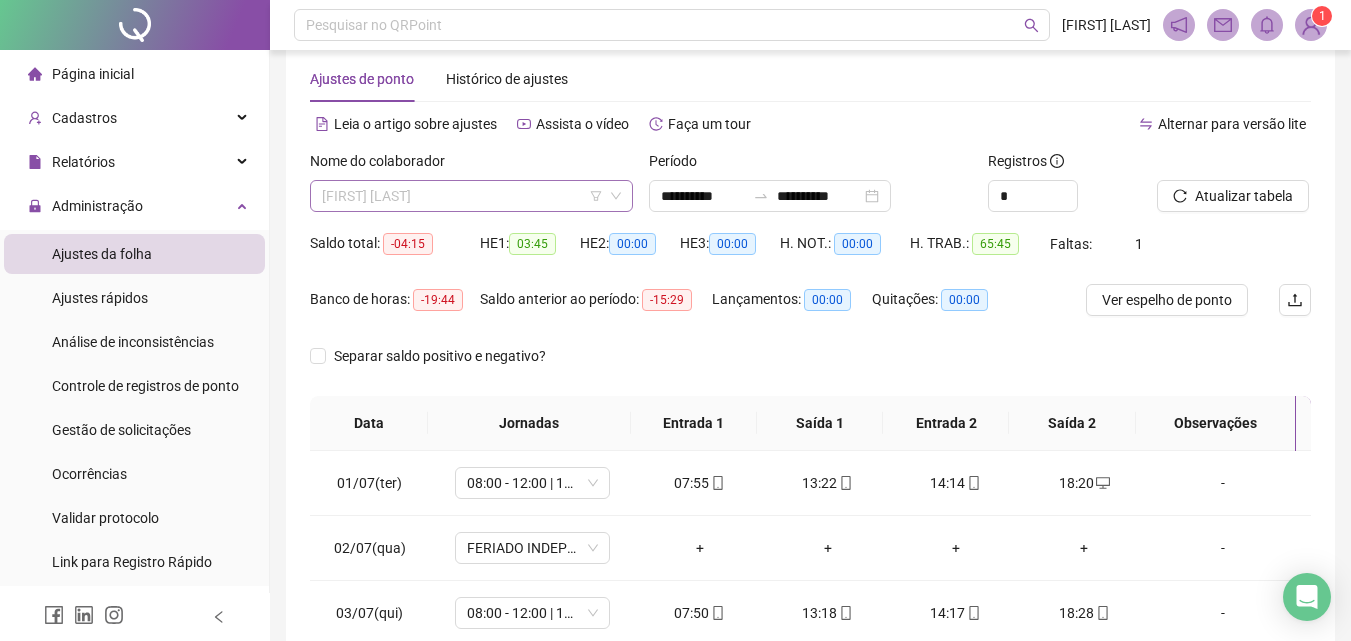 click on "[FIRST] [LAST]" at bounding box center (471, 196) 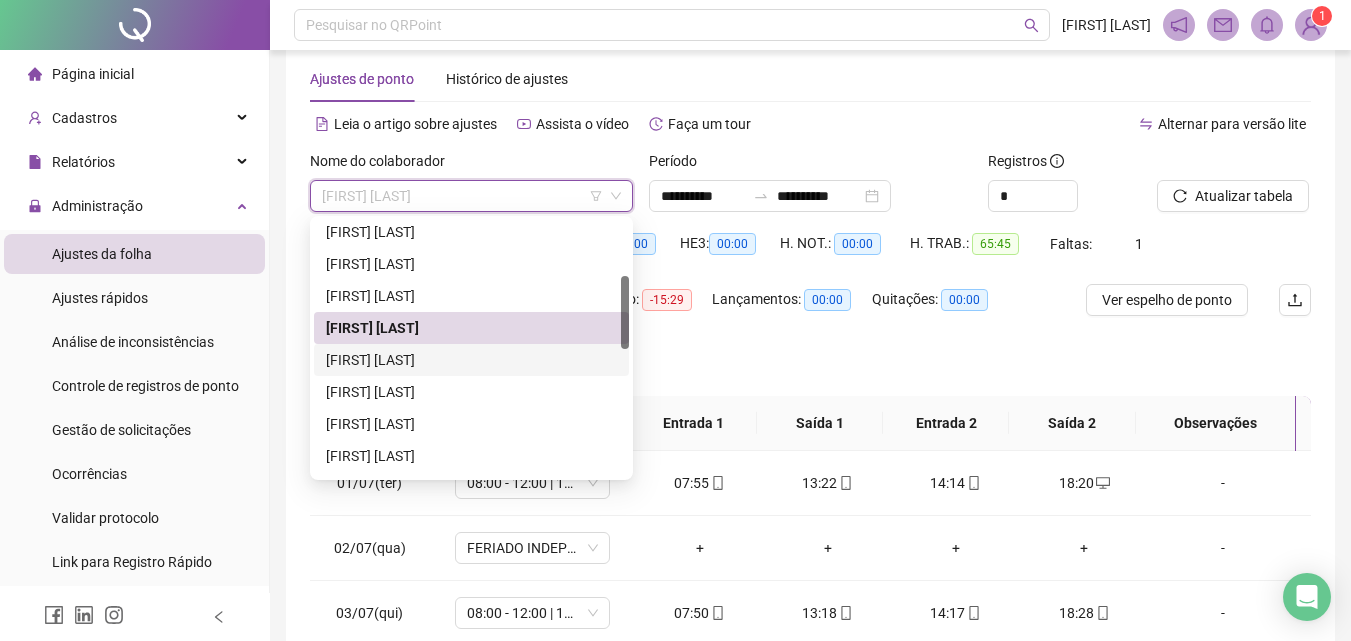 click on "[FIRST] [LAST]" at bounding box center [471, 360] 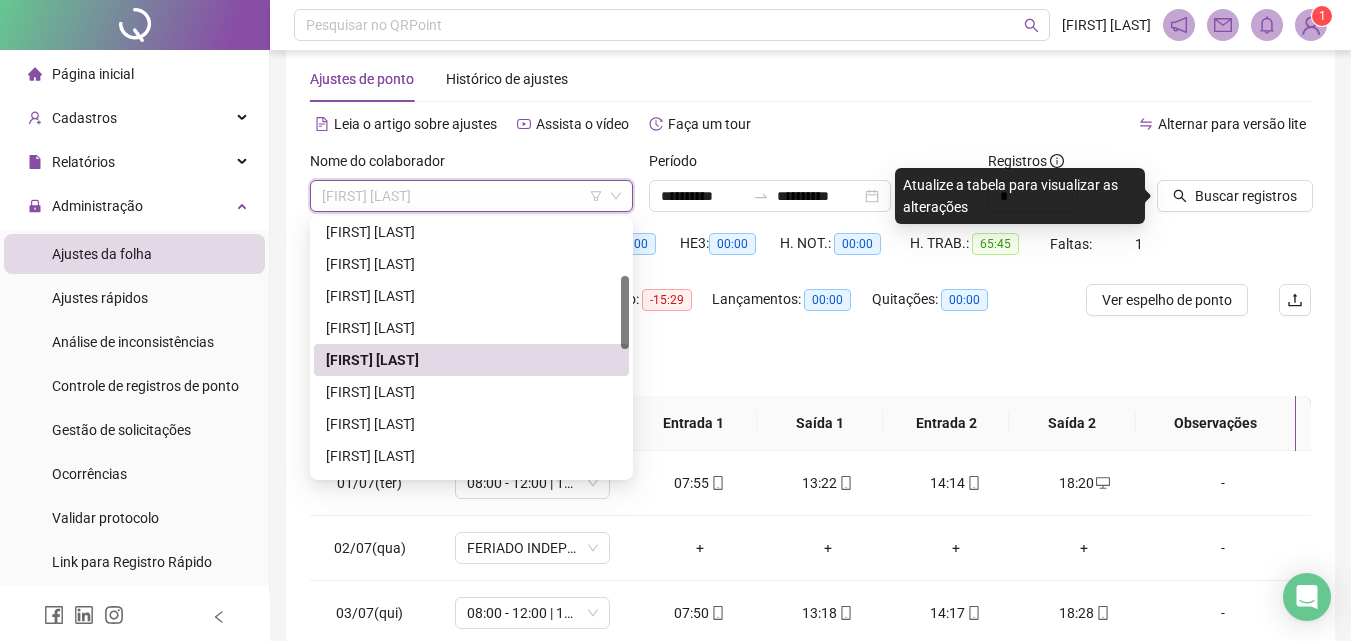 click on "[FIRST] [LAST]" at bounding box center (471, 196) 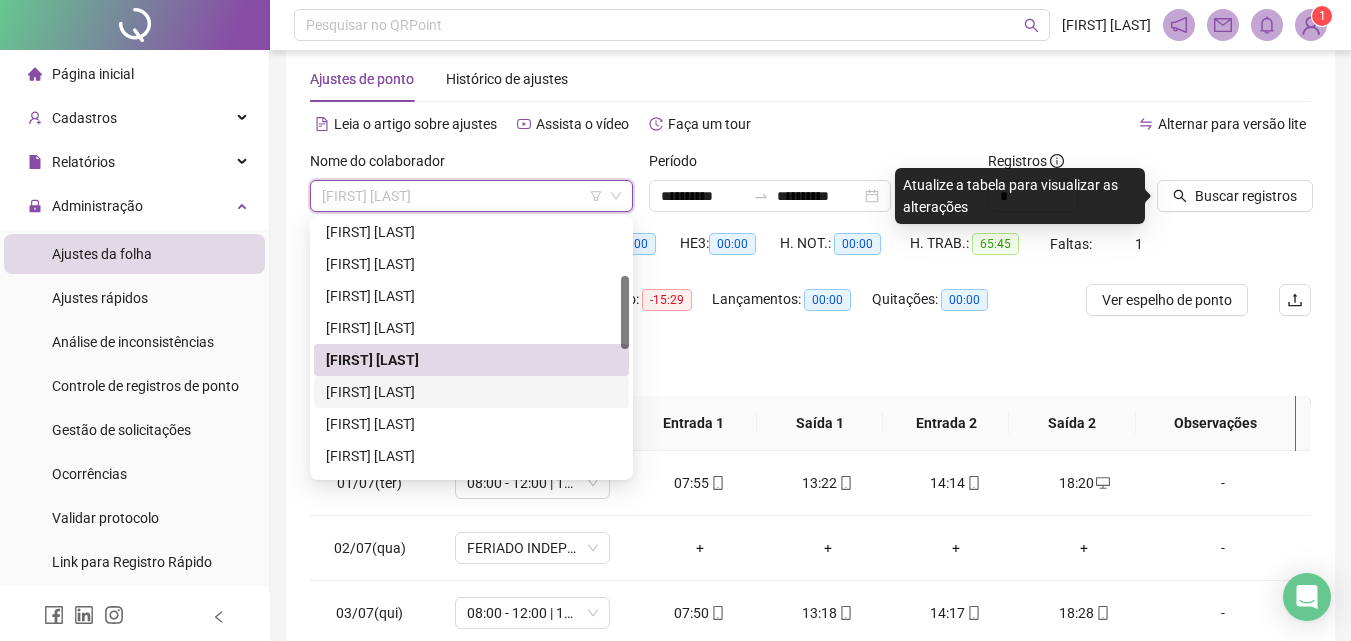 click on "[FIRST] [LAST]" at bounding box center (471, 392) 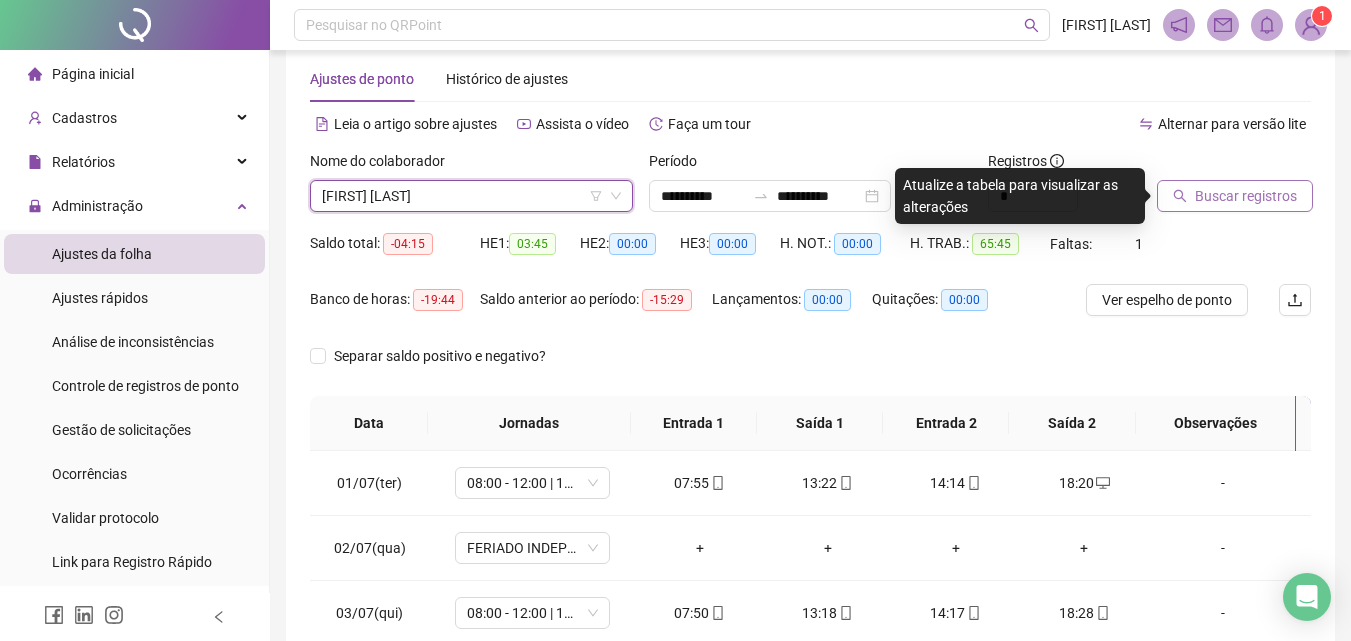 click on "Buscar registros" at bounding box center (1246, 196) 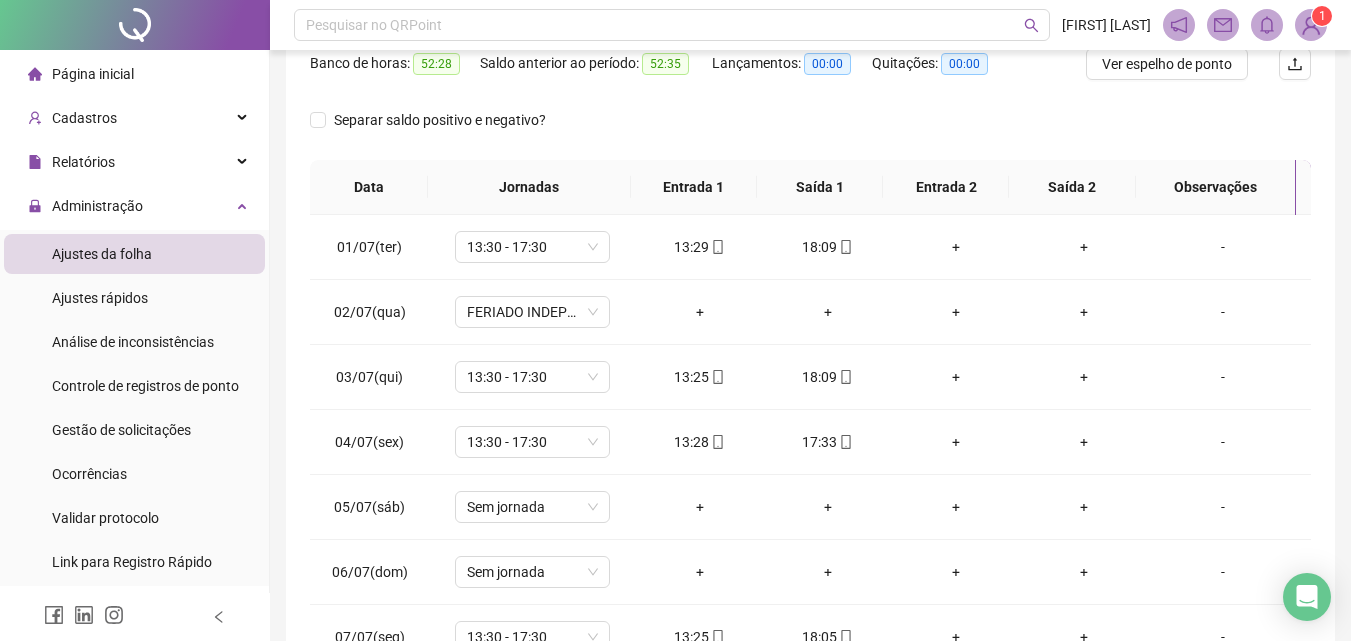 scroll, scrollTop: 376, scrollLeft: 0, axis: vertical 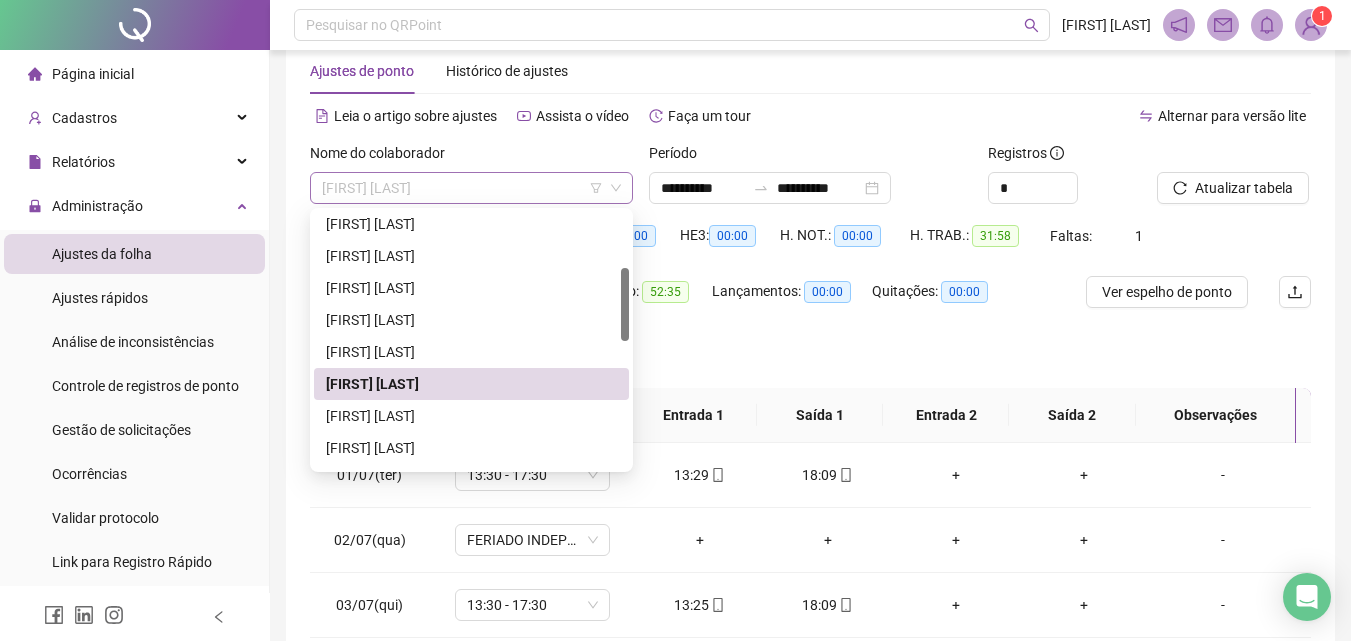 click on "[FIRST] [LAST]" at bounding box center (471, 188) 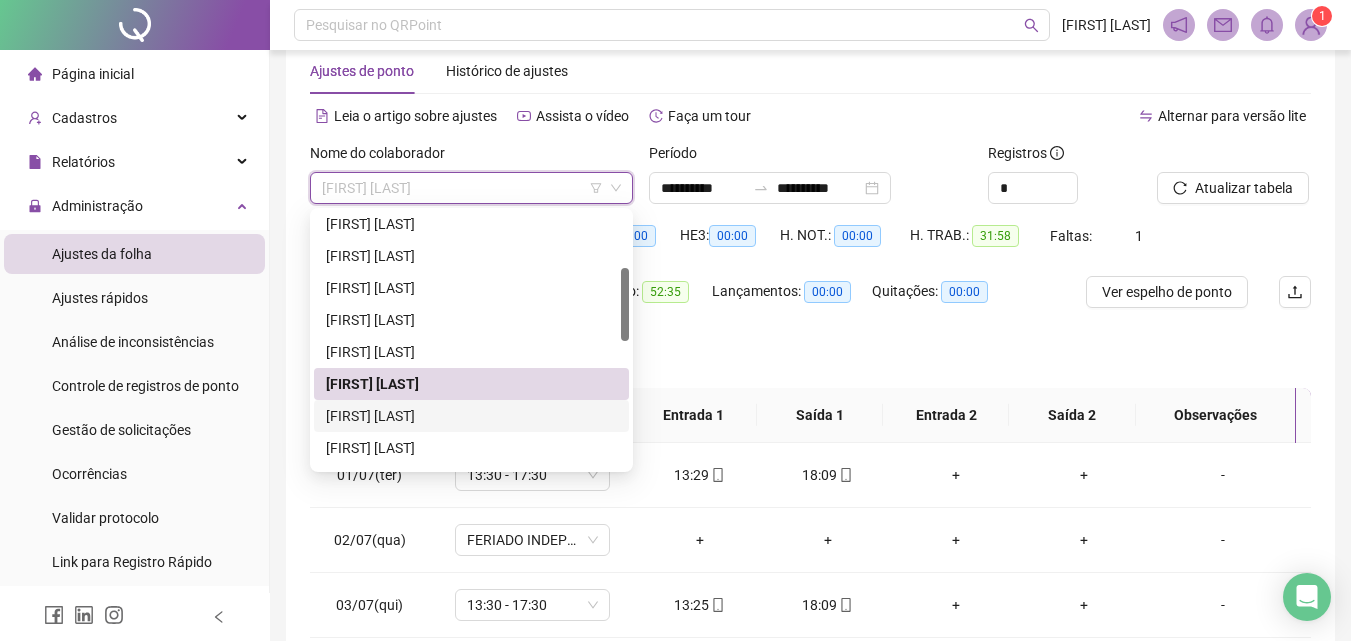 click on "[FIRST] [LAST]" at bounding box center [471, 416] 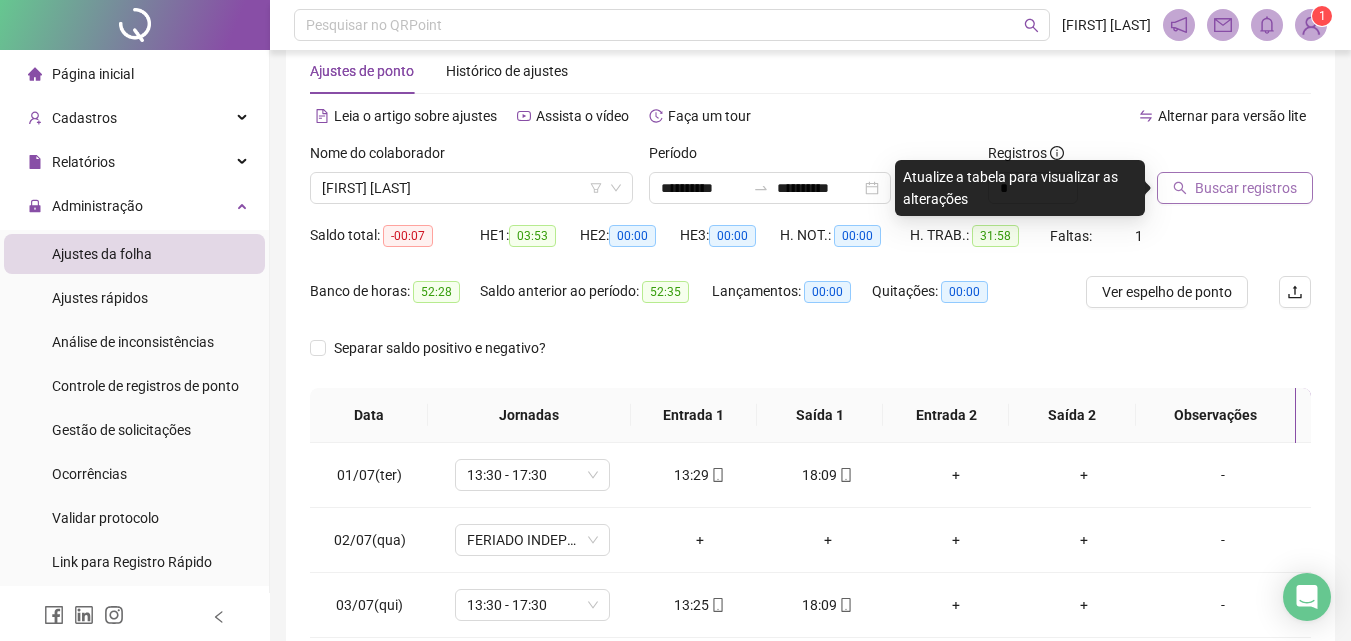 click on "Buscar registros" at bounding box center (1246, 188) 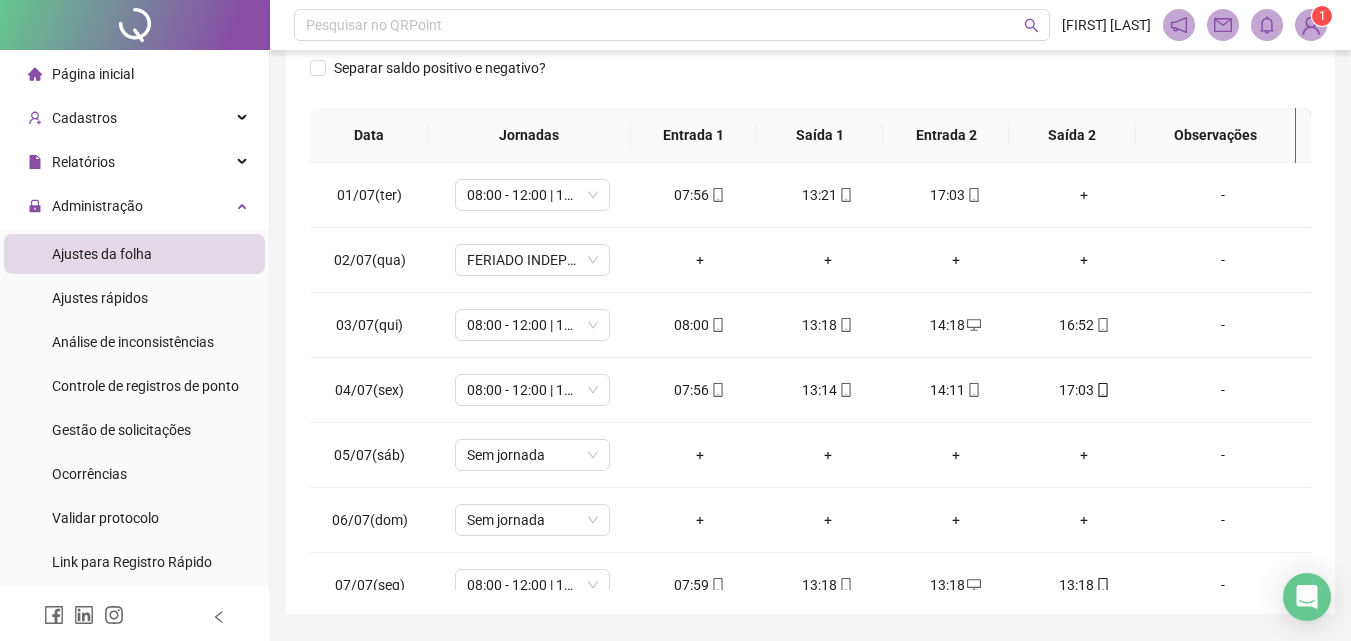 scroll, scrollTop: 381, scrollLeft: 0, axis: vertical 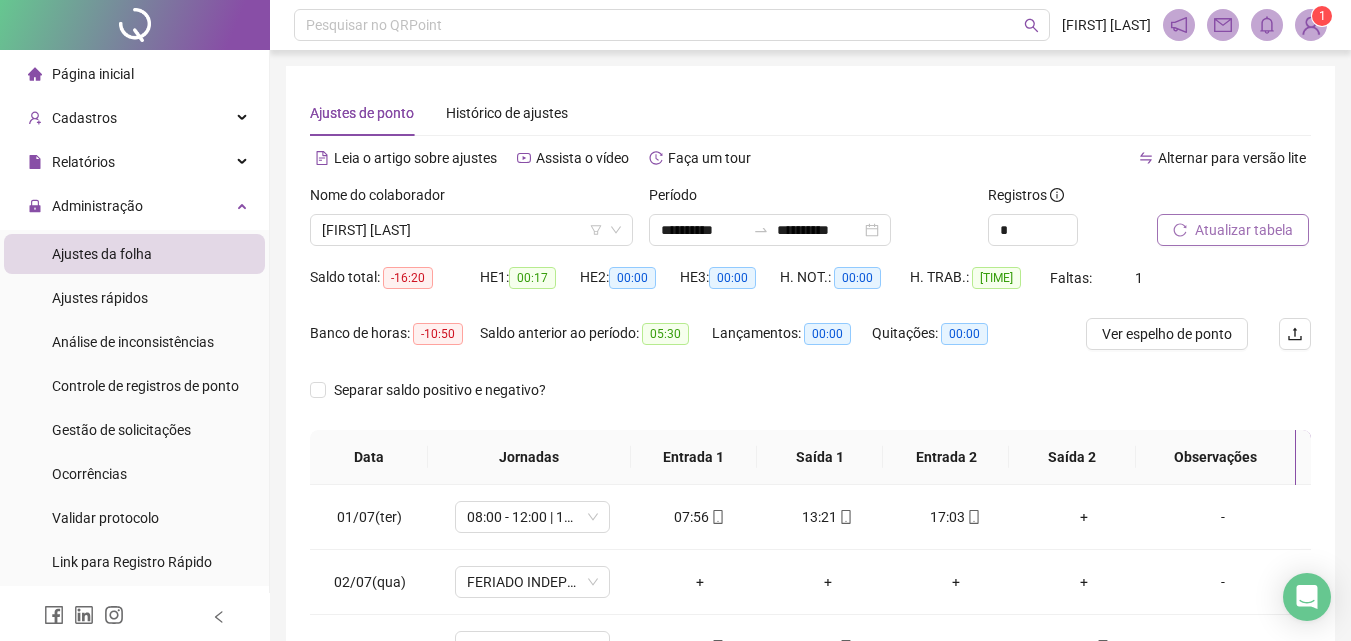 drag, startPoint x: 1350, startPoint y: 333, endPoint x: 1351, endPoint y: 343, distance: 10.049875 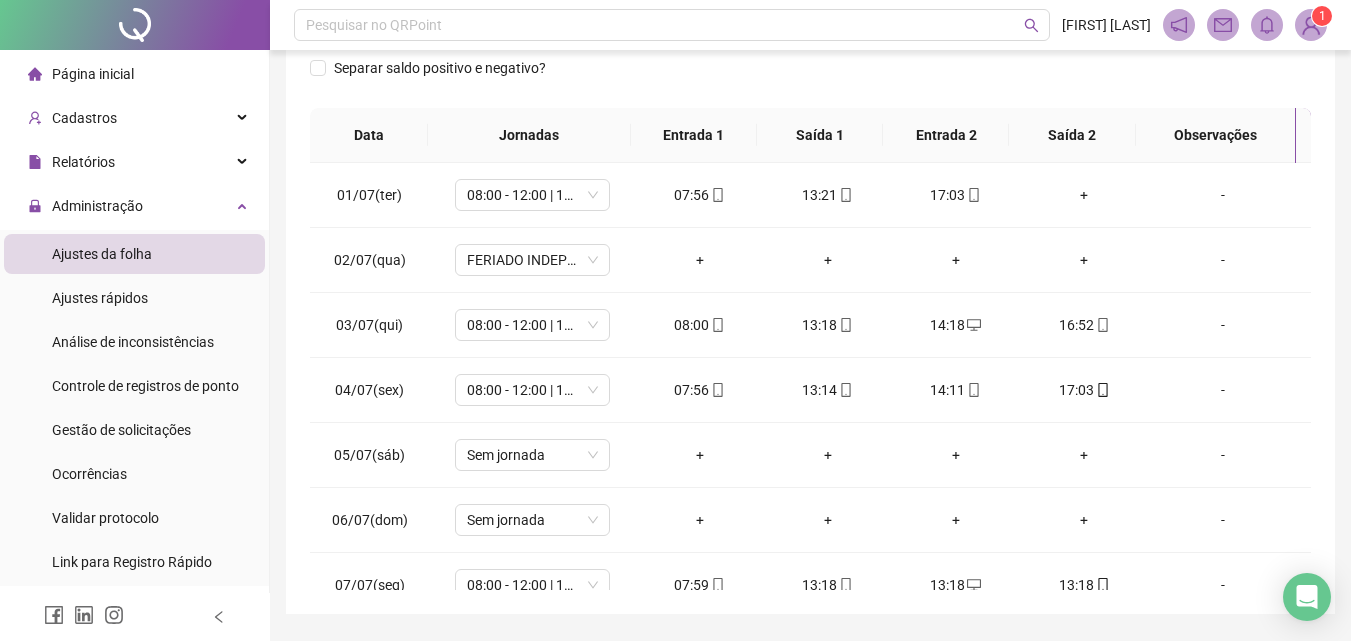 scroll, scrollTop: 381, scrollLeft: 0, axis: vertical 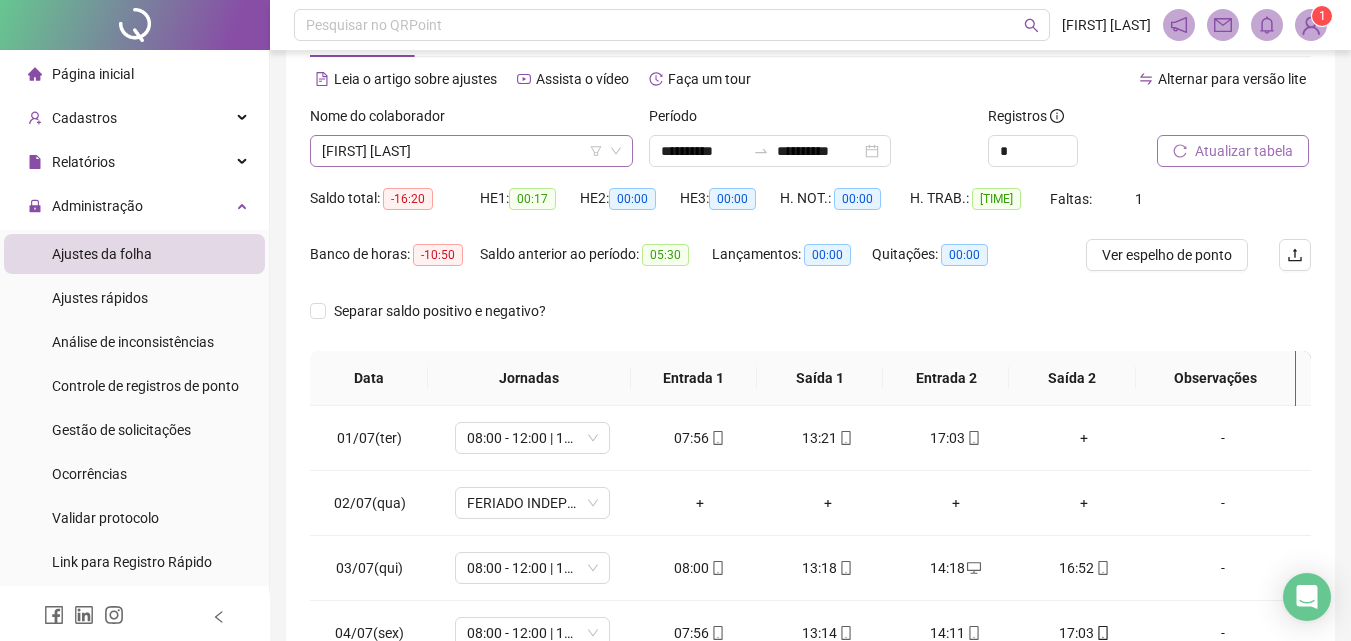 click on "[FIRST] [LAST]" at bounding box center (471, 151) 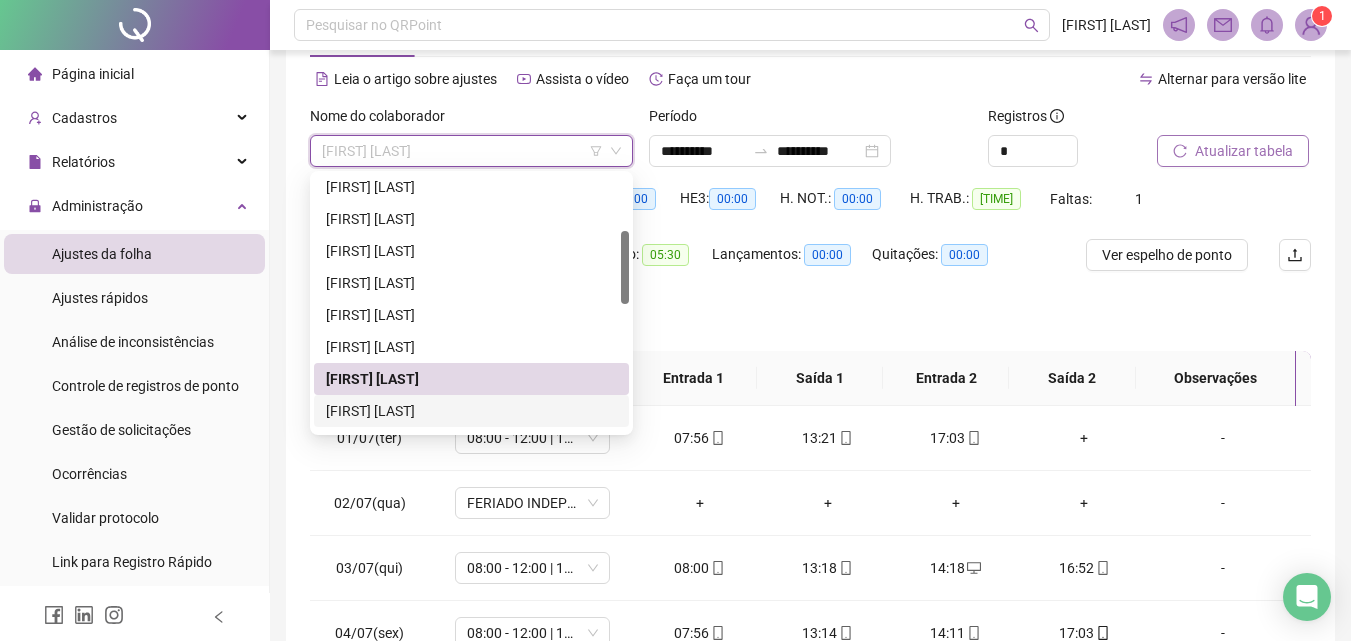click on "[FIRST] [LAST]" at bounding box center (471, 411) 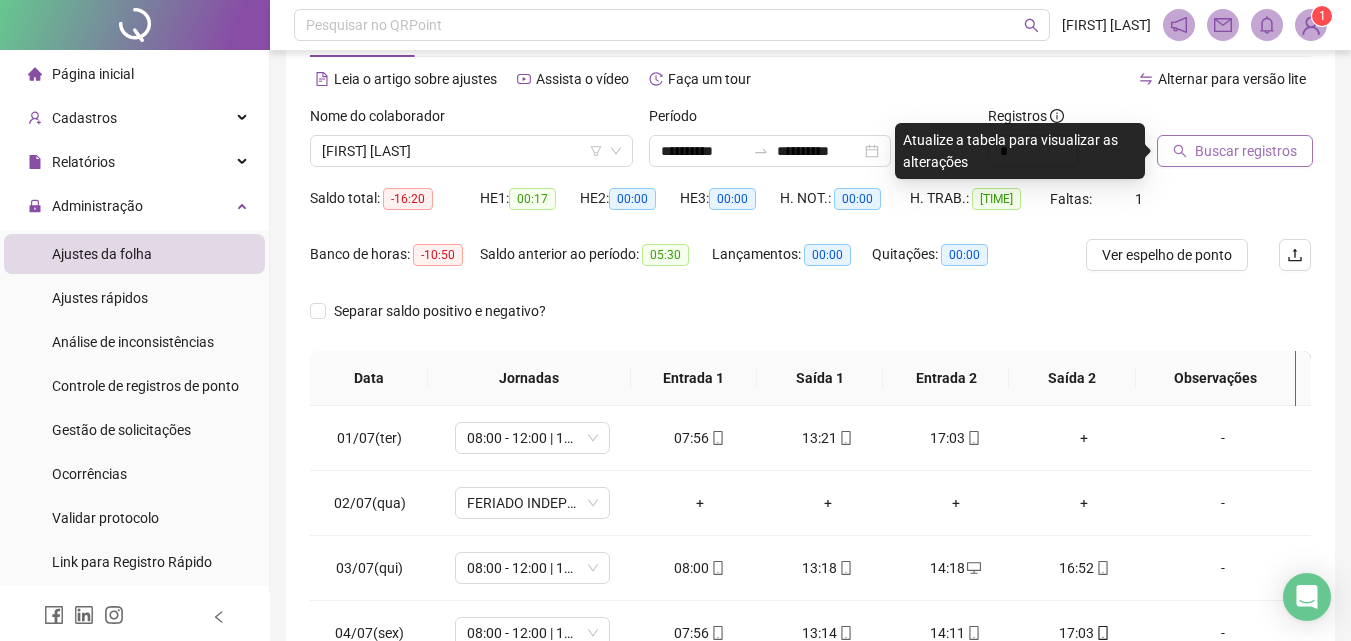 click on "Buscar registros" at bounding box center [1246, 151] 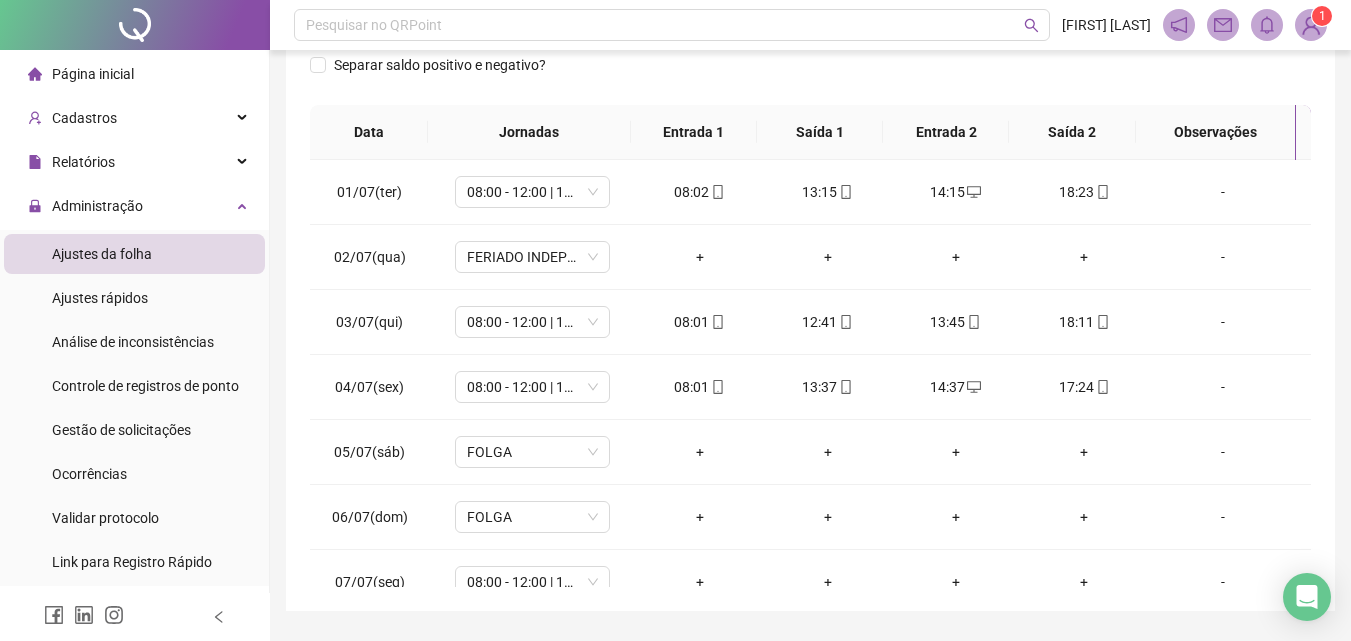scroll, scrollTop: 381, scrollLeft: 0, axis: vertical 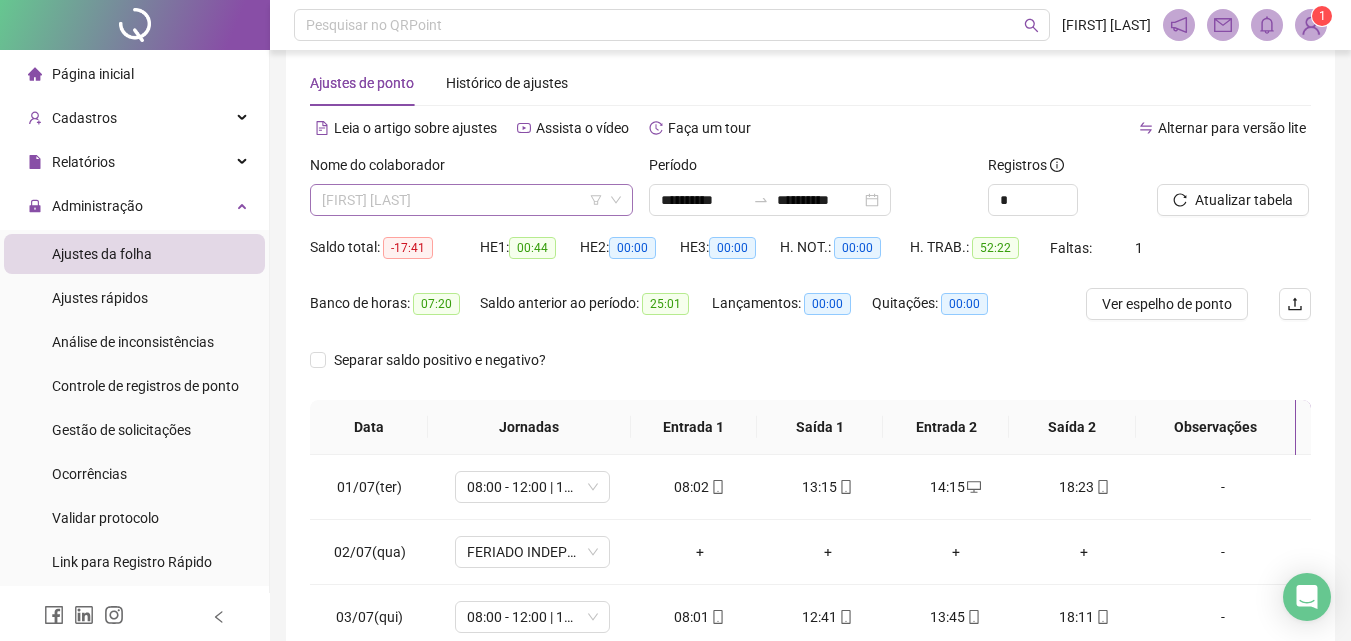 click on "[FIRST] [LAST]" at bounding box center [471, 200] 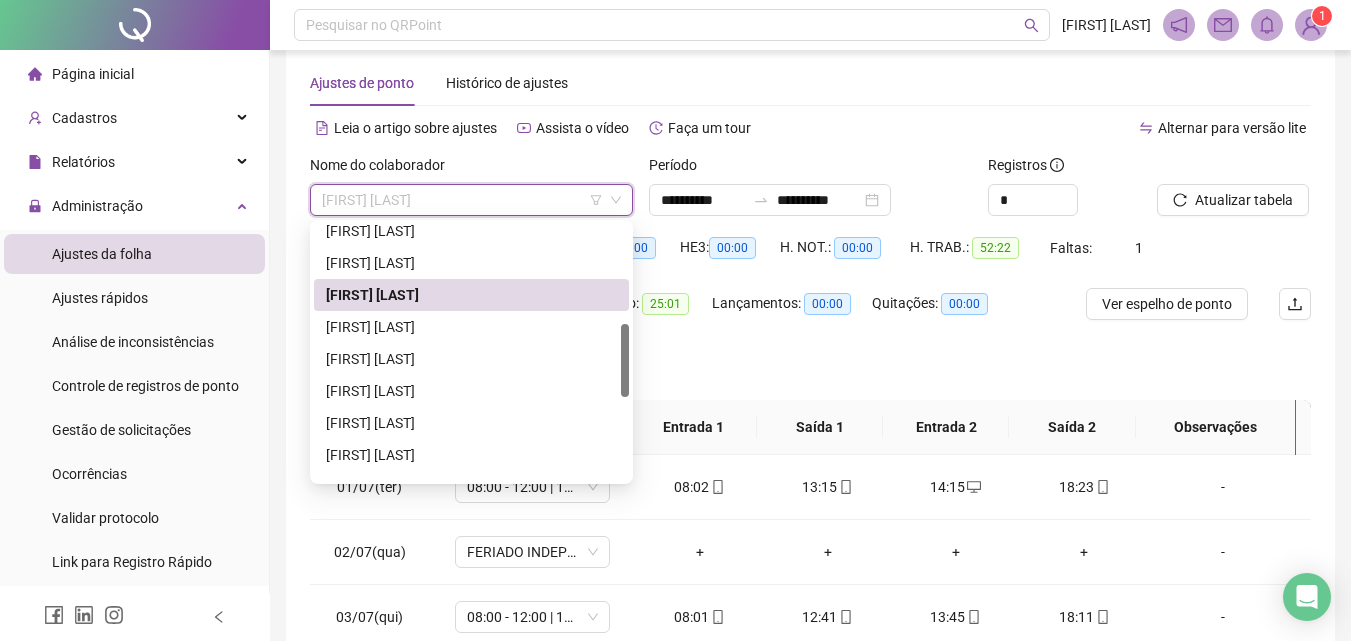 drag, startPoint x: 624, startPoint y: 334, endPoint x: 577, endPoint y: 354, distance: 51.078373 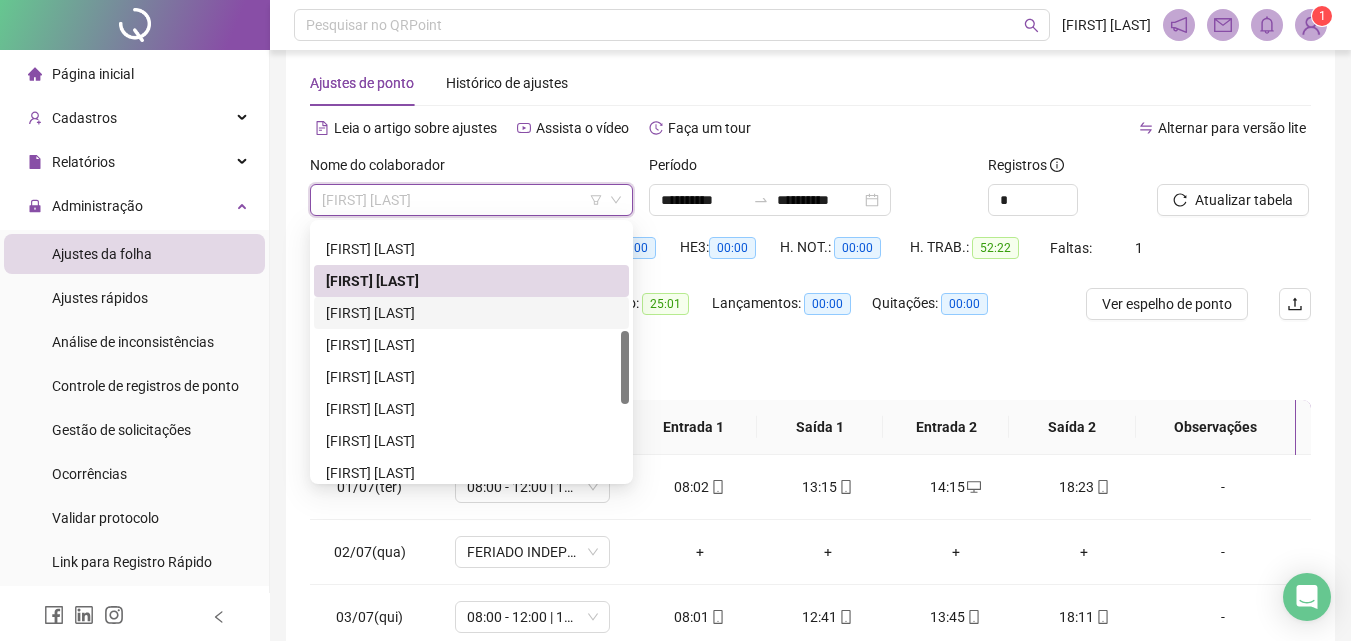 click on "[FIRST] [LAST]" at bounding box center (471, 313) 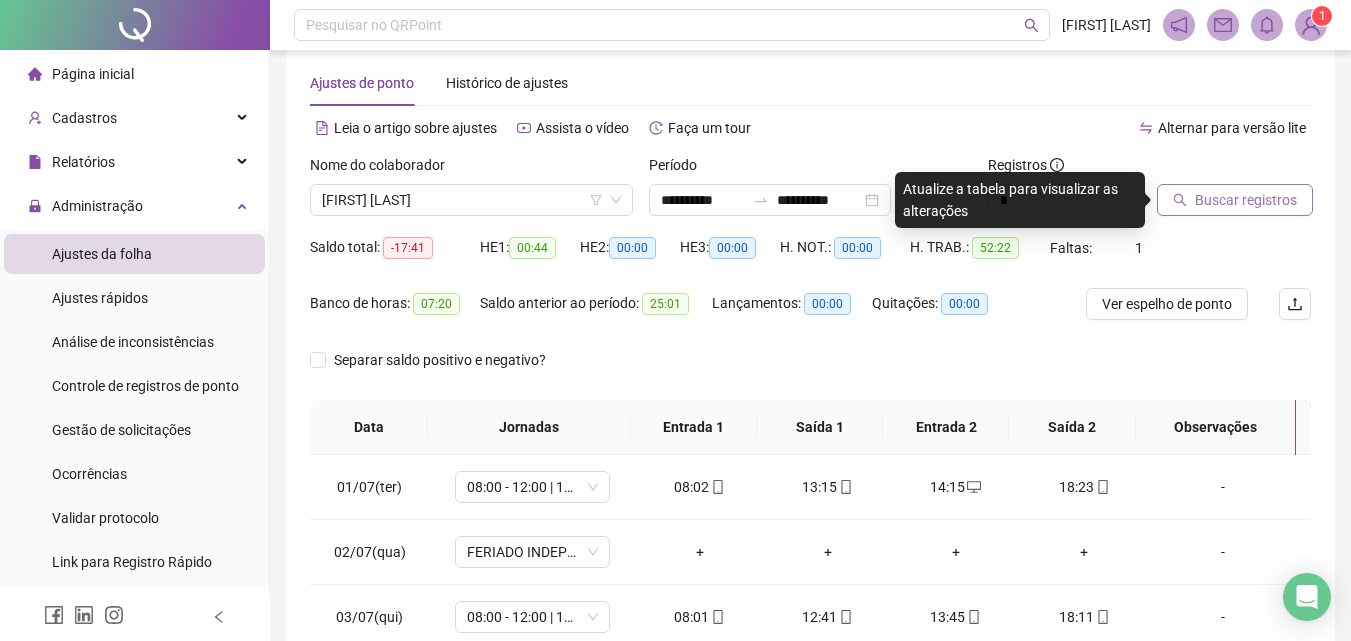 click on "Buscar registros" at bounding box center [1246, 200] 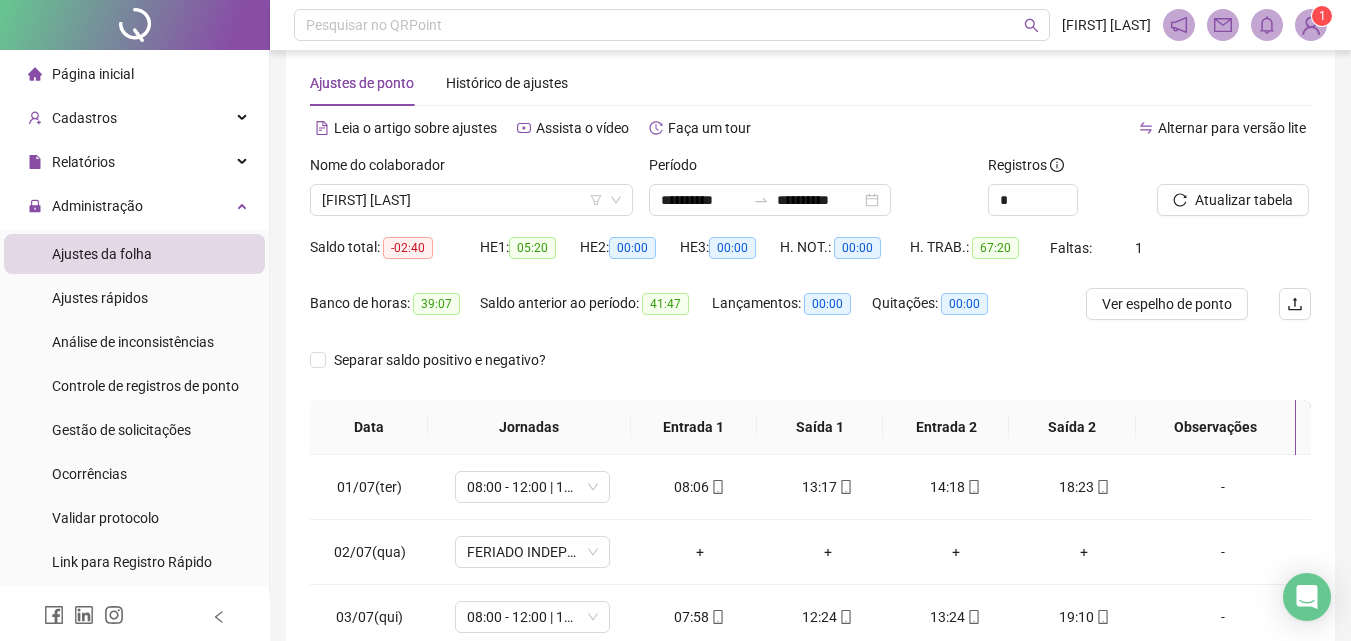 scroll, scrollTop: 344, scrollLeft: 0, axis: vertical 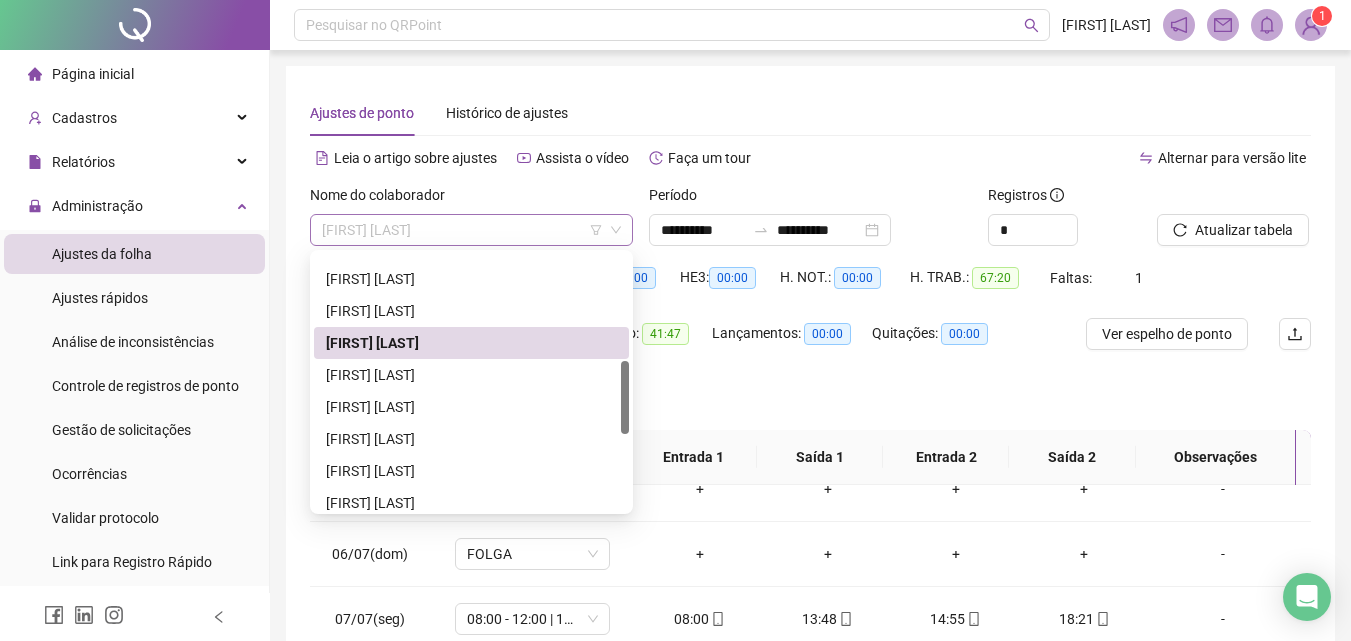click on "[FIRST] [LAST]" at bounding box center (471, 230) 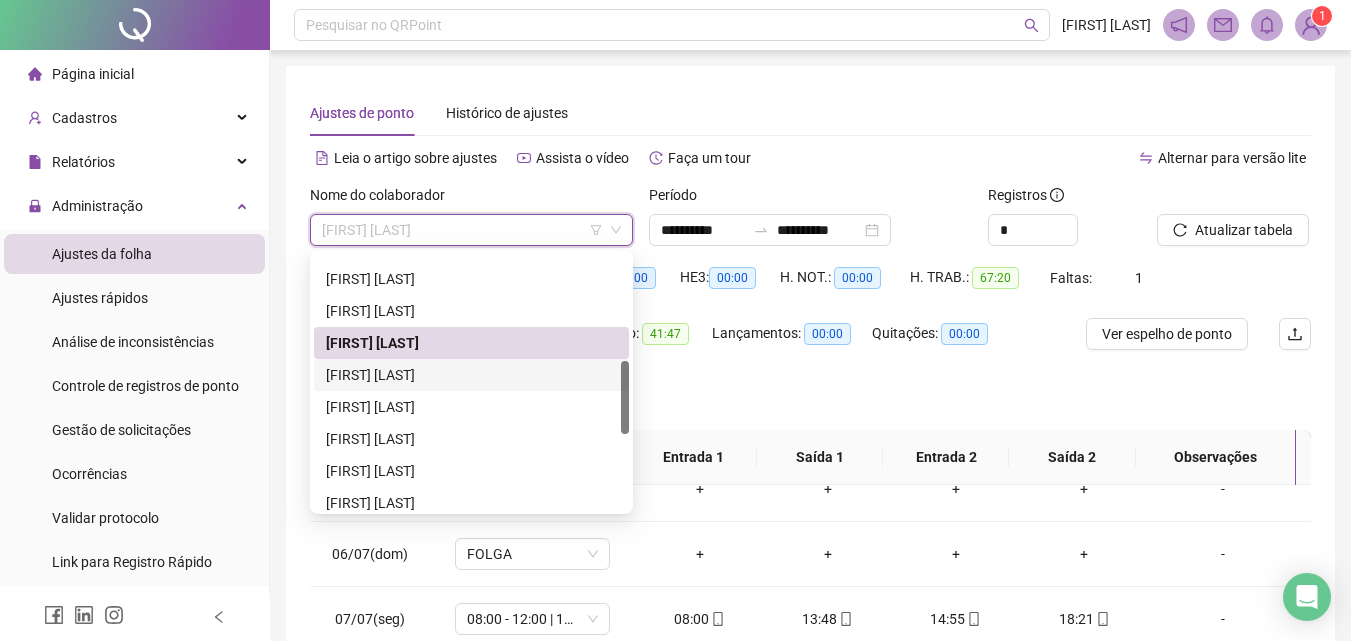 click on "[FIRST] [LAST]" at bounding box center [471, 375] 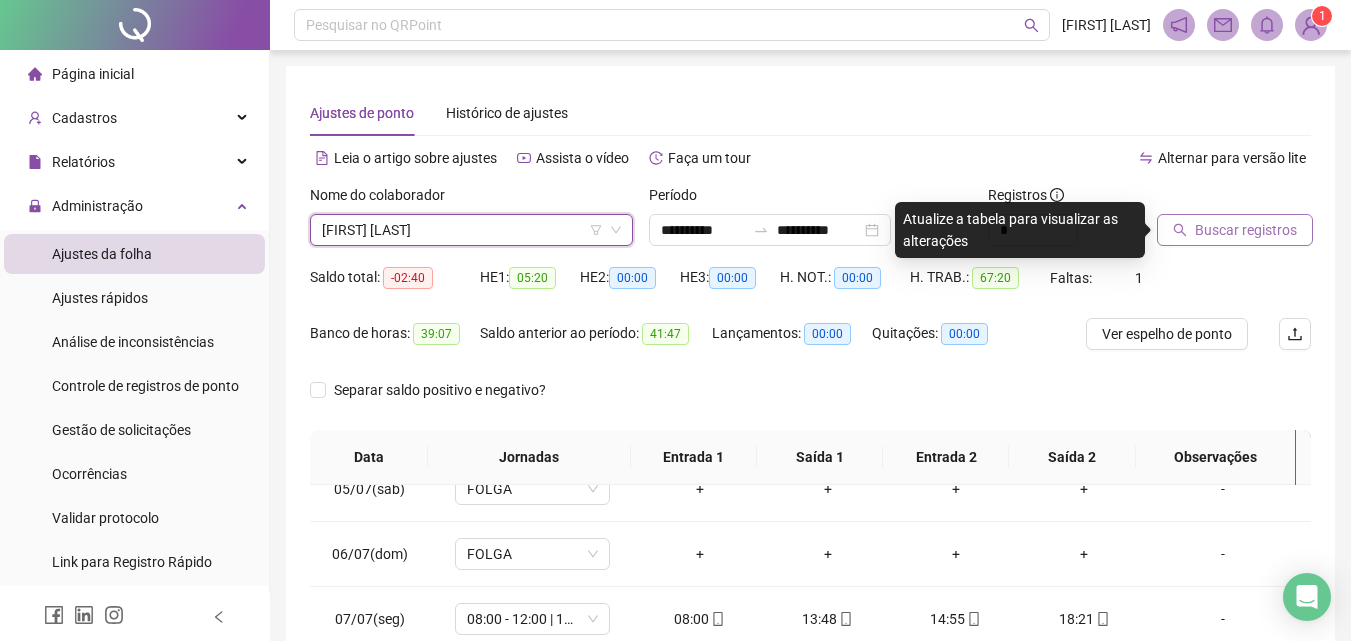click on "Buscar registros" at bounding box center [1246, 230] 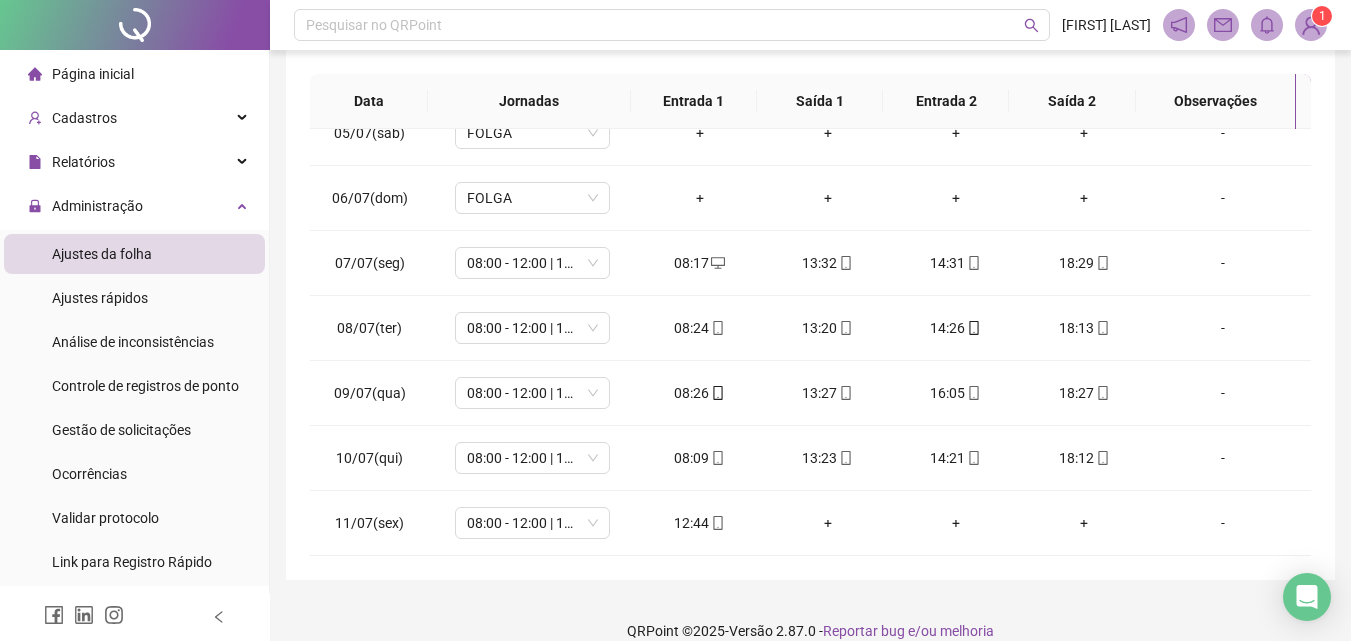 scroll, scrollTop: 381, scrollLeft: 0, axis: vertical 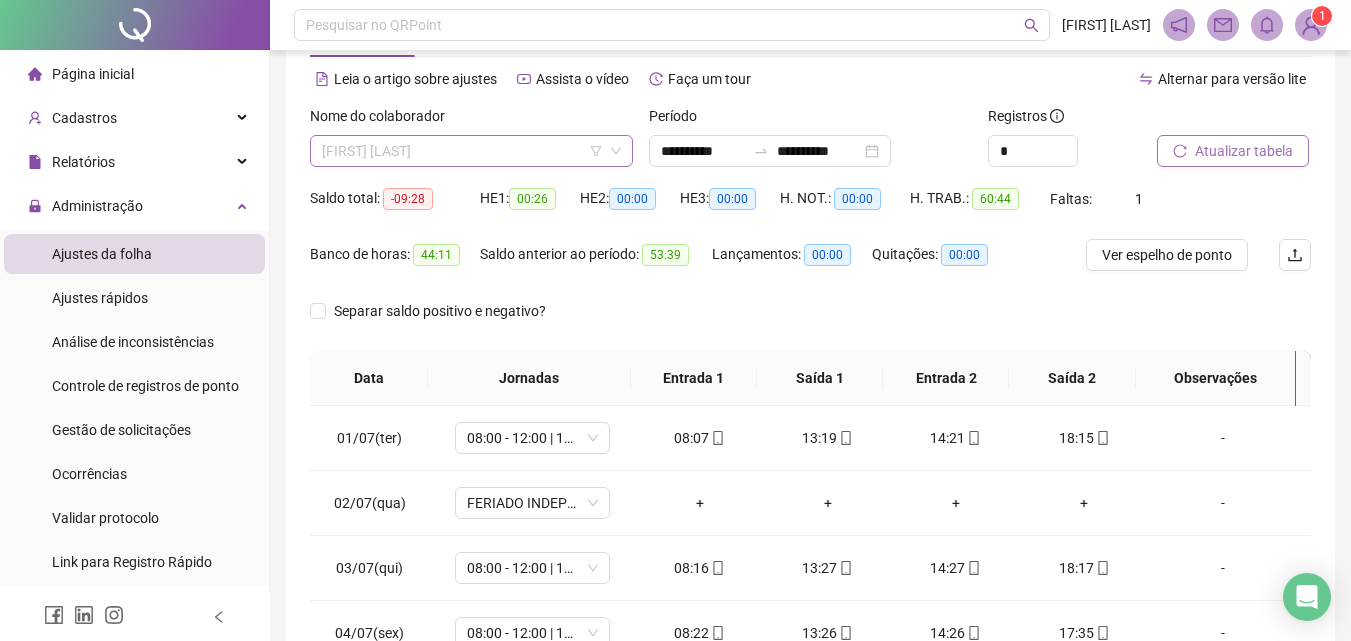 click on "[FIRST] [LAST]" at bounding box center [471, 151] 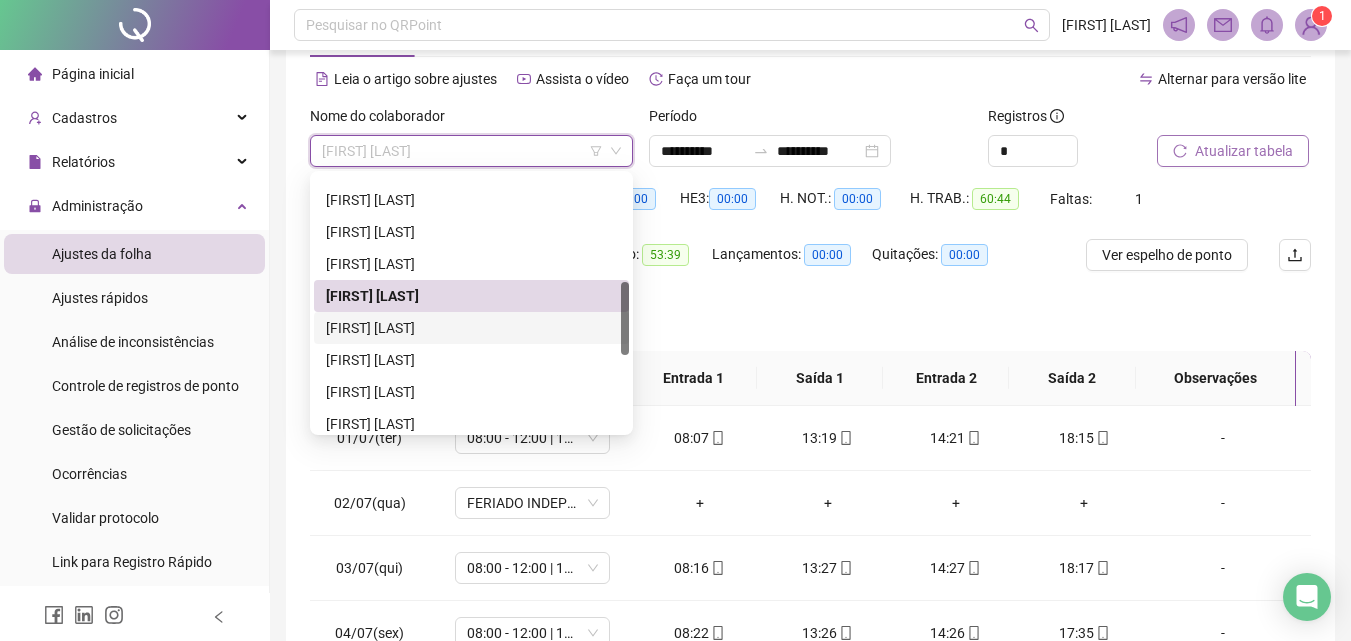 click on "[FIRST] [LAST]" at bounding box center [471, 328] 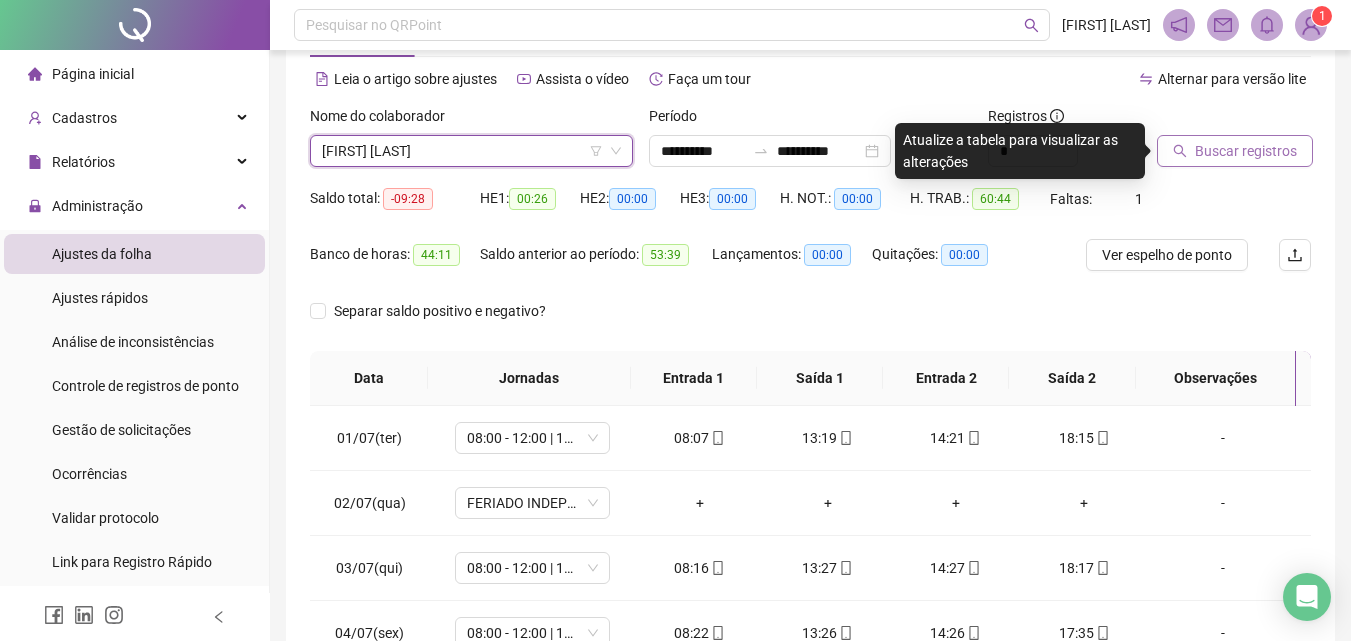 click on "Buscar registros" at bounding box center [1246, 151] 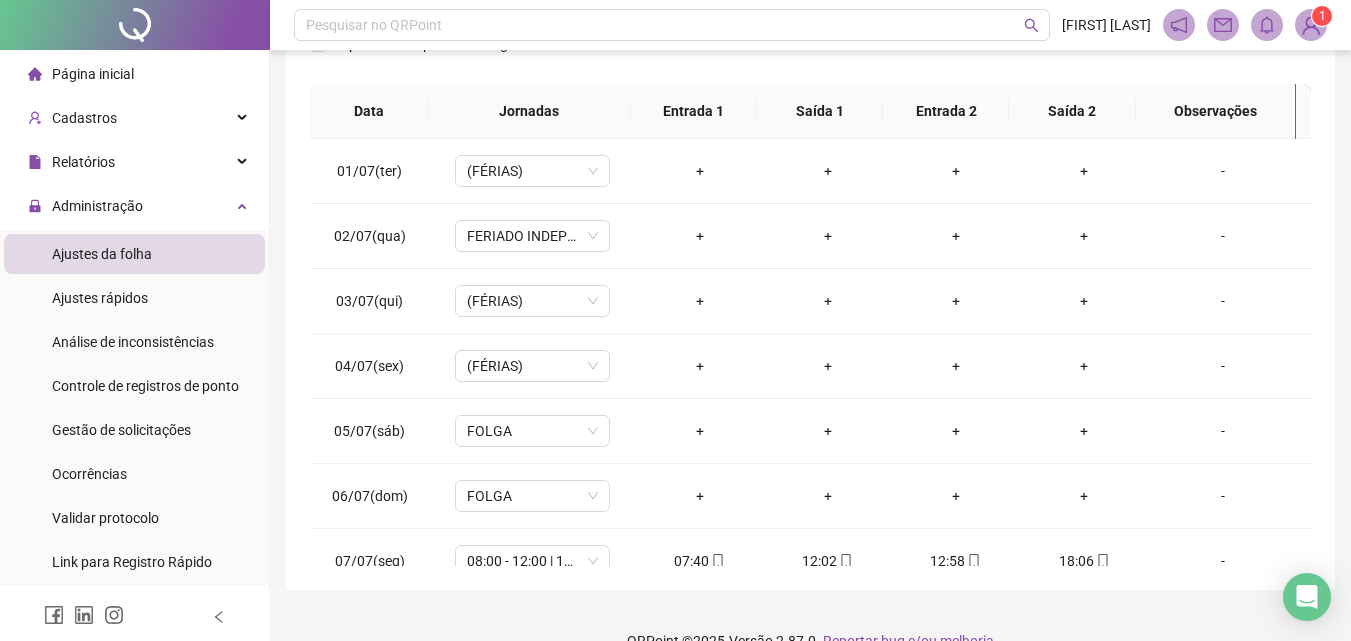 scroll, scrollTop: 381, scrollLeft: 0, axis: vertical 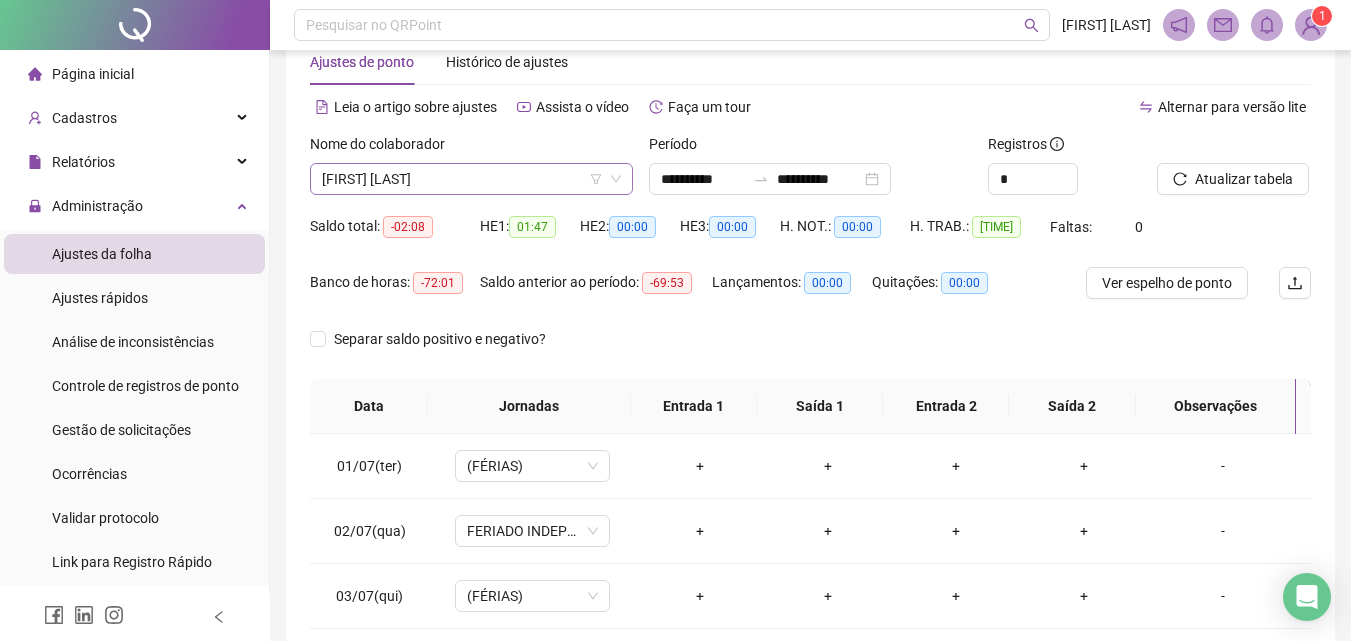 click on "[FIRST] [LAST]" at bounding box center (471, 179) 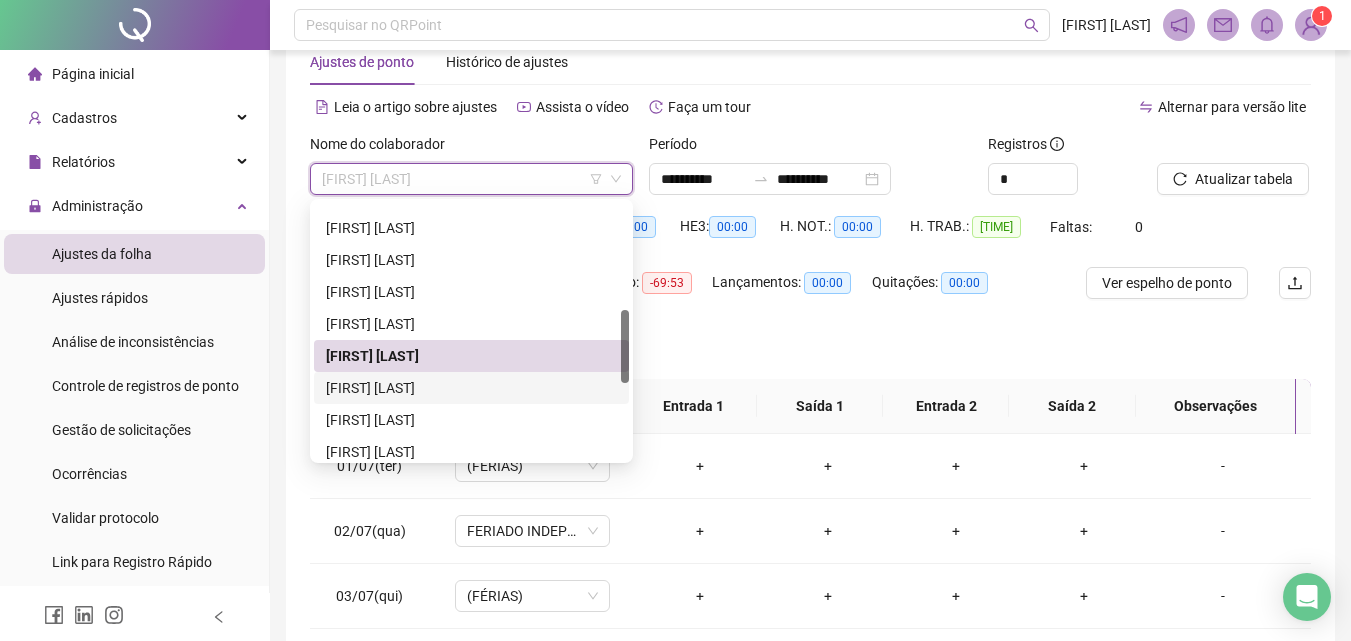 click on "[FIRST] [LAST]" at bounding box center (471, 388) 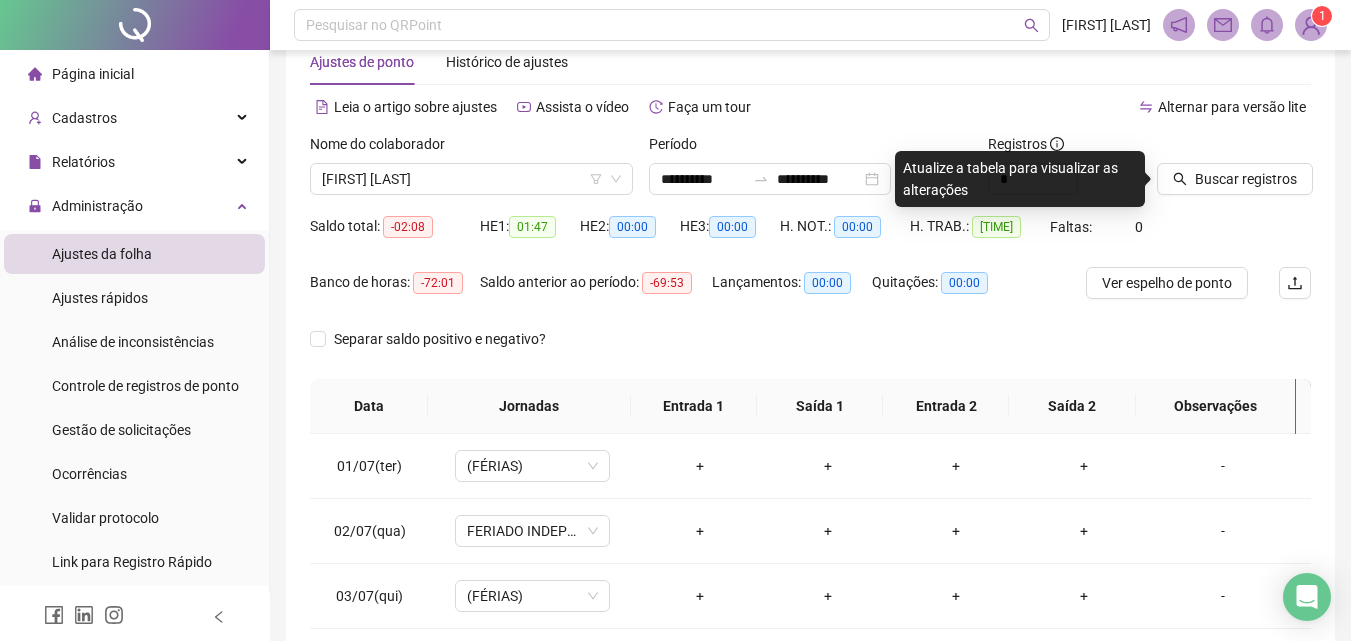 click on "Buscar registros" at bounding box center (1234, 172) 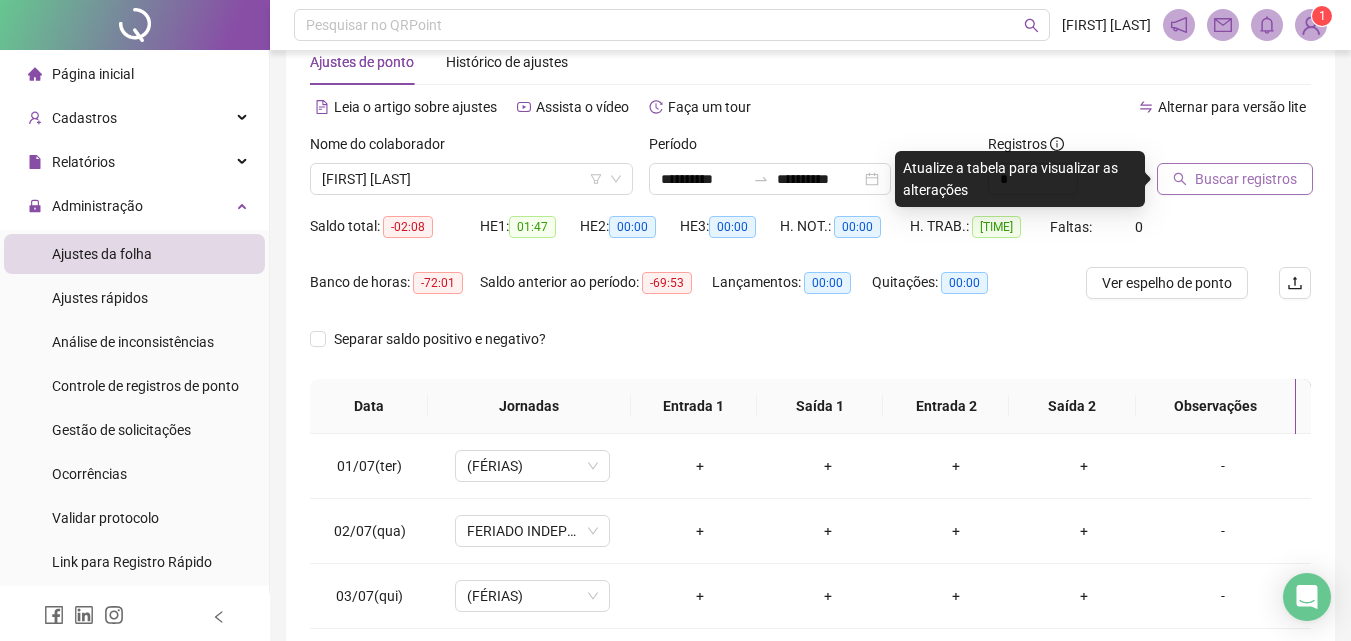 click on "Buscar registros" at bounding box center (1246, 179) 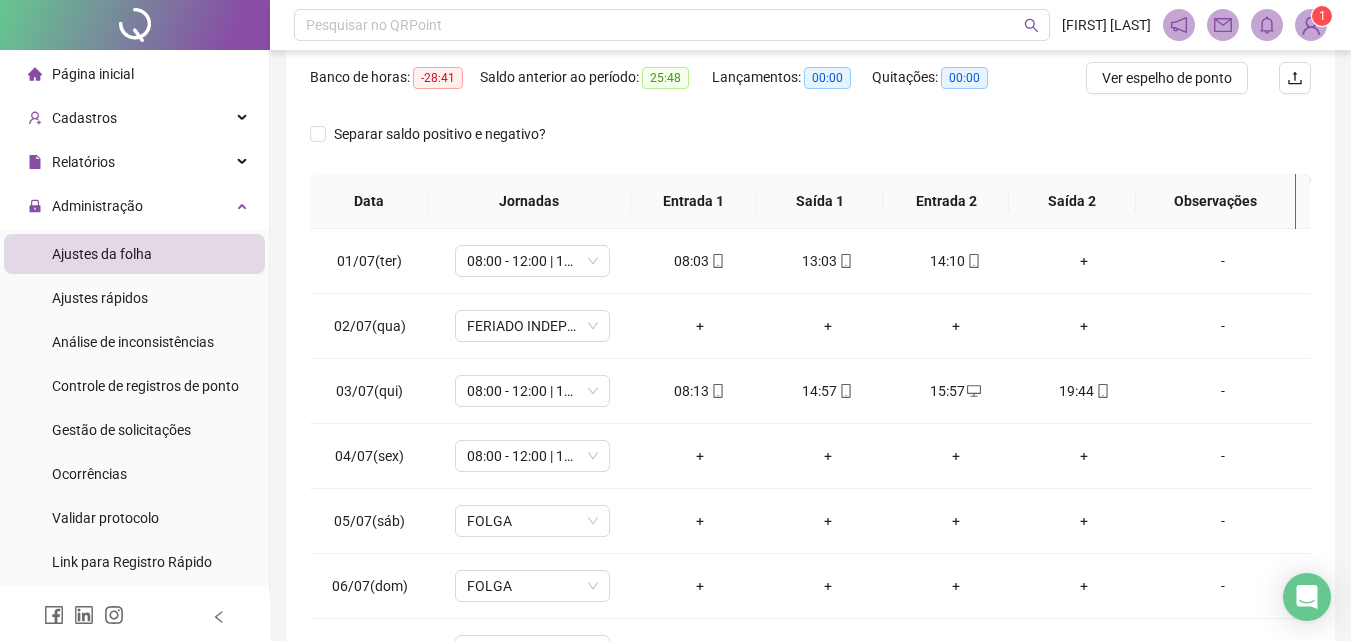 scroll, scrollTop: 315, scrollLeft: 0, axis: vertical 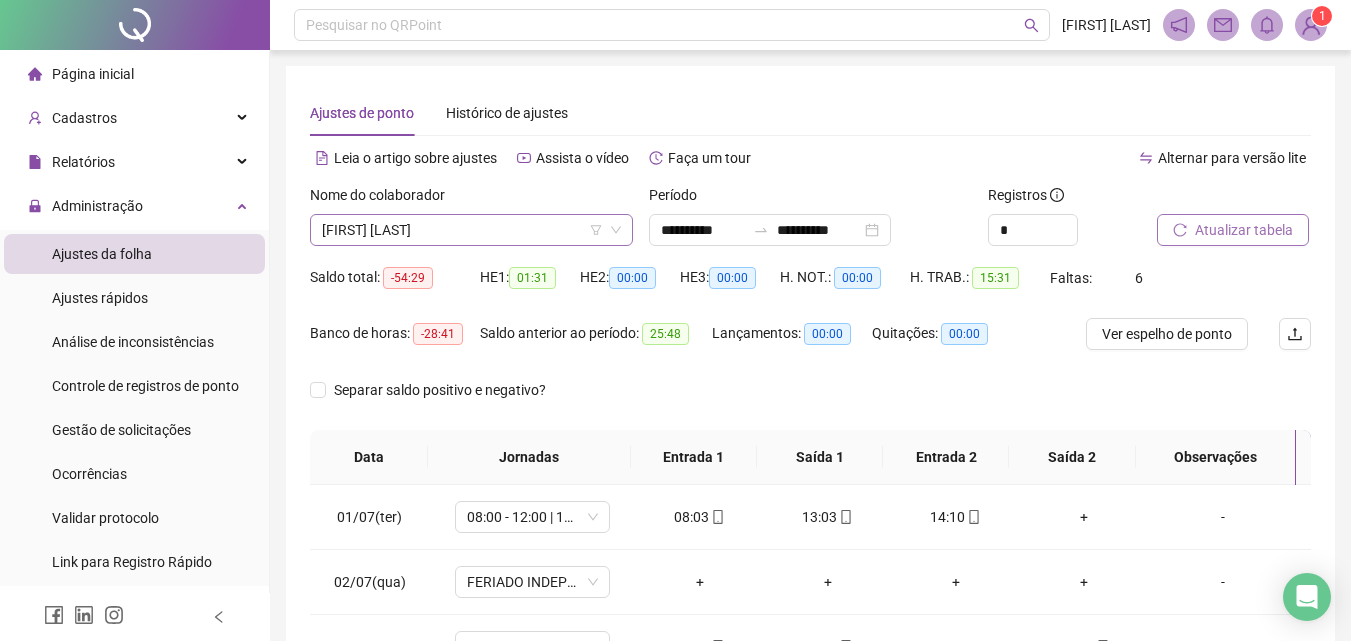 click on "[FIRST] [LAST]" at bounding box center (471, 230) 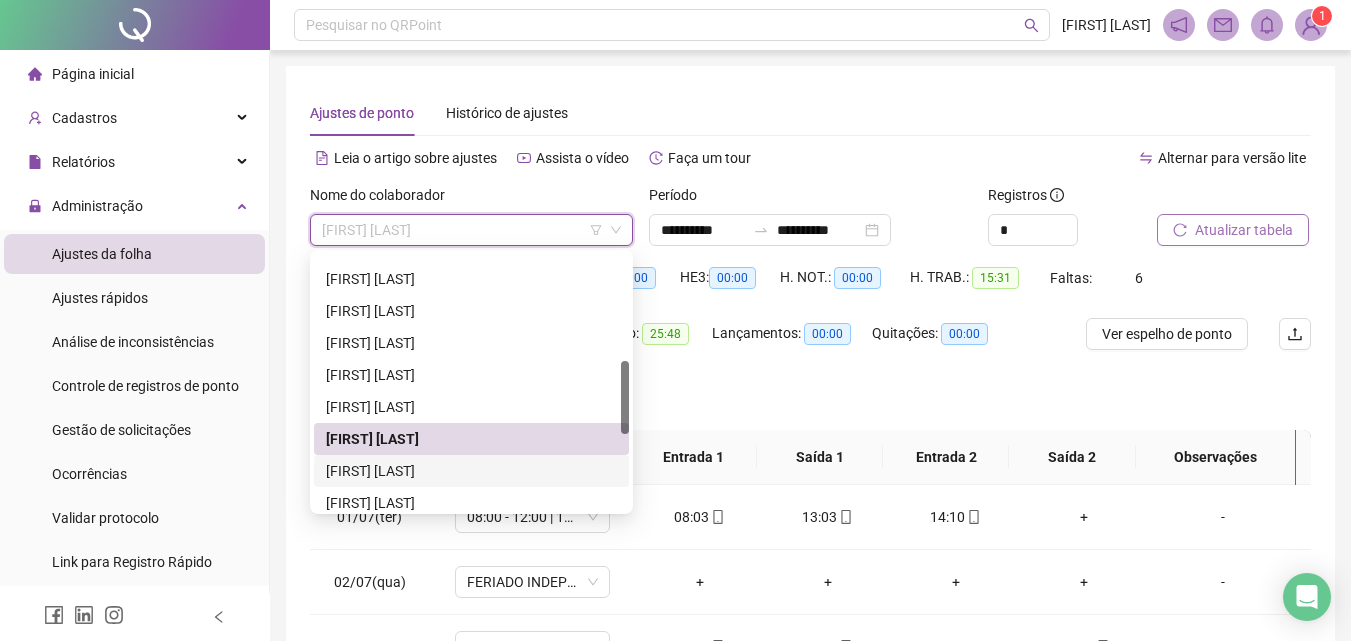 click on "[FIRST] [LAST]" at bounding box center (471, 471) 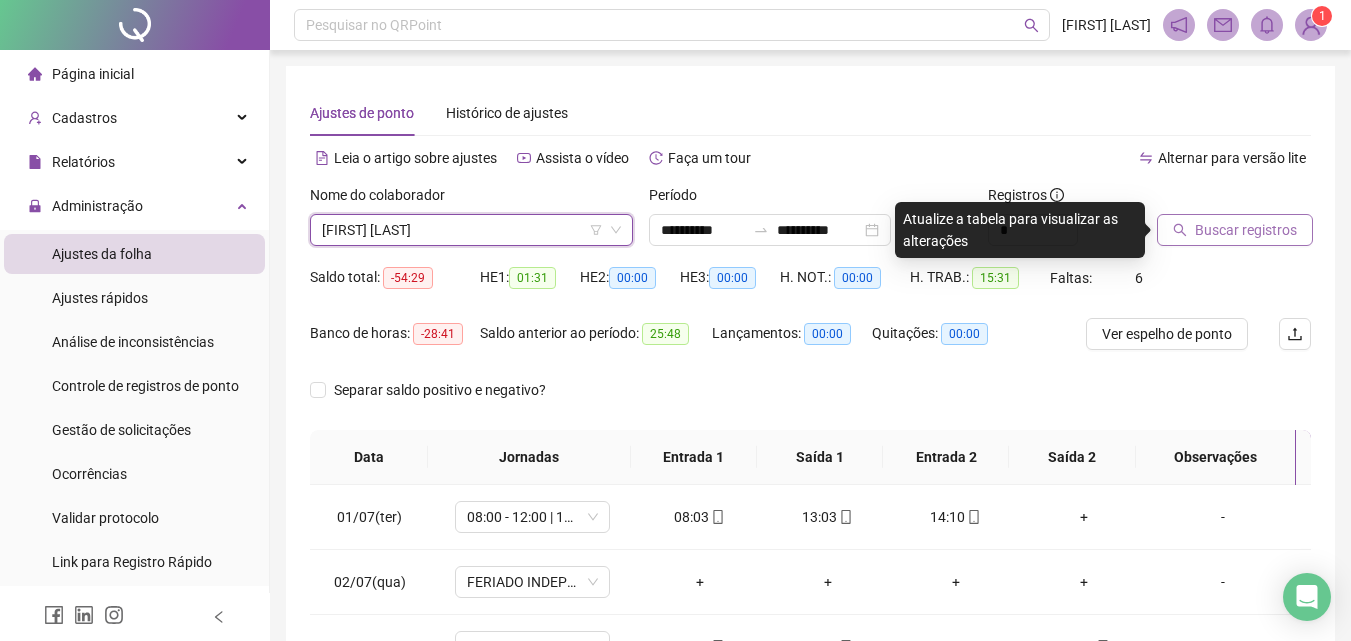 click on "Buscar registros" at bounding box center (1246, 230) 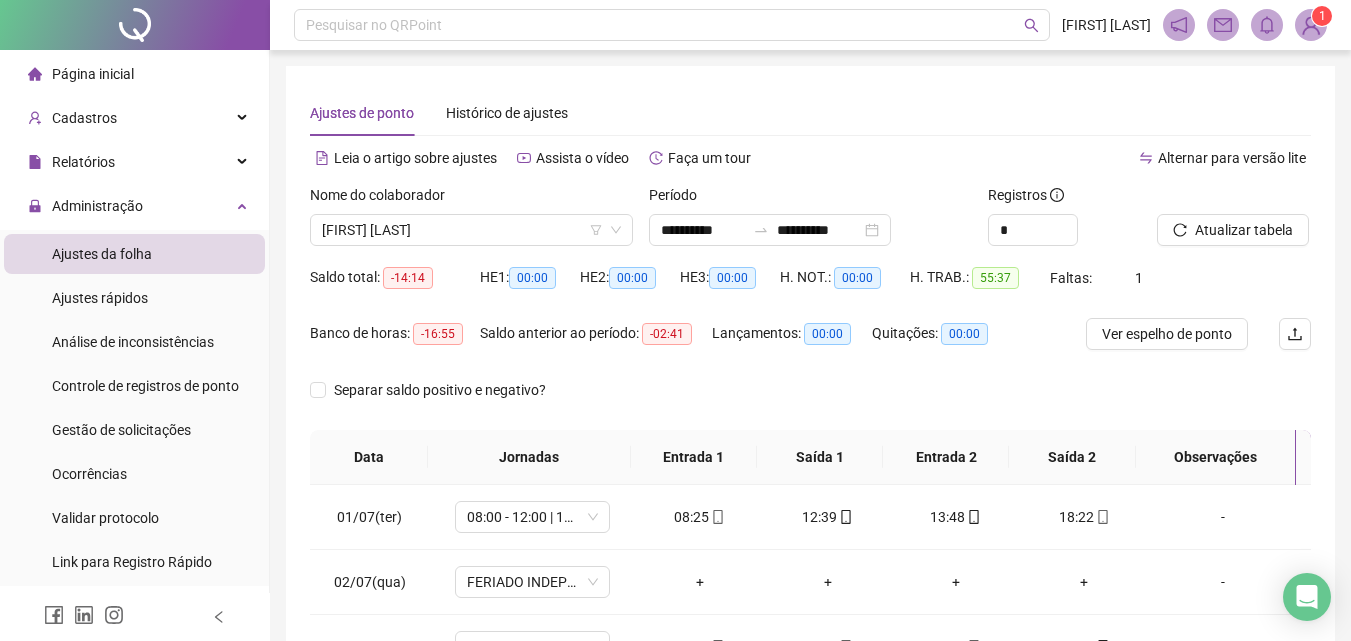 scroll, scrollTop: 300, scrollLeft: 0, axis: vertical 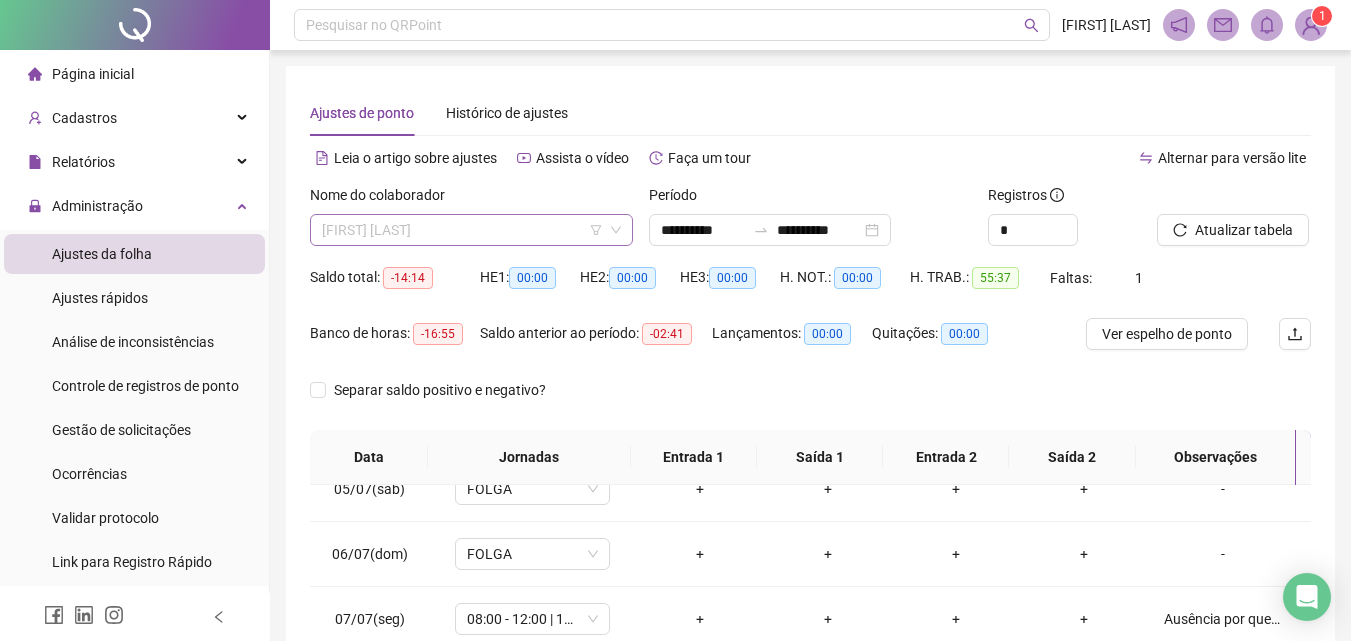 click on "[FIRST] [LAST]" at bounding box center (471, 230) 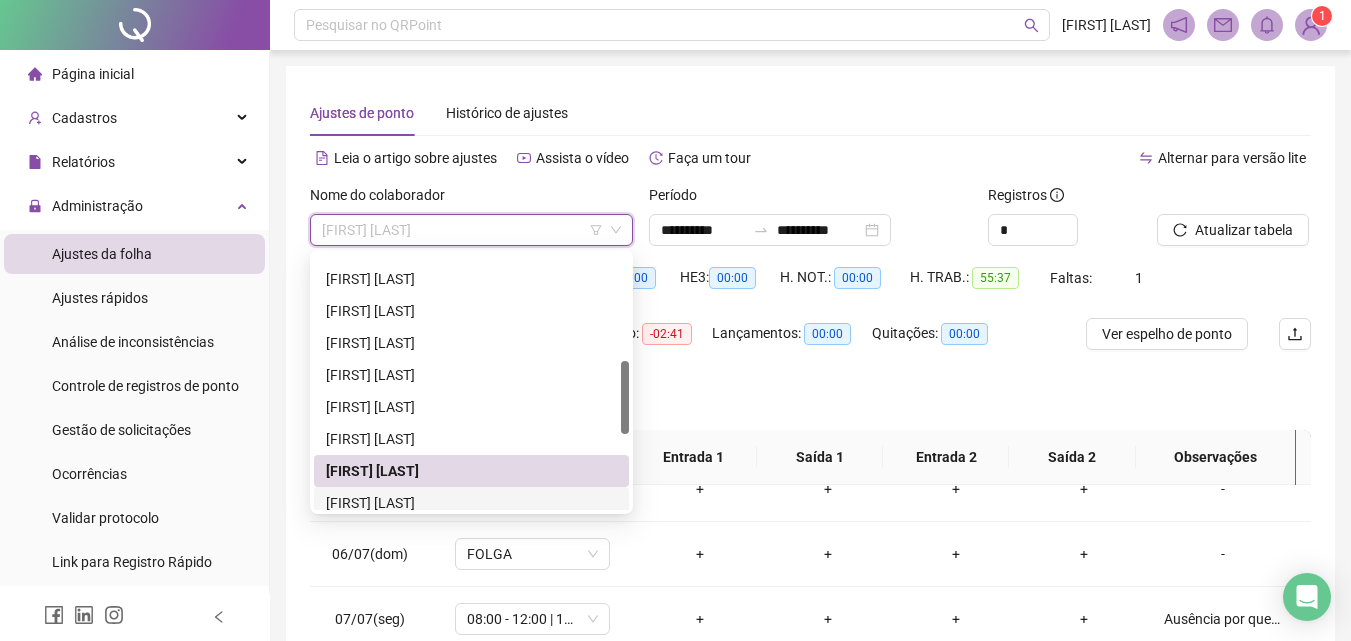 click on "[FIRST] [LAST]" at bounding box center (471, 503) 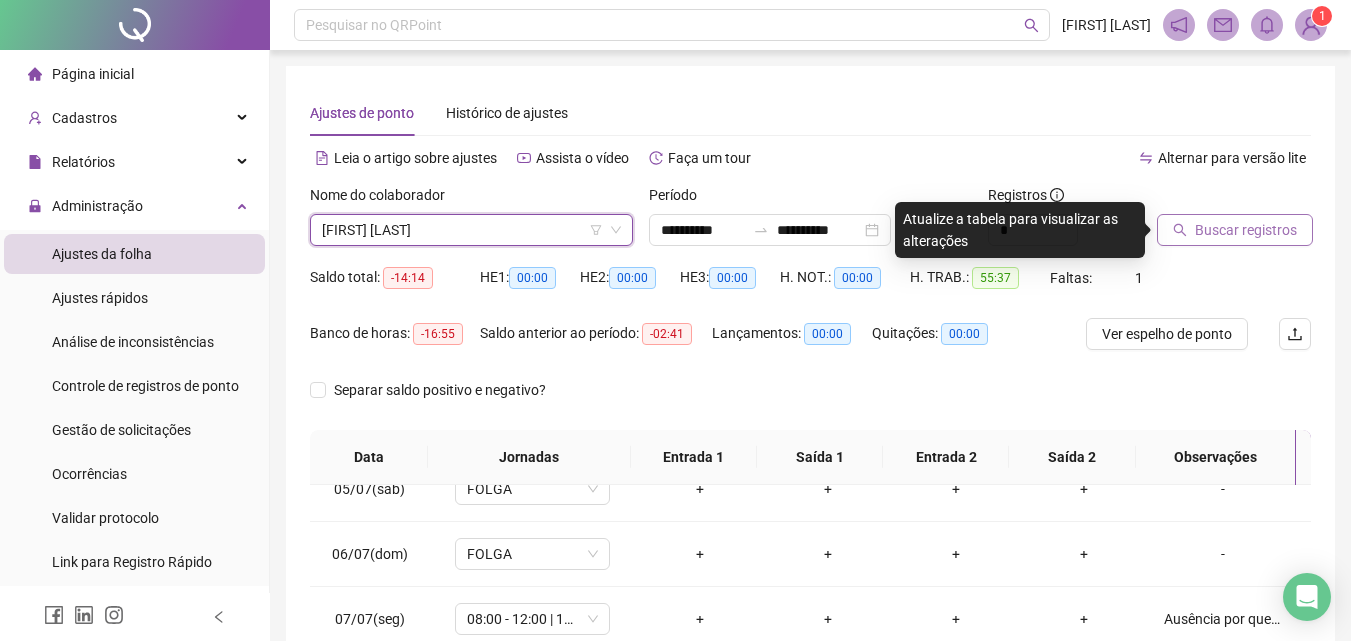 click on "Buscar registros" at bounding box center (1246, 230) 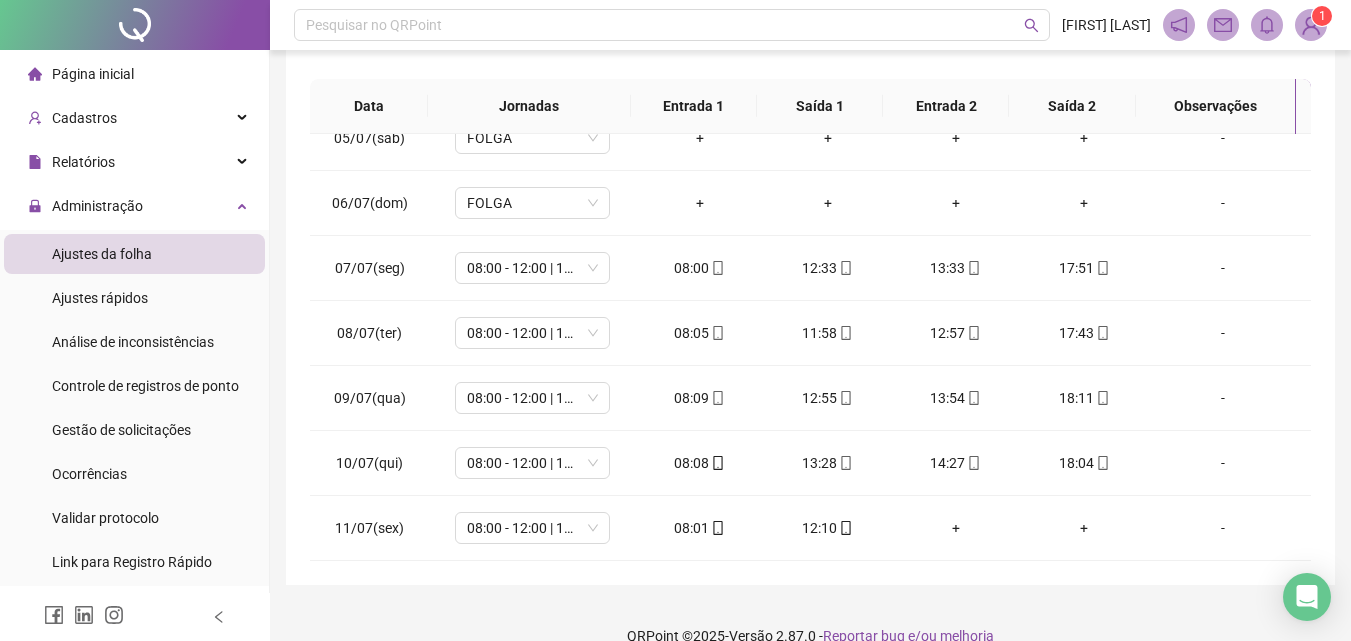 scroll, scrollTop: 356, scrollLeft: 0, axis: vertical 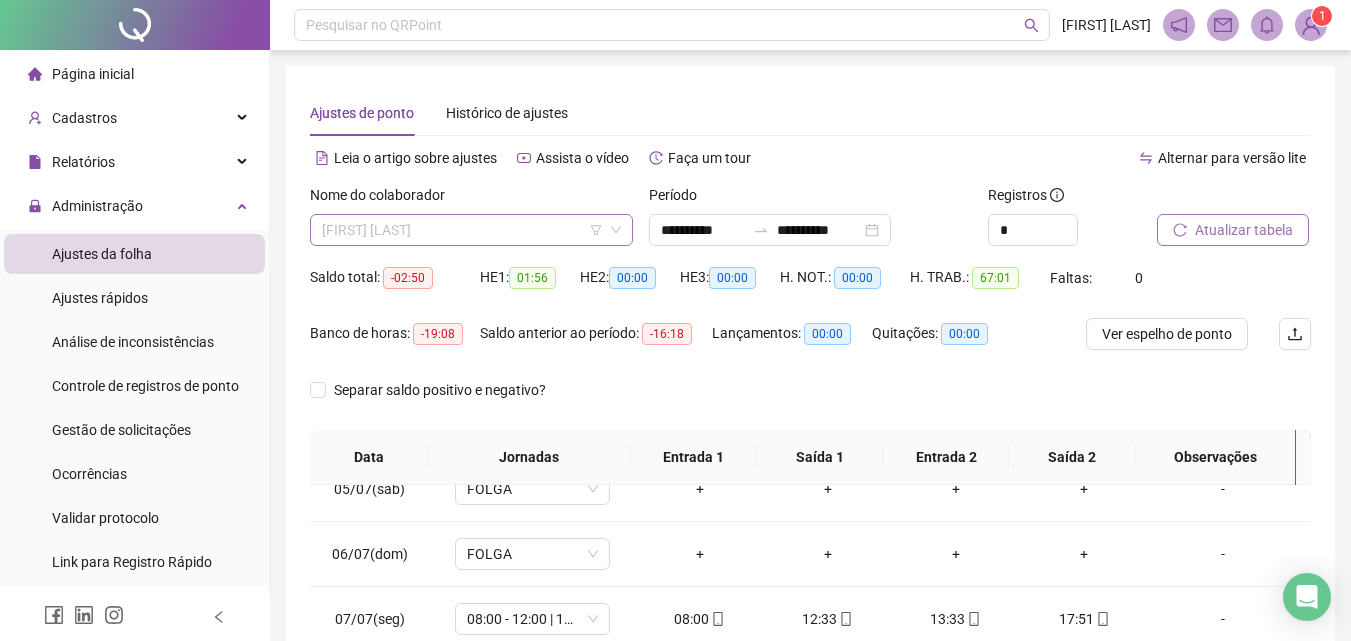 click on "[FIRST] [LAST]" at bounding box center [471, 230] 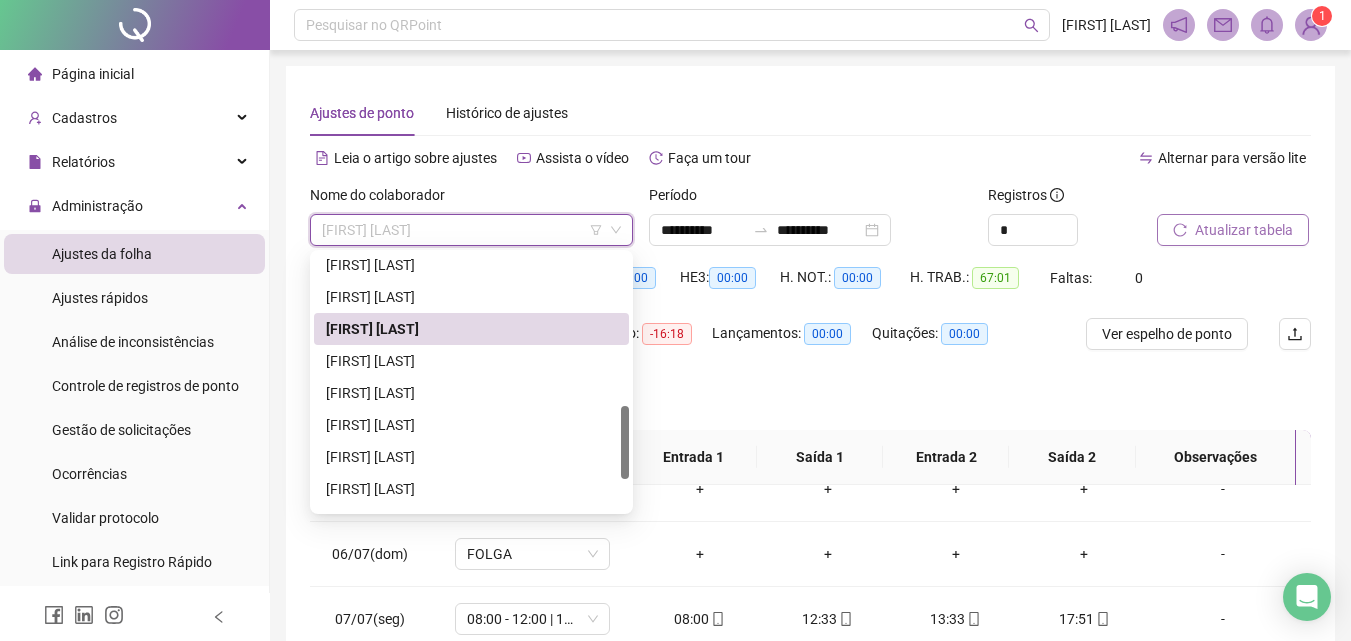 scroll, scrollTop: 598, scrollLeft: 0, axis: vertical 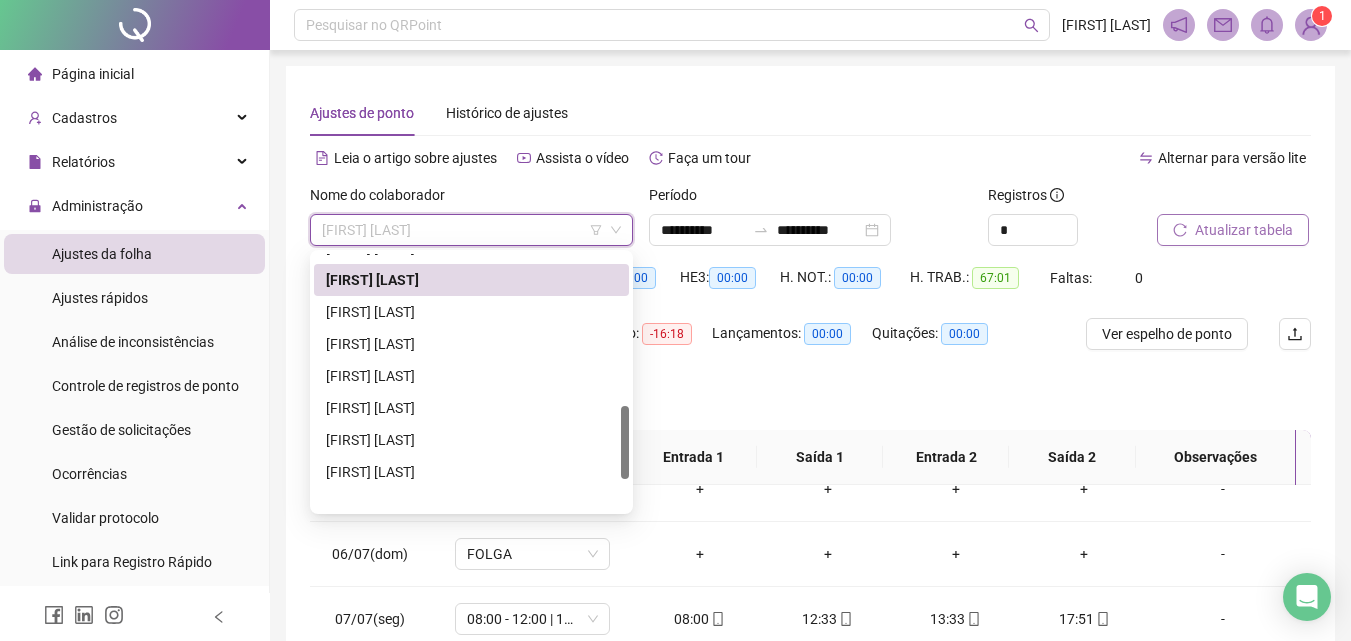 drag, startPoint x: 621, startPoint y: 381, endPoint x: 617, endPoint y: 438, distance: 57.14018 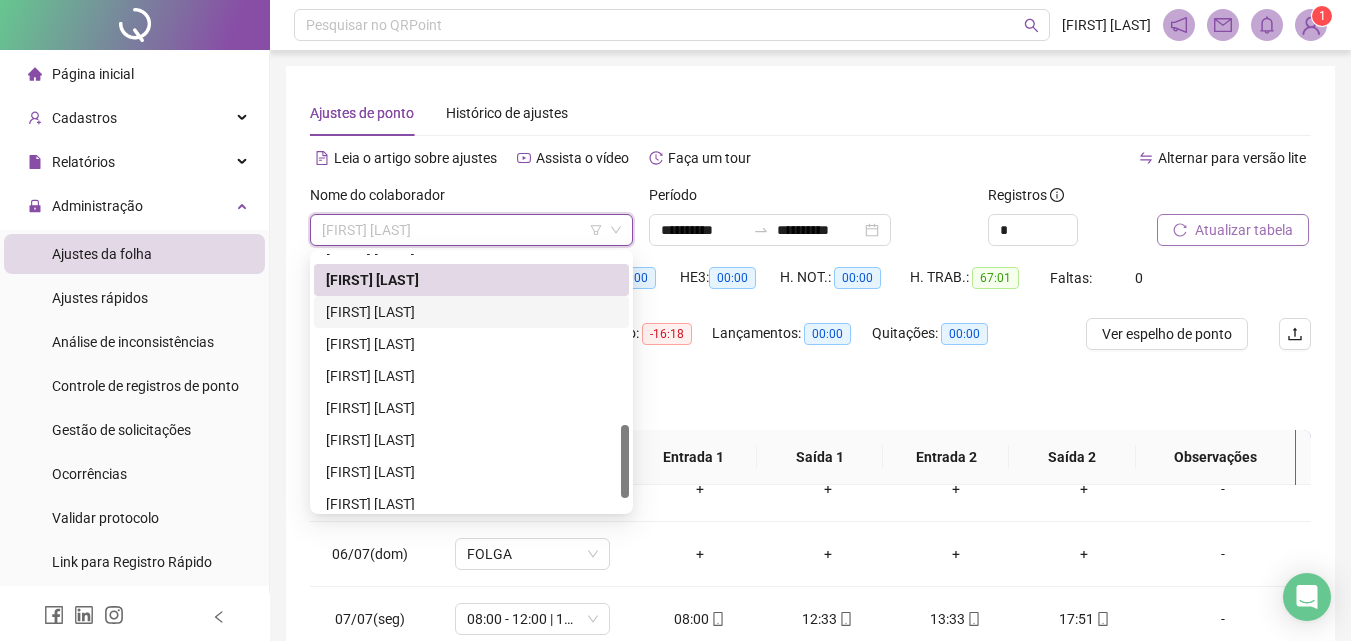 click on "[FIRST] [LAST]" at bounding box center [471, 312] 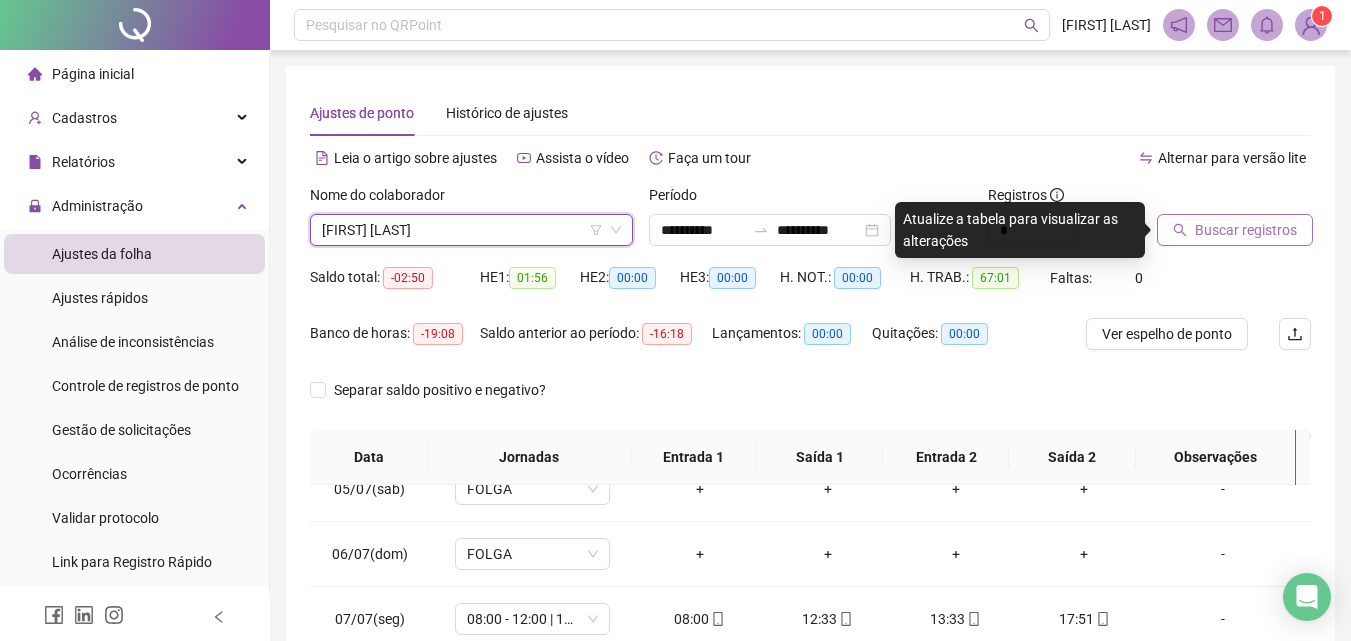 click on "Buscar registros" at bounding box center (1246, 230) 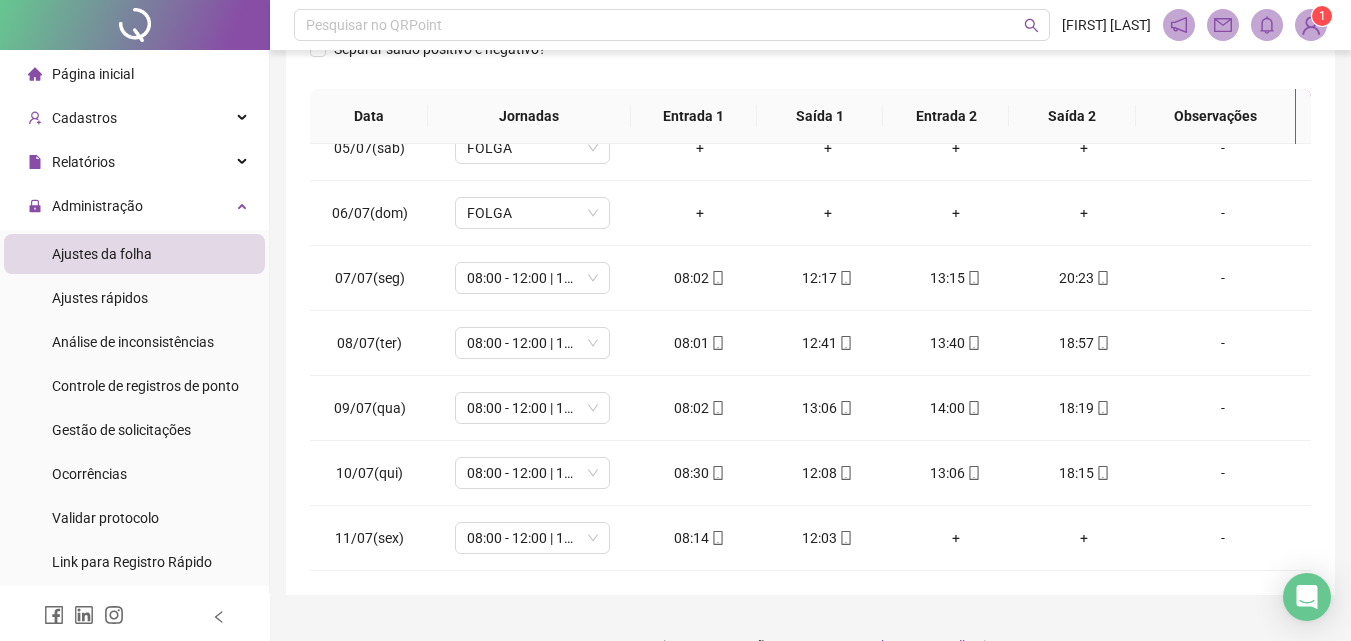 scroll, scrollTop: 381, scrollLeft: 0, axis: vertical 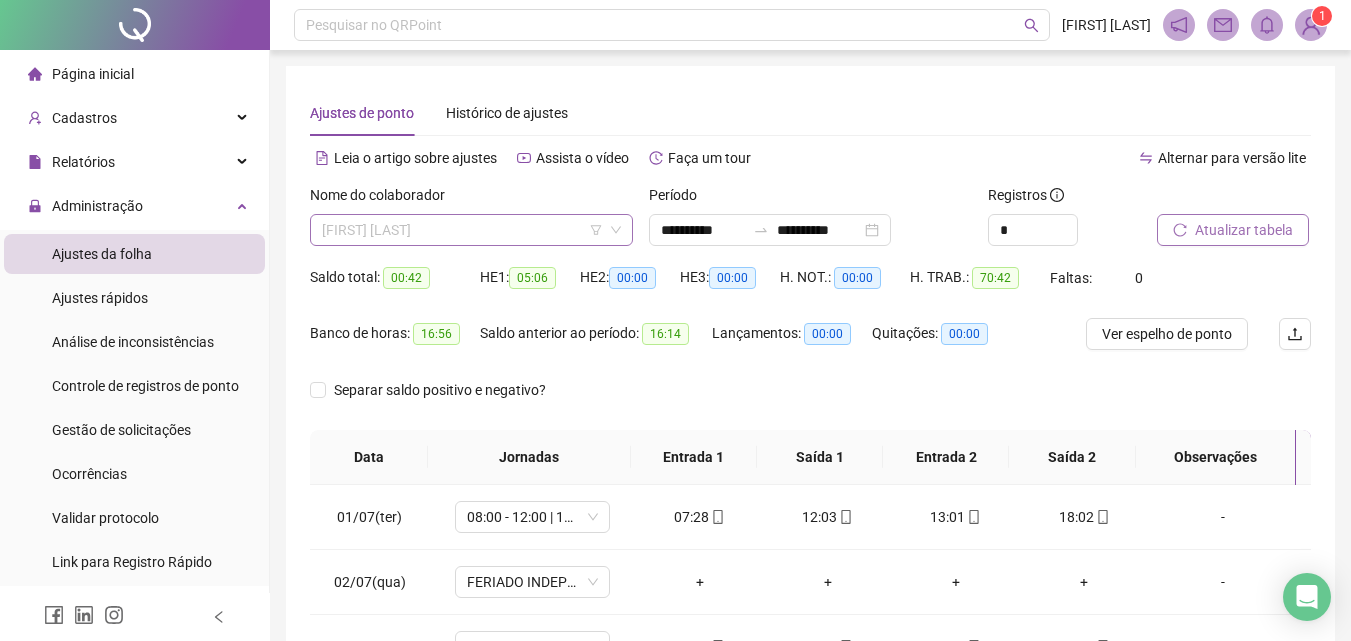 click on "[FIRST] [LAST]" at bounding box center (471, 230) 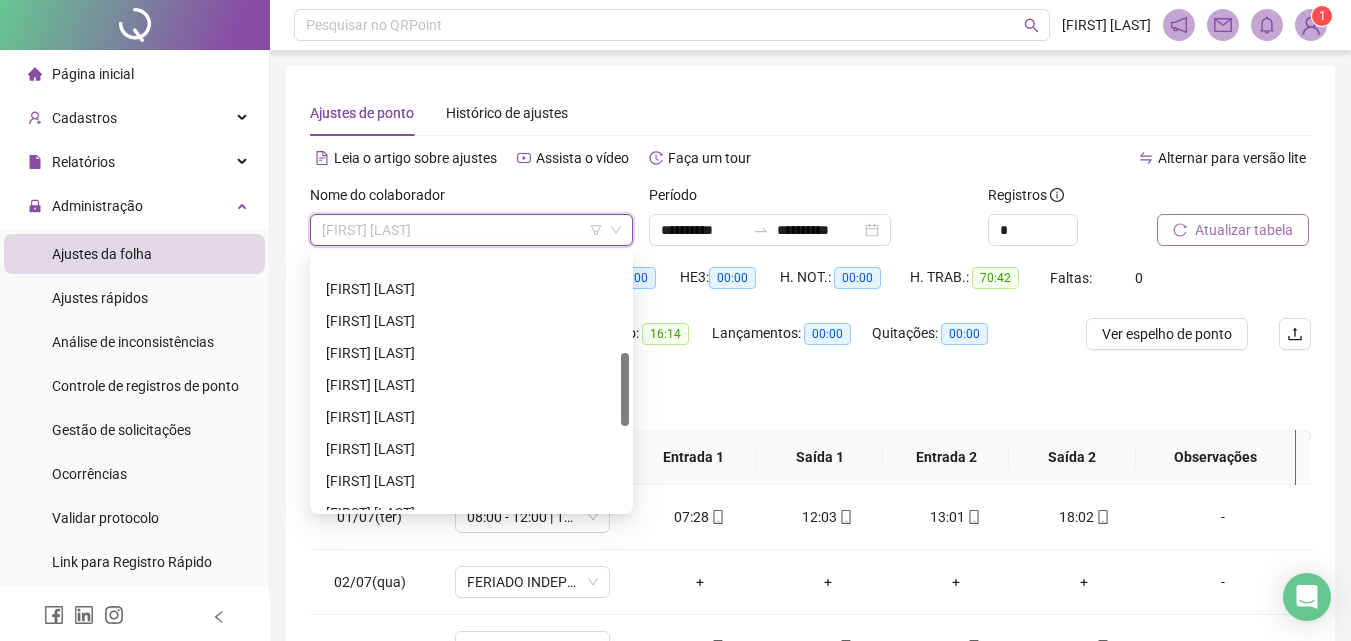 scroll, scrollTop: 280, scrollLeft: 0, axis: vertical 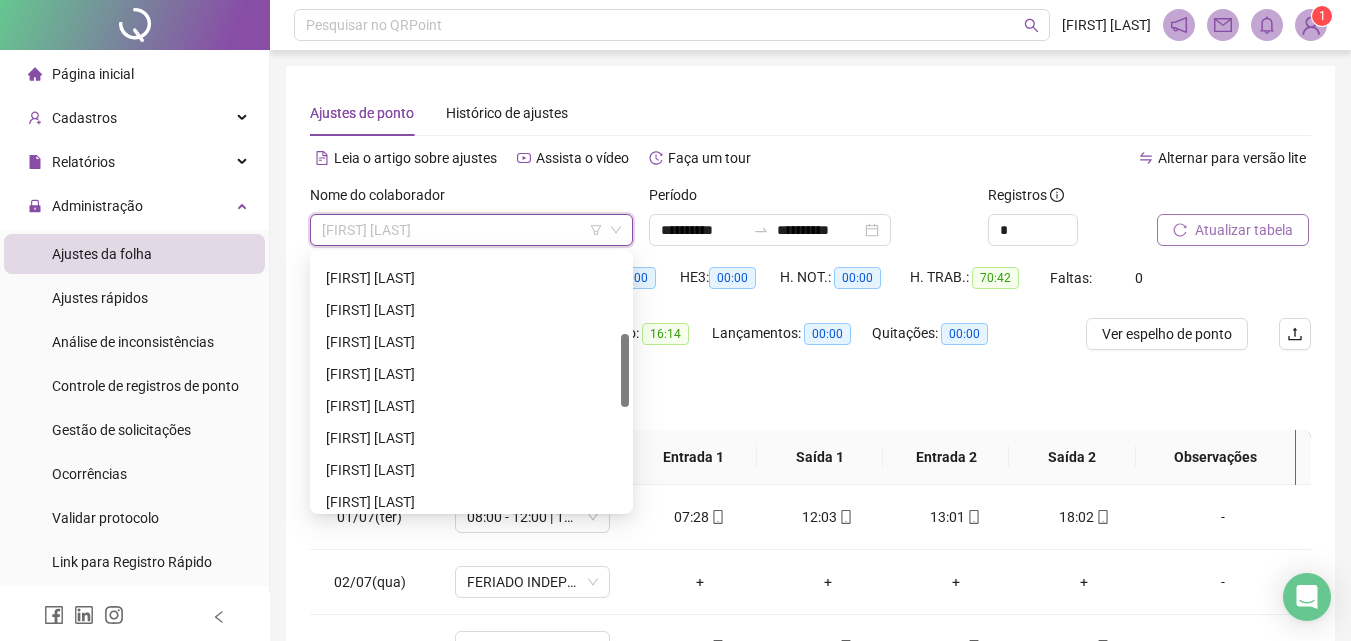 drag, startPoint x: 625, startPoint y: 465, endPoint x: 600, endPoint y: 374, distance: 94.371605 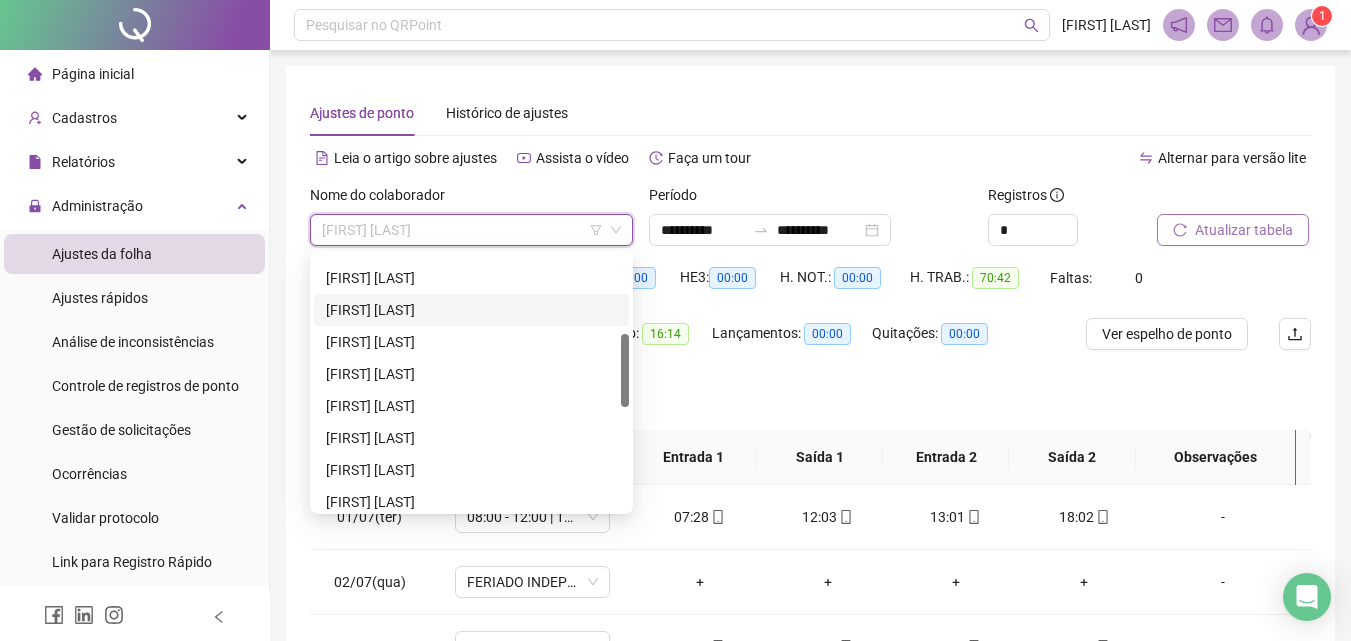 click on "[FIRST] [LAST]" at bounding box center (471, 310) 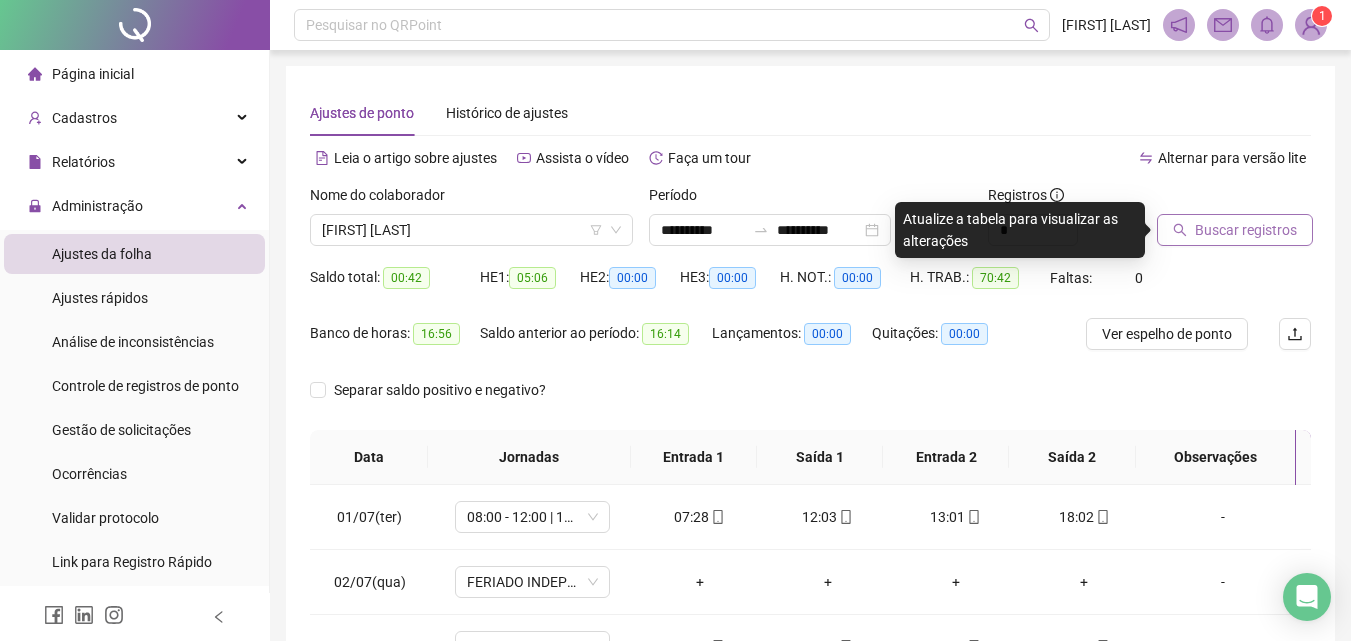 click on "Buscar registros" at bounding box center (1246, 230) 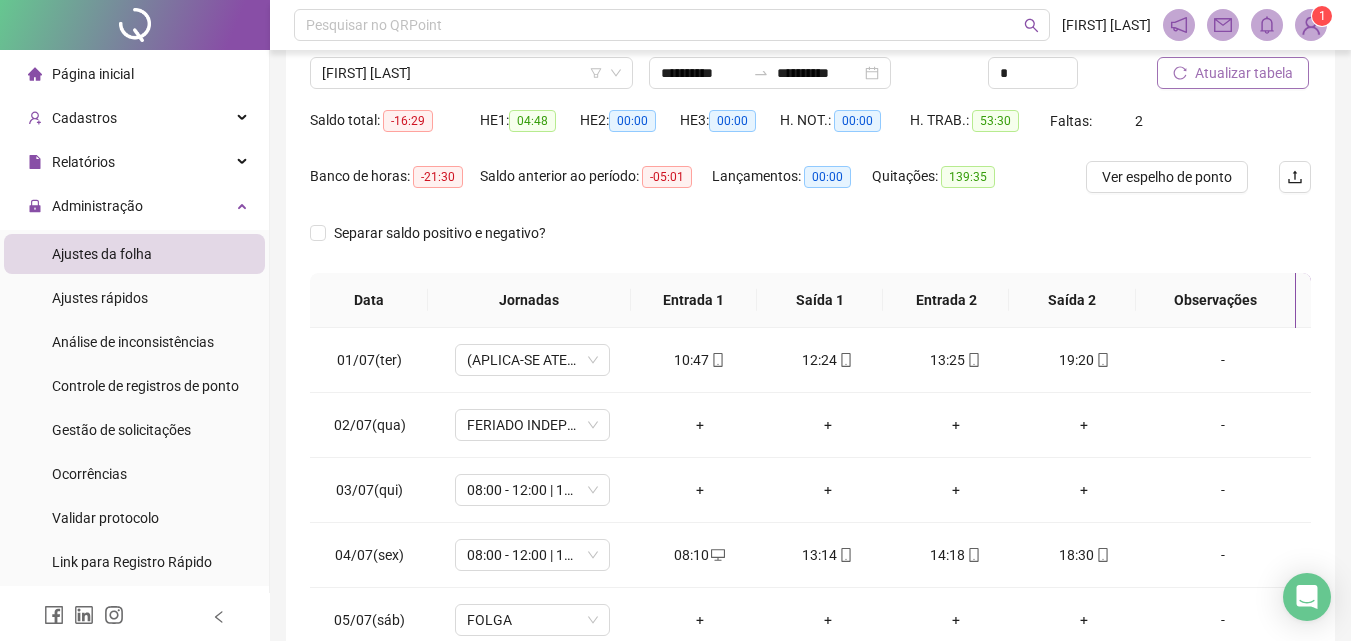 scroll, scrollTop: 381, scrollLeft: 0, axis: vertical 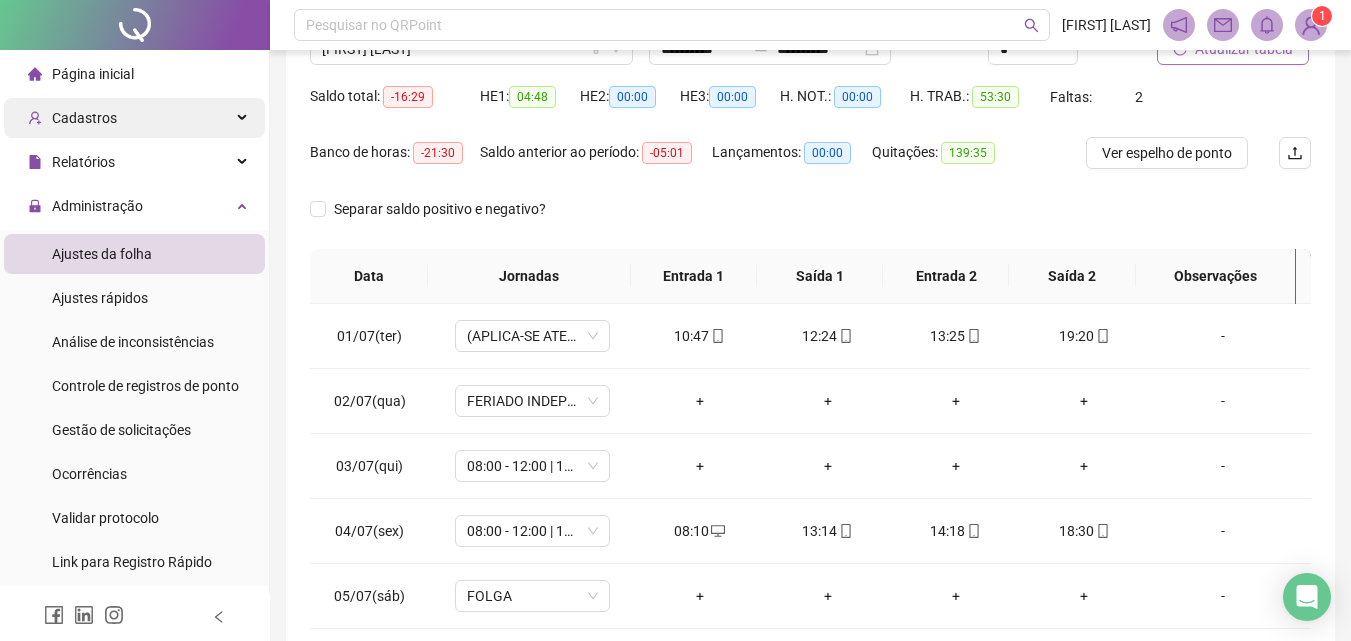 click on "Cadastros" at bounding box center (134, 118) 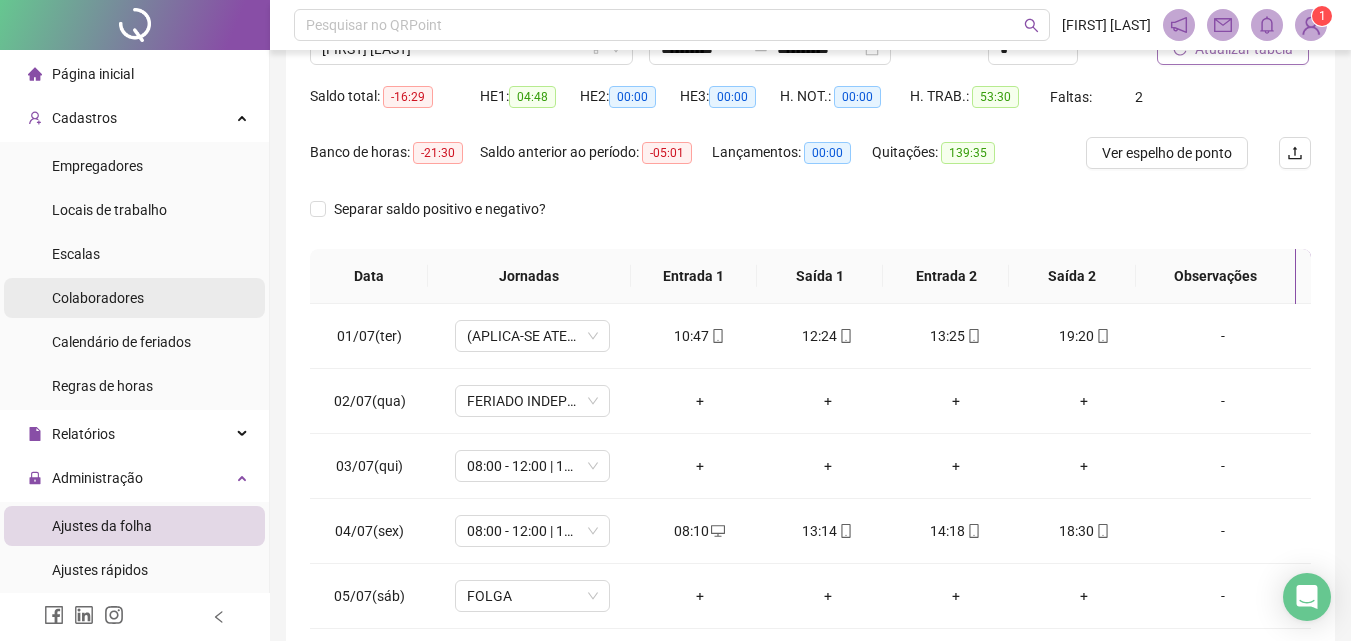 click on "Colaboradores" at bounding box center (98, 298) 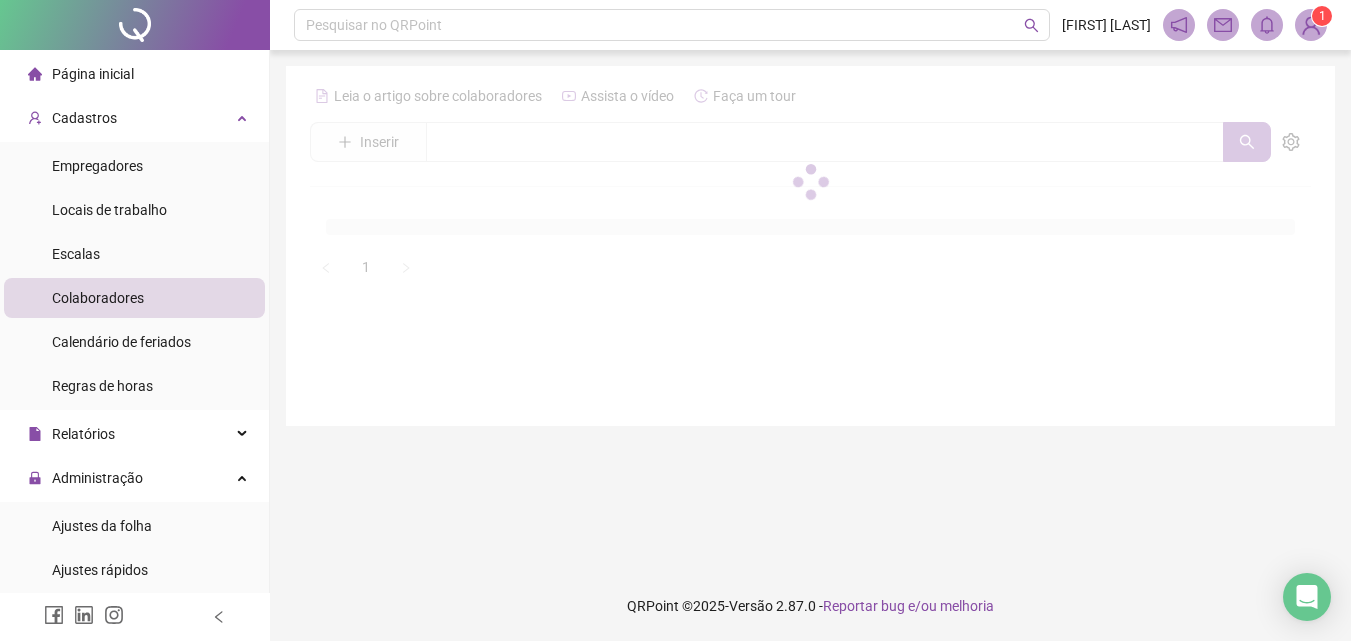 scroll, scrollTop: 0, scrollLeft: 0, axis: both 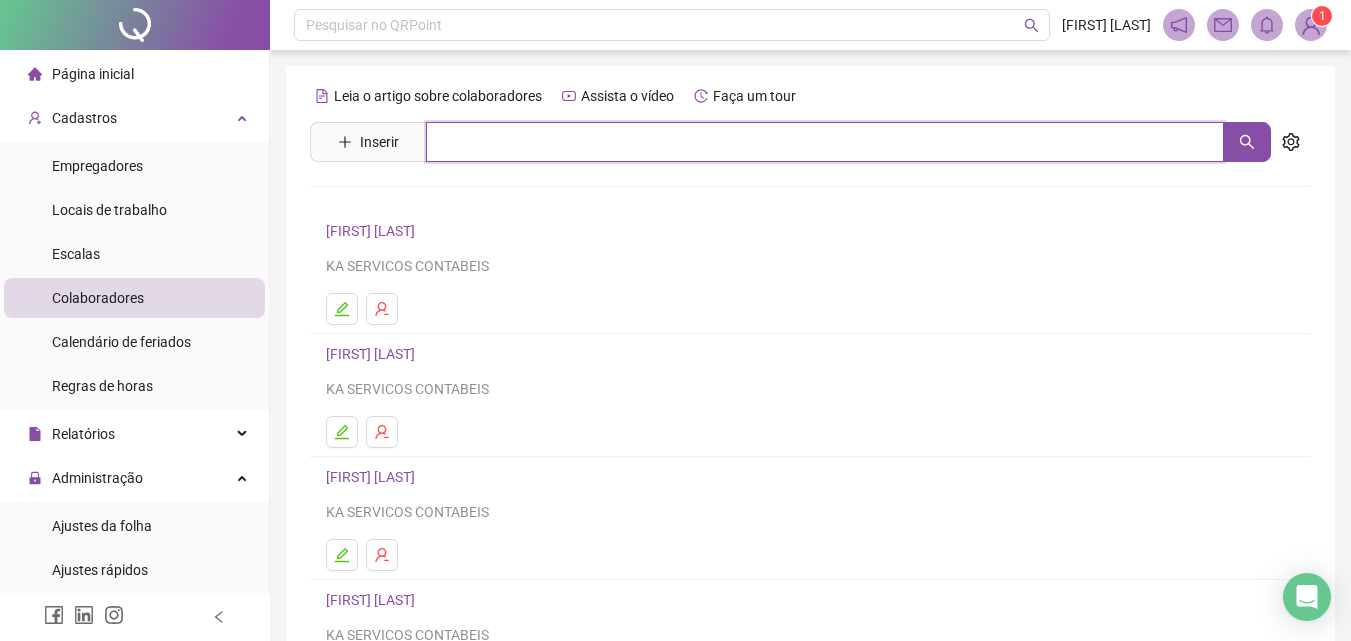 click at bounding box center [825, 142] 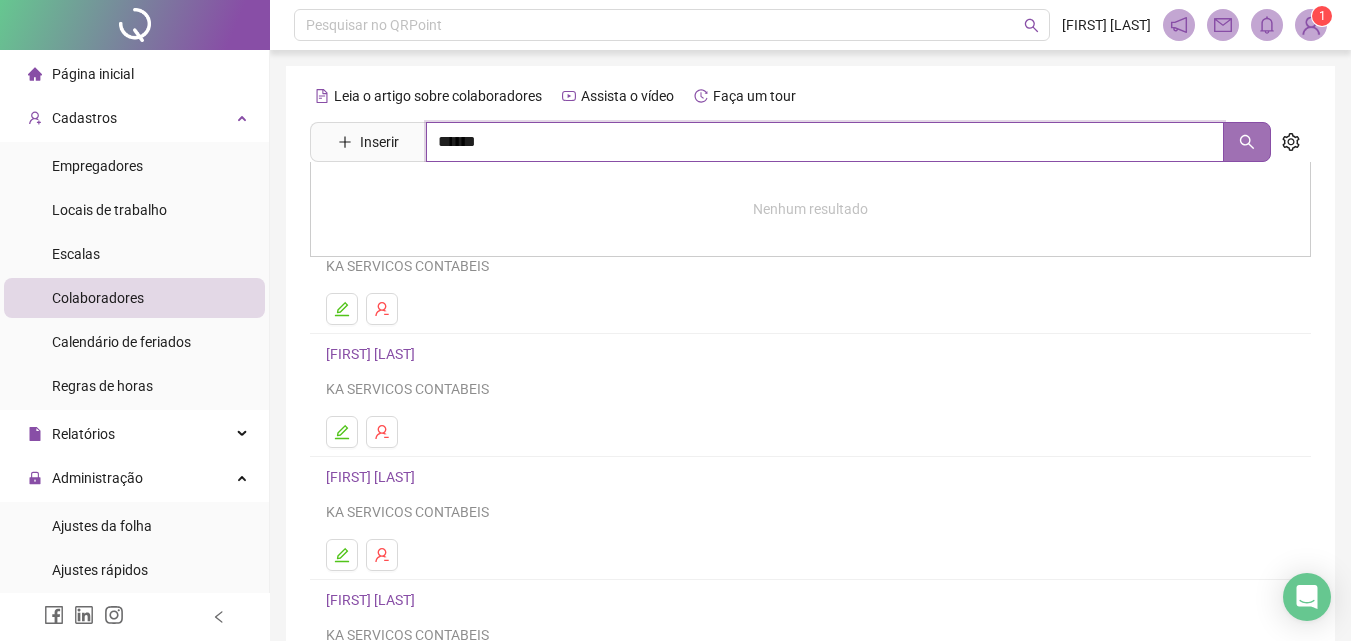 click 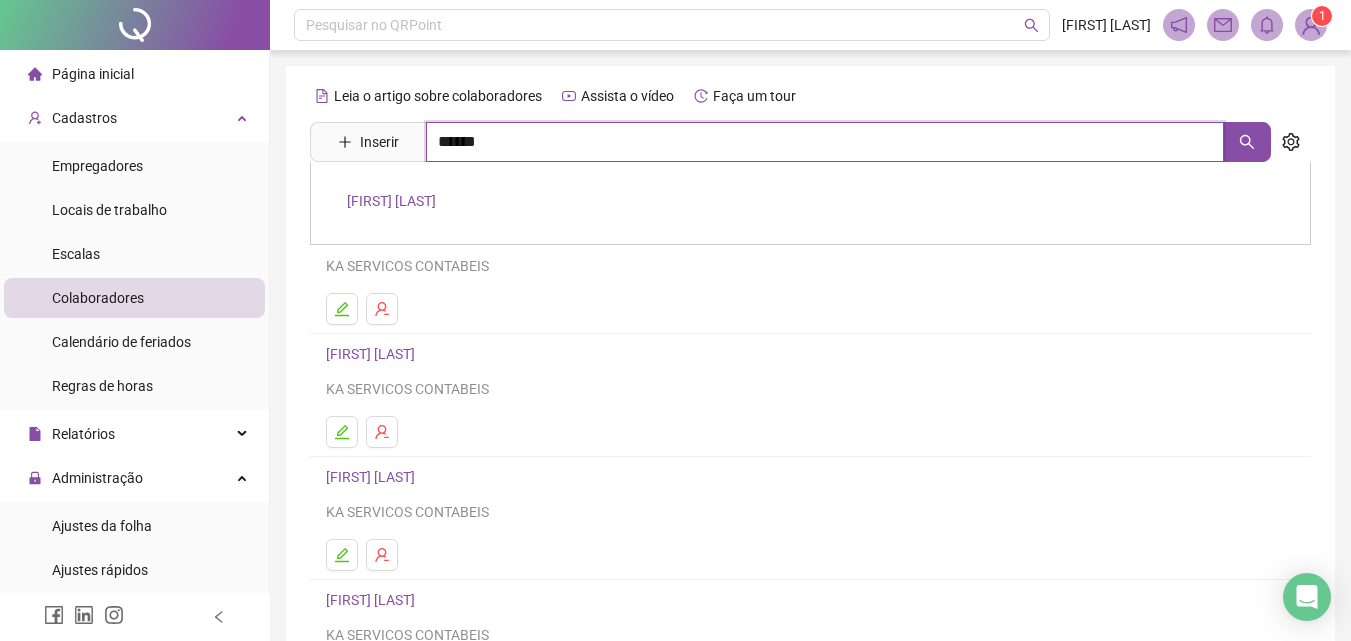 type on "******" 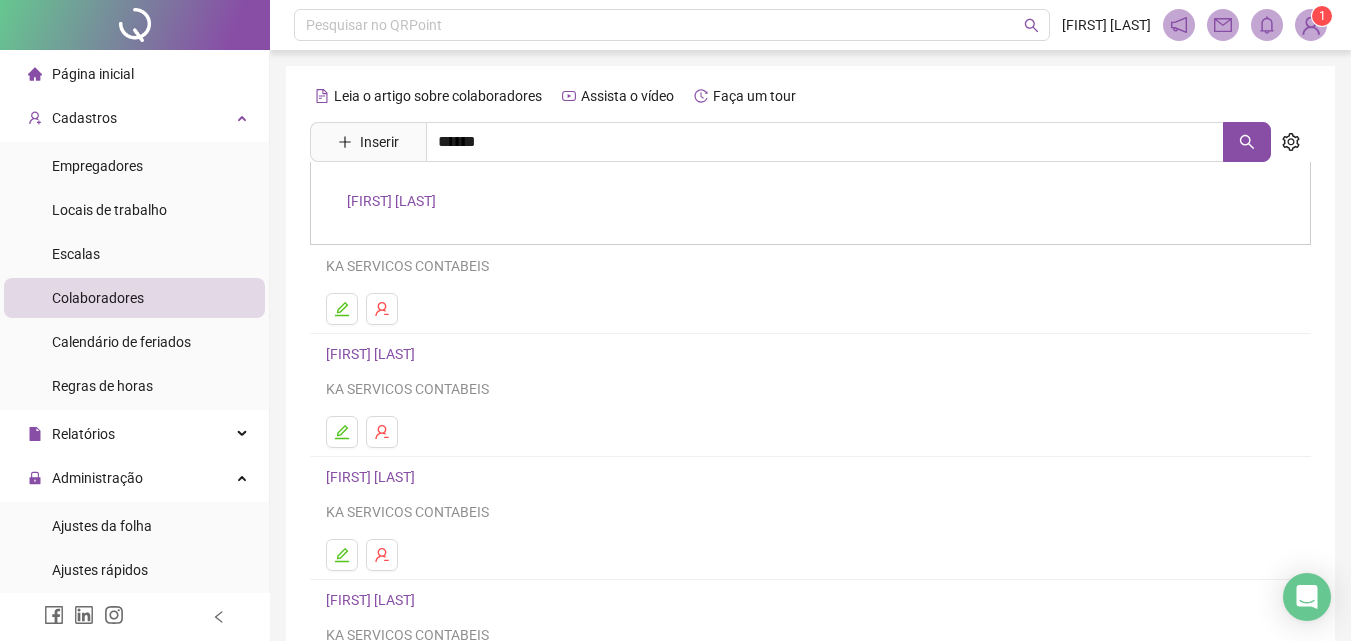 click on "[FIRST] [LAST]" at bounding box center (391, 201) 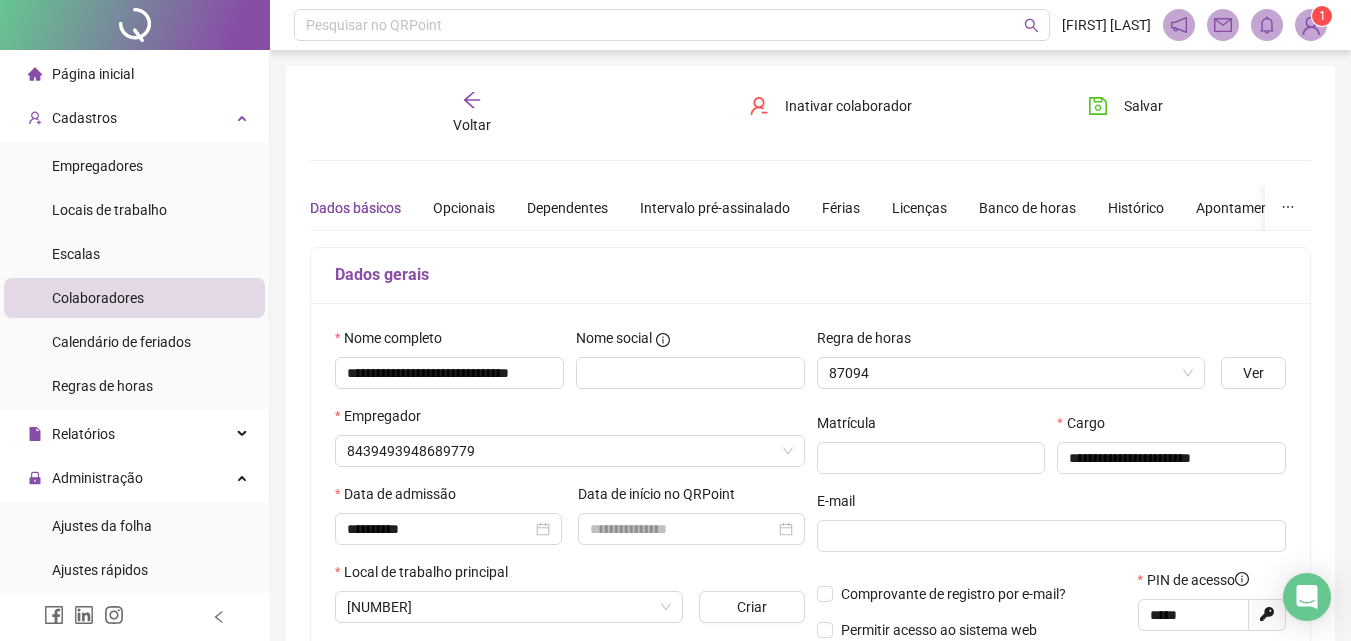 type on "**********" 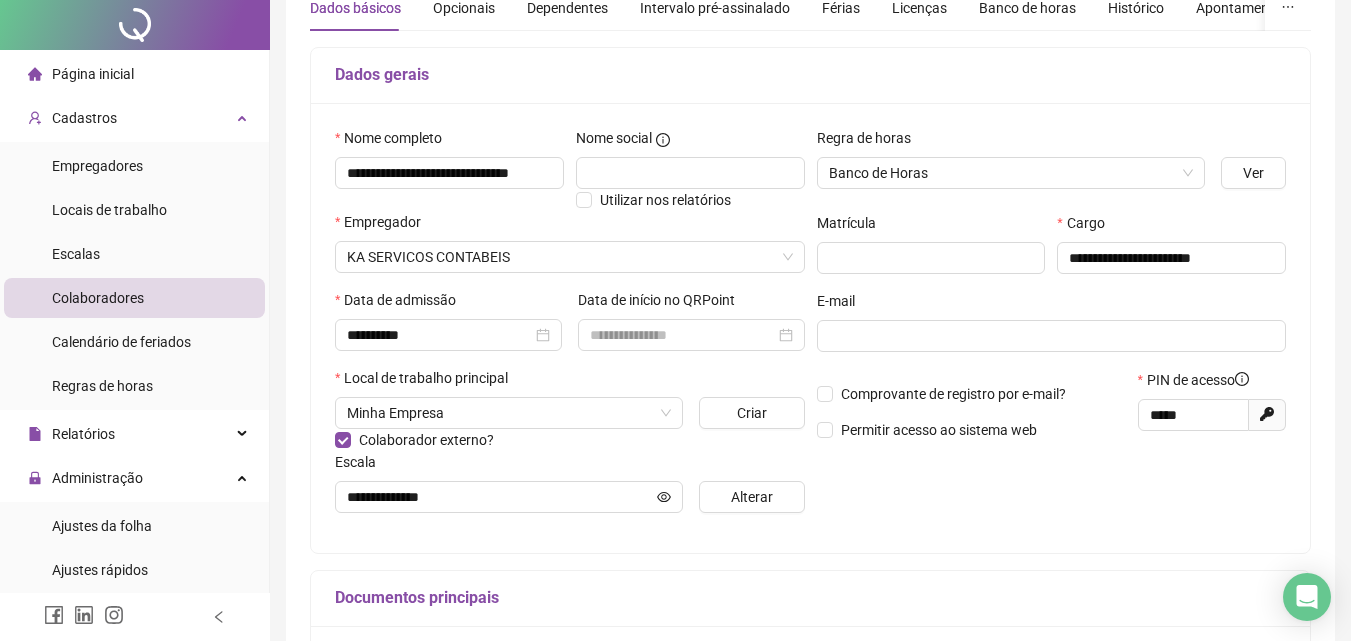 scroll, scrollTop: 0, scrollLeft: 0, axis: both 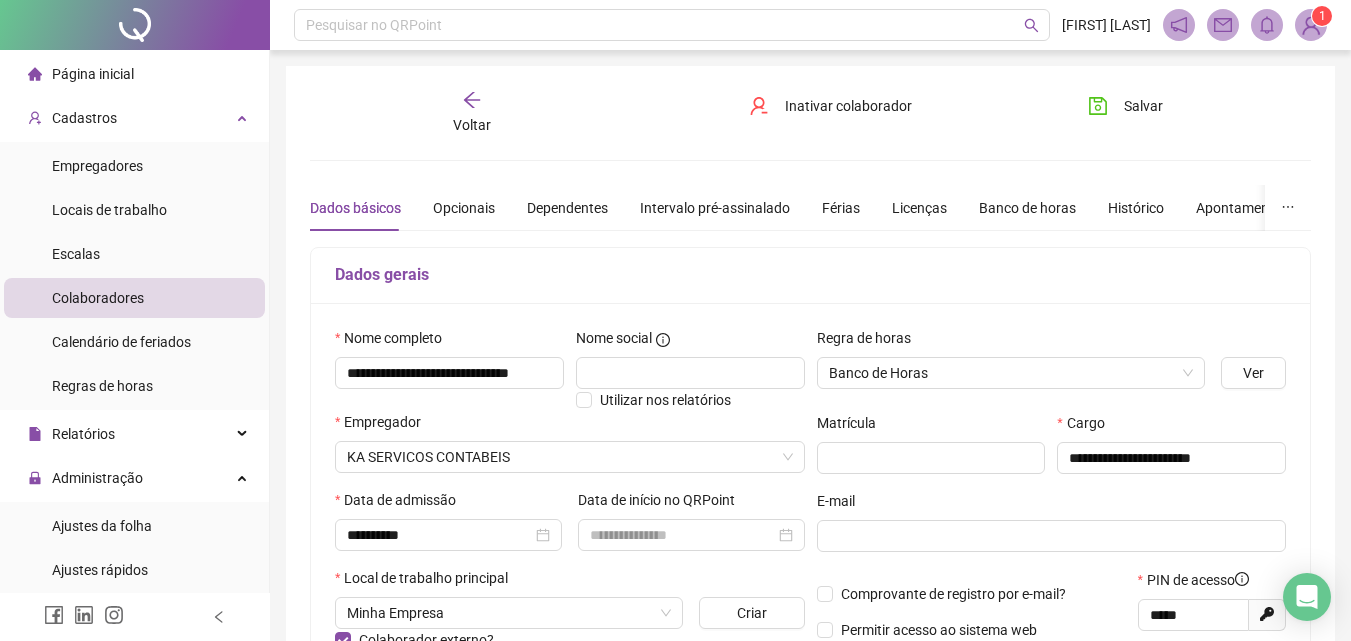 click 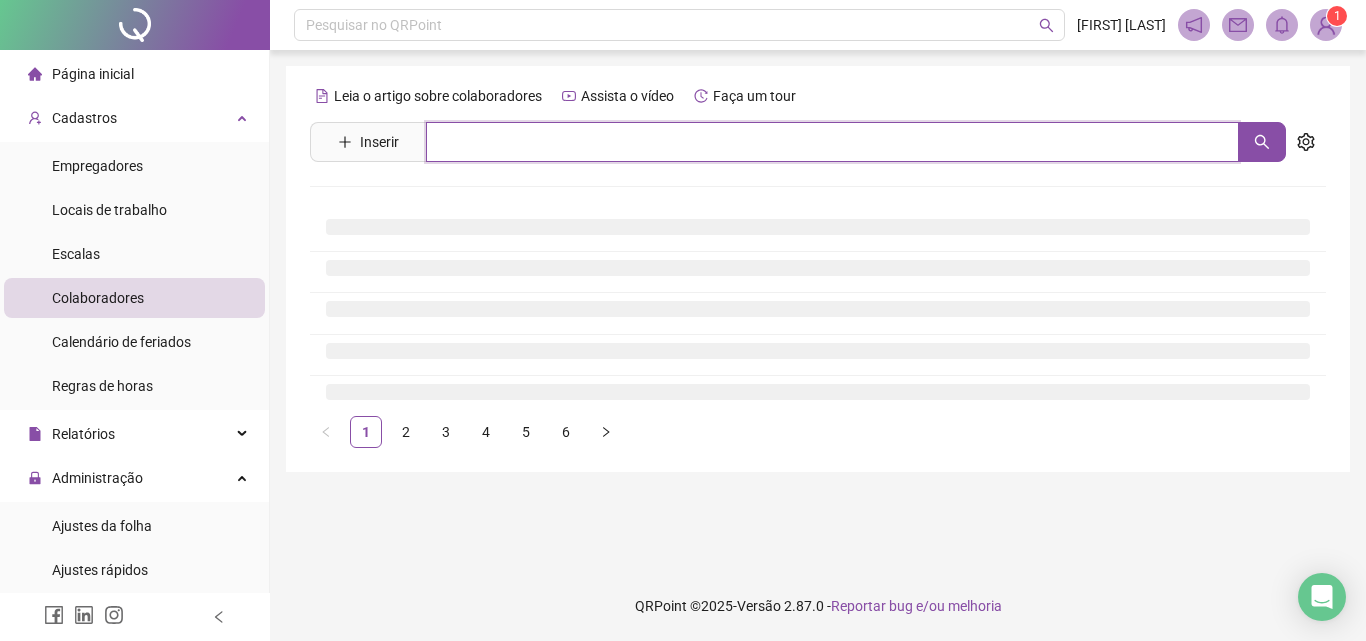 click at bounding box center (832, 142) 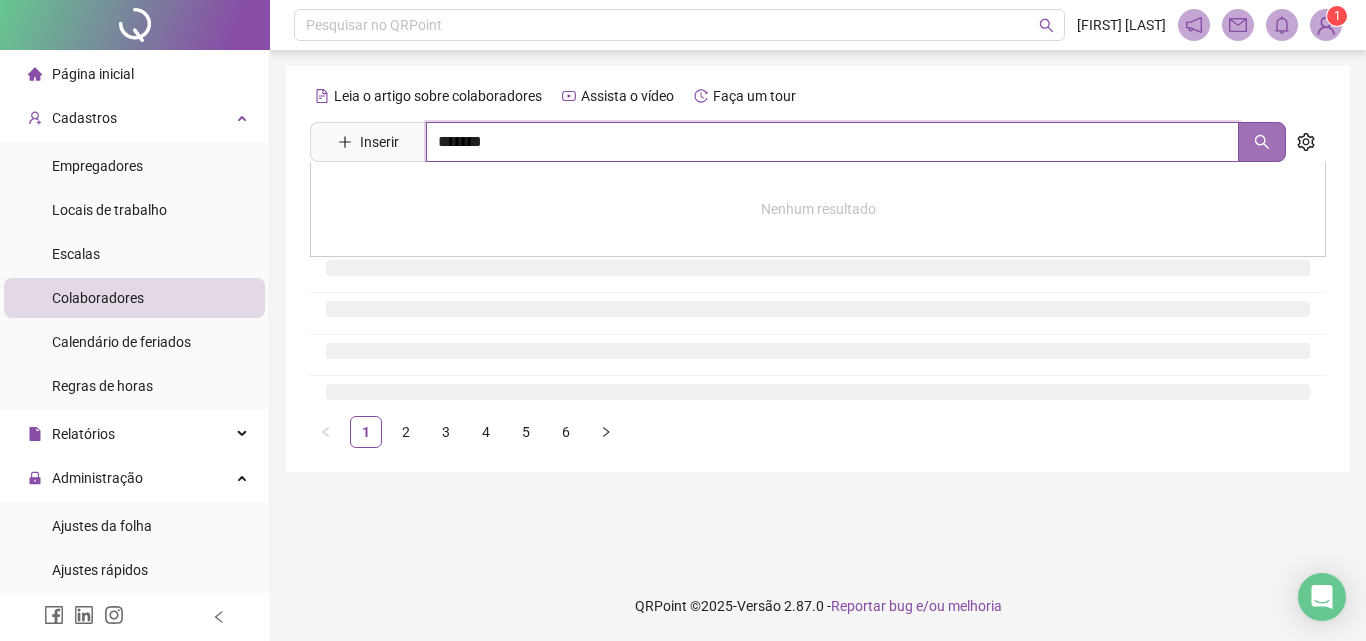 click at bounding box center (1262, 142) 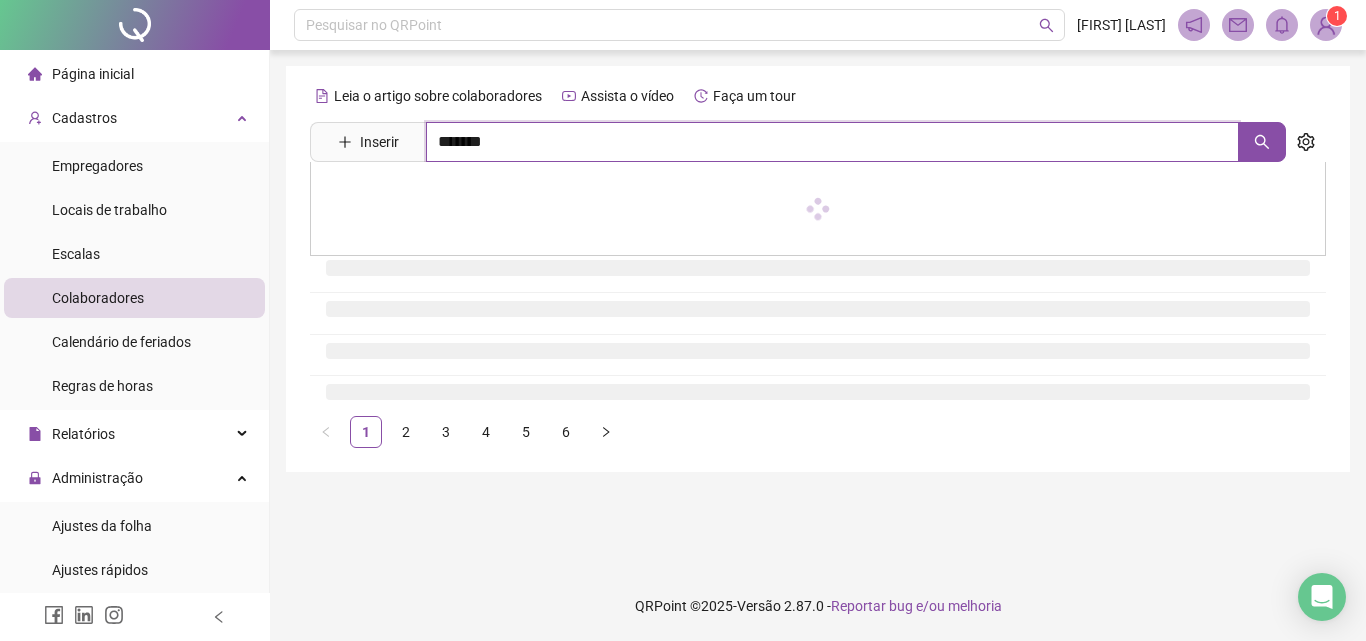 click on "*******" at bounding box center [832, 142] 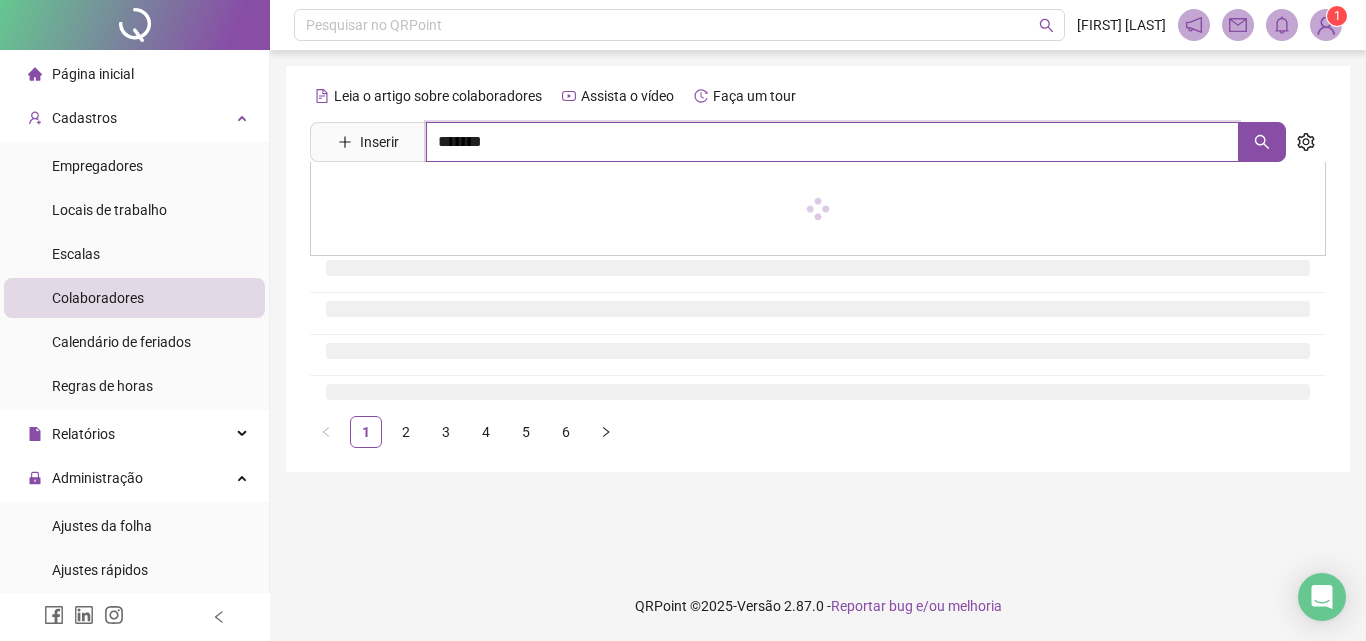 click on "*******" at bounding box center [832, 142] 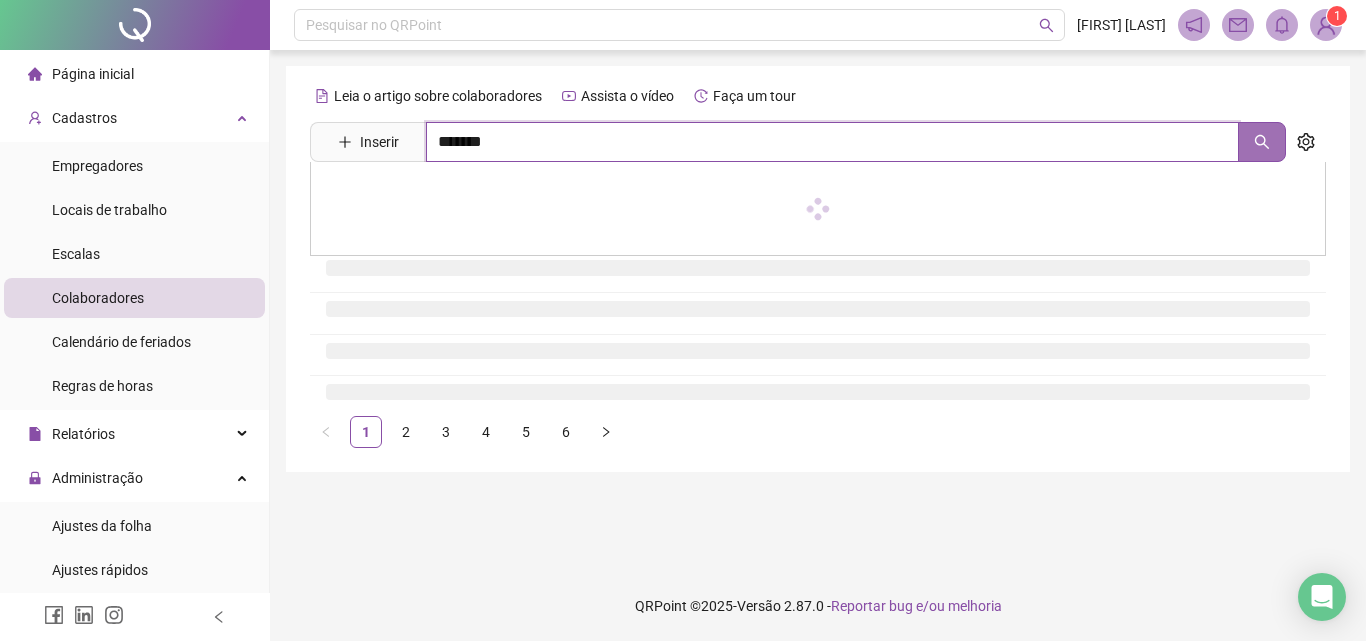 click 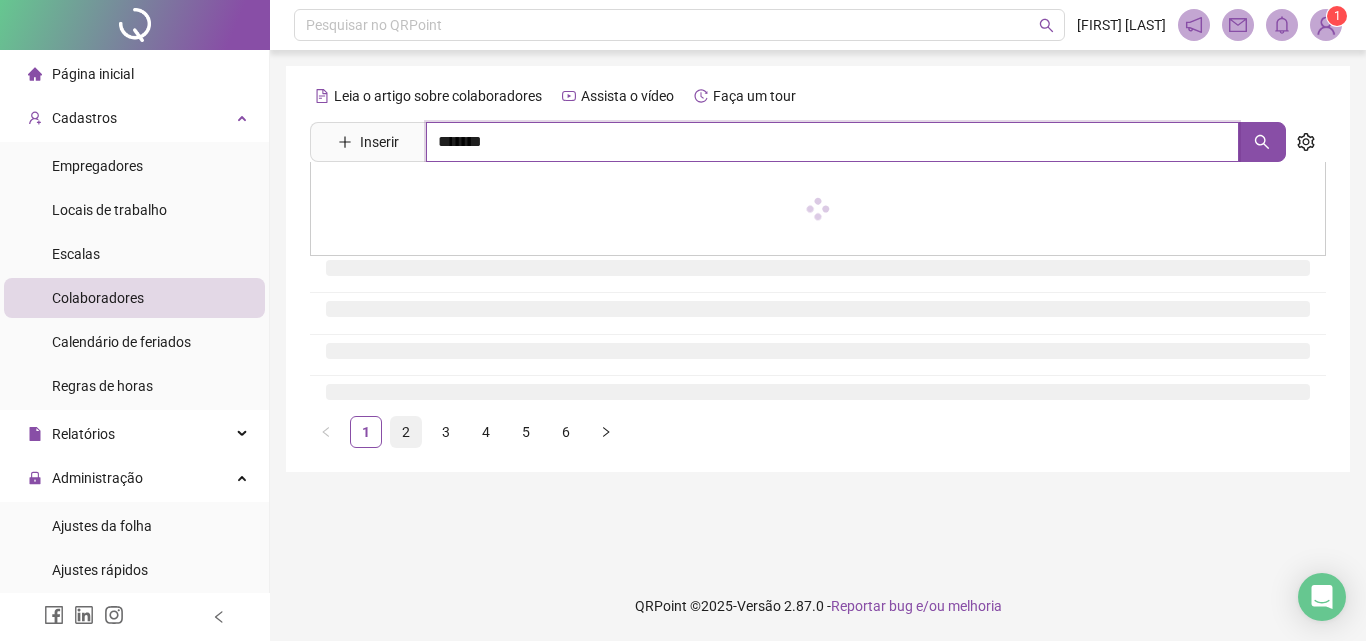 type on "*******" 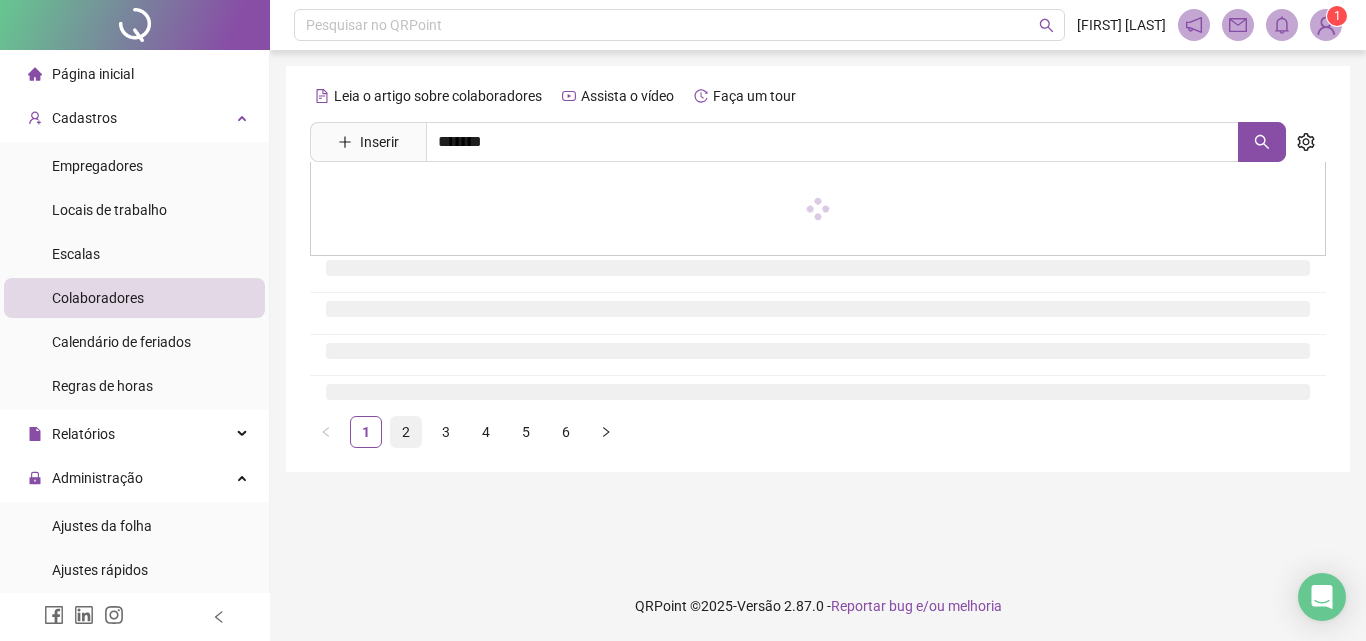 click on "2" at bounding box center [406, 432] 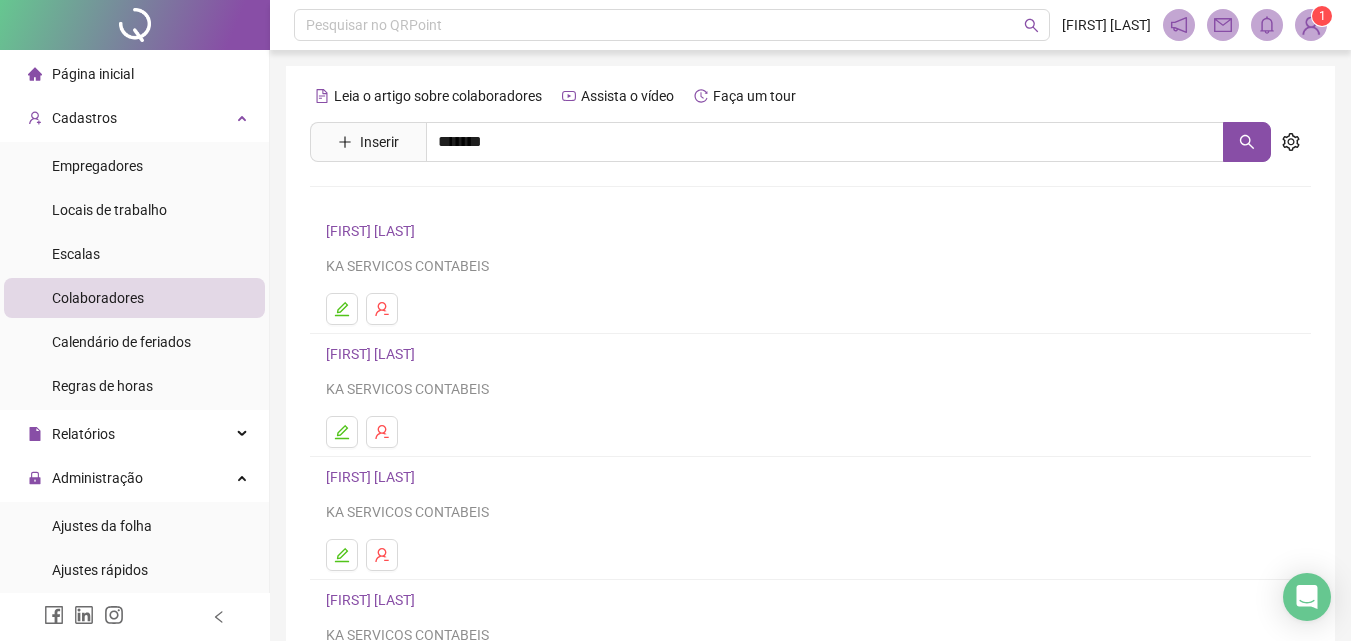 scroll, scrollTop: 326, scrollLeft: 0, axis: vertical 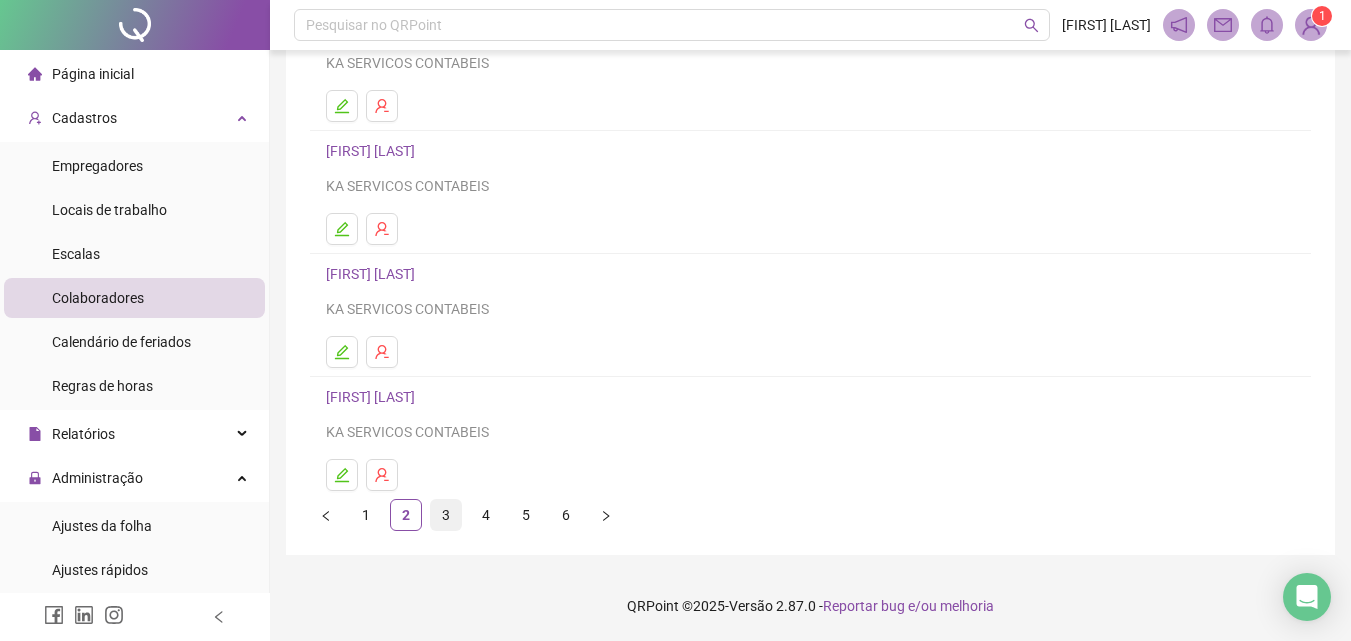 click on "3" at bounding box center (446, 515) 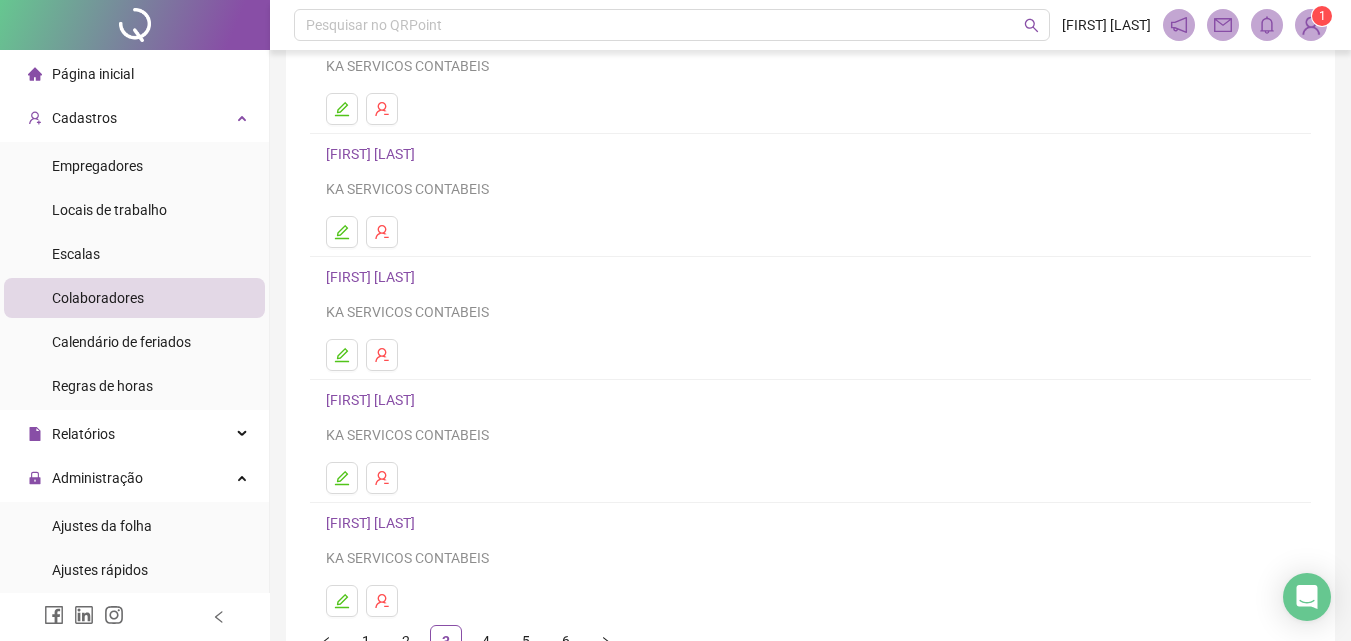 scroll, scrollTop: 326, scrollLeft: 0, axis: vertical 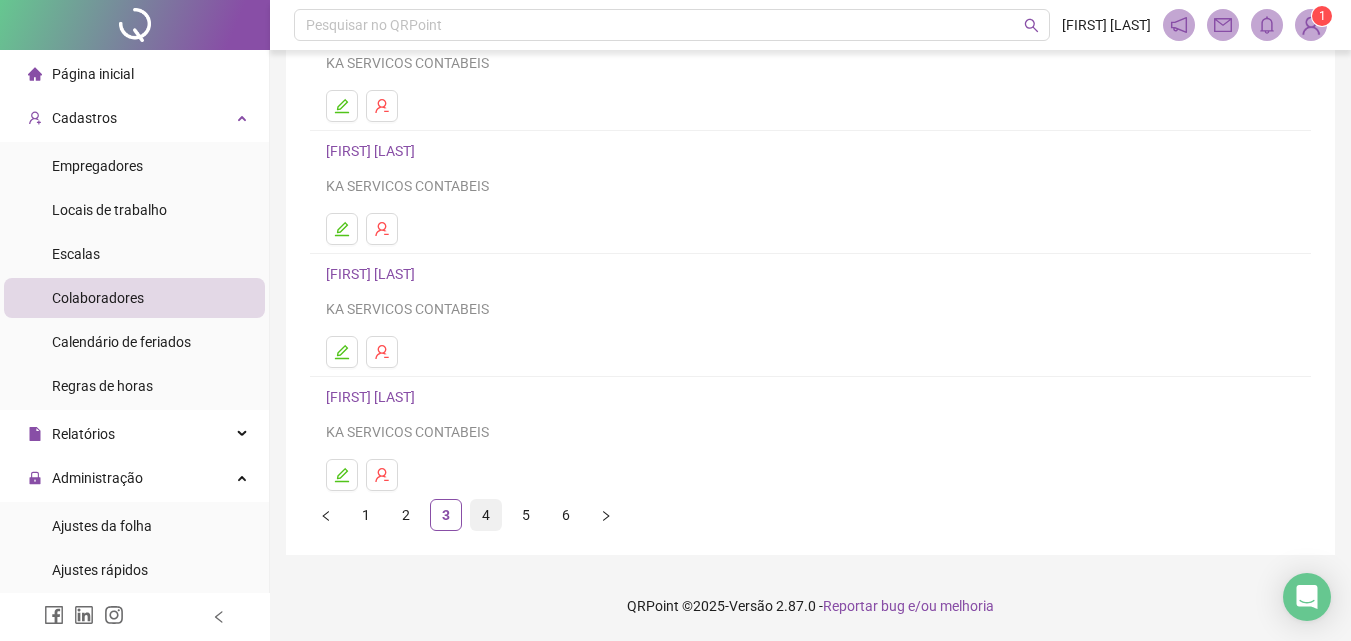 click on "4" at bounding box center (486, 515) 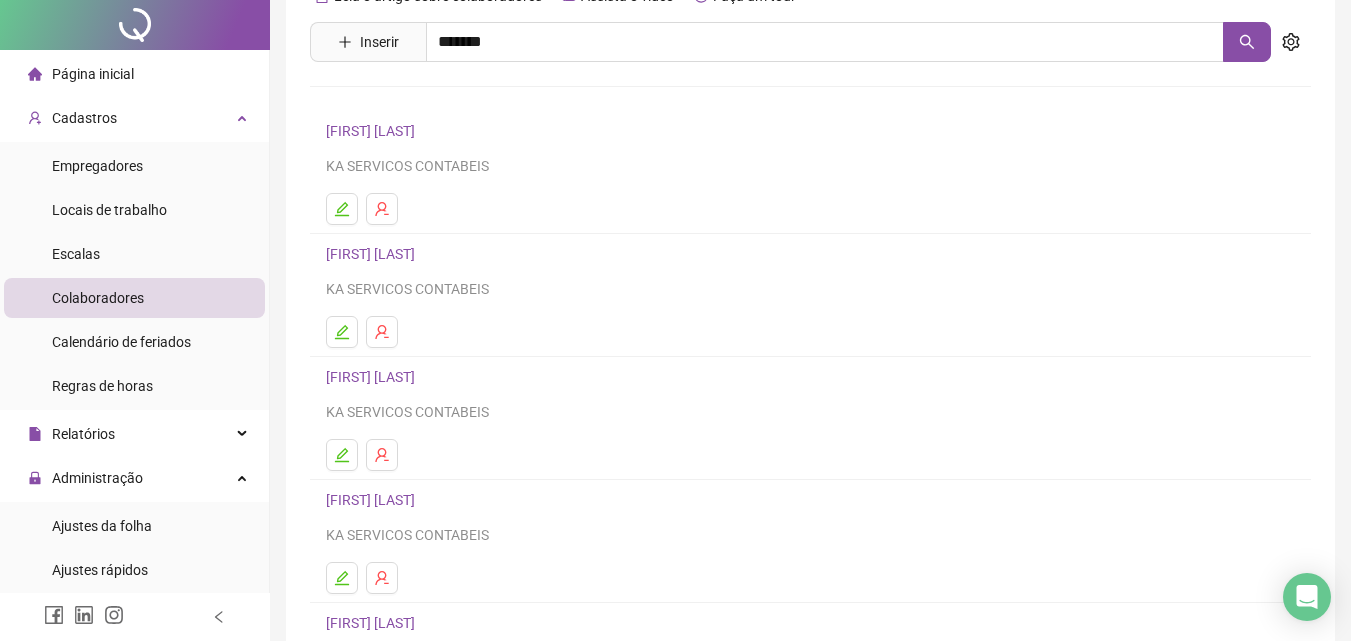 scroll, scrollTop: 200, scrollLeft: 0, axis: vertical 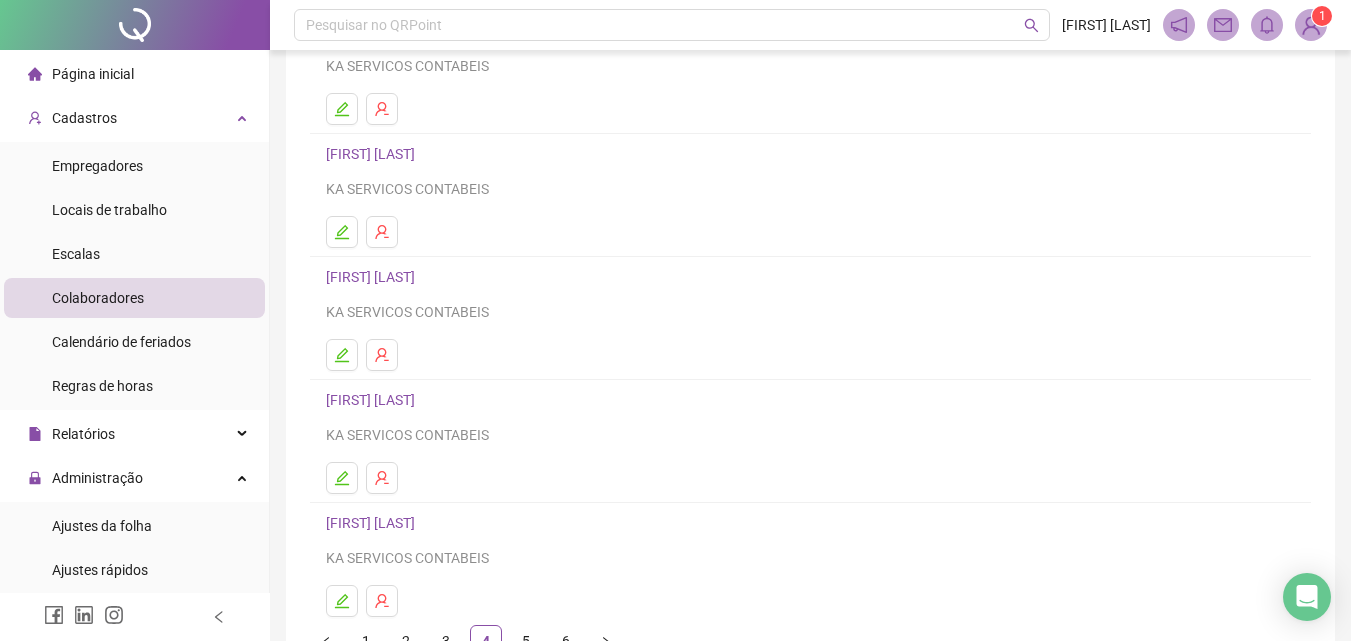 click on "[FIRST] [LAST]" at bounding box center (373, 277) 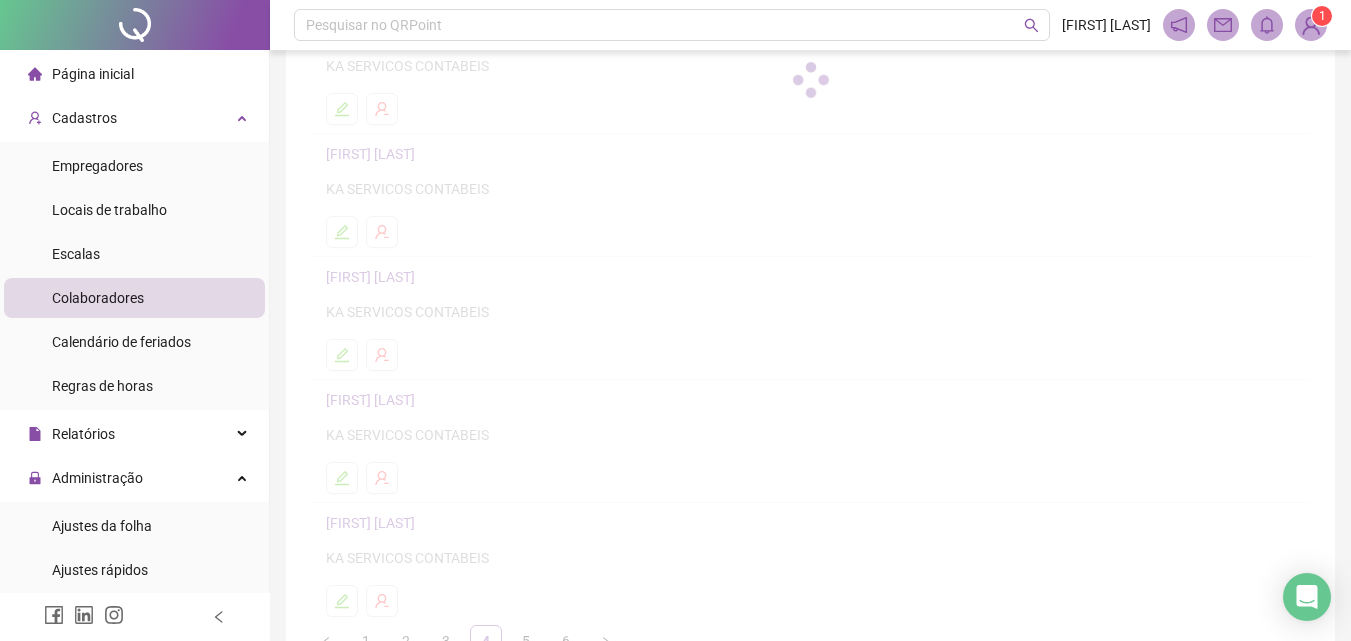 scroll, scrollTop: 210, scrollLeft: 0, axis: vertical 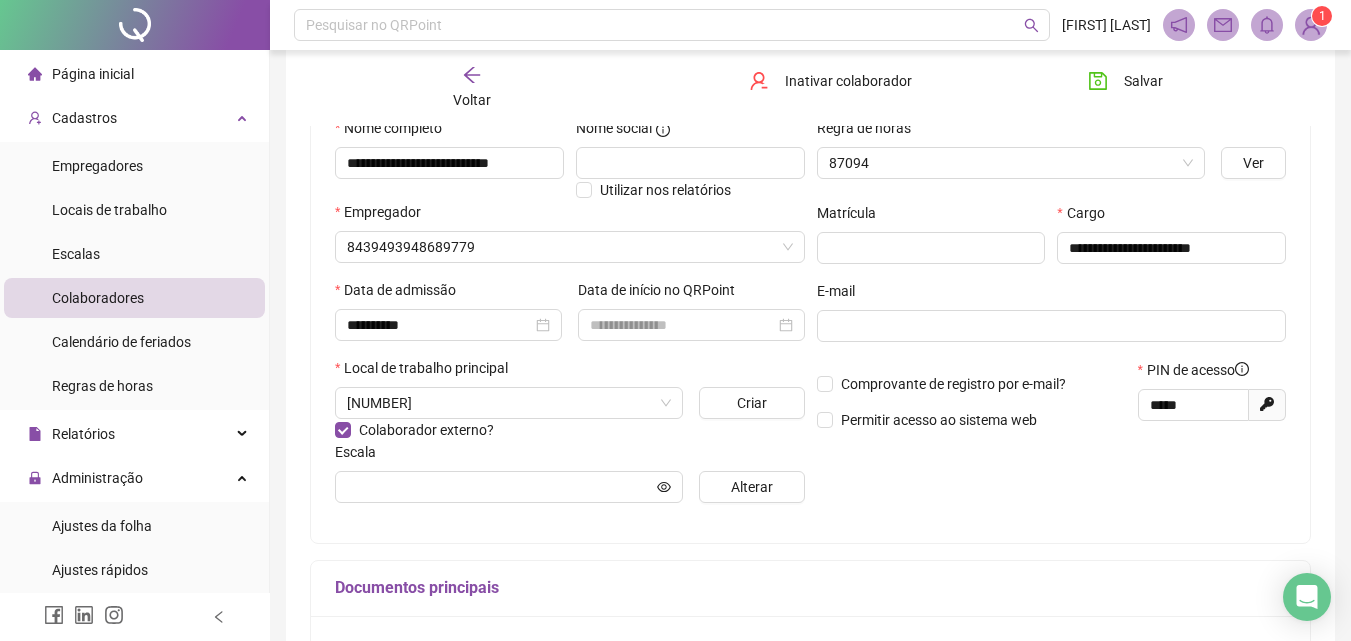 type on "**********" 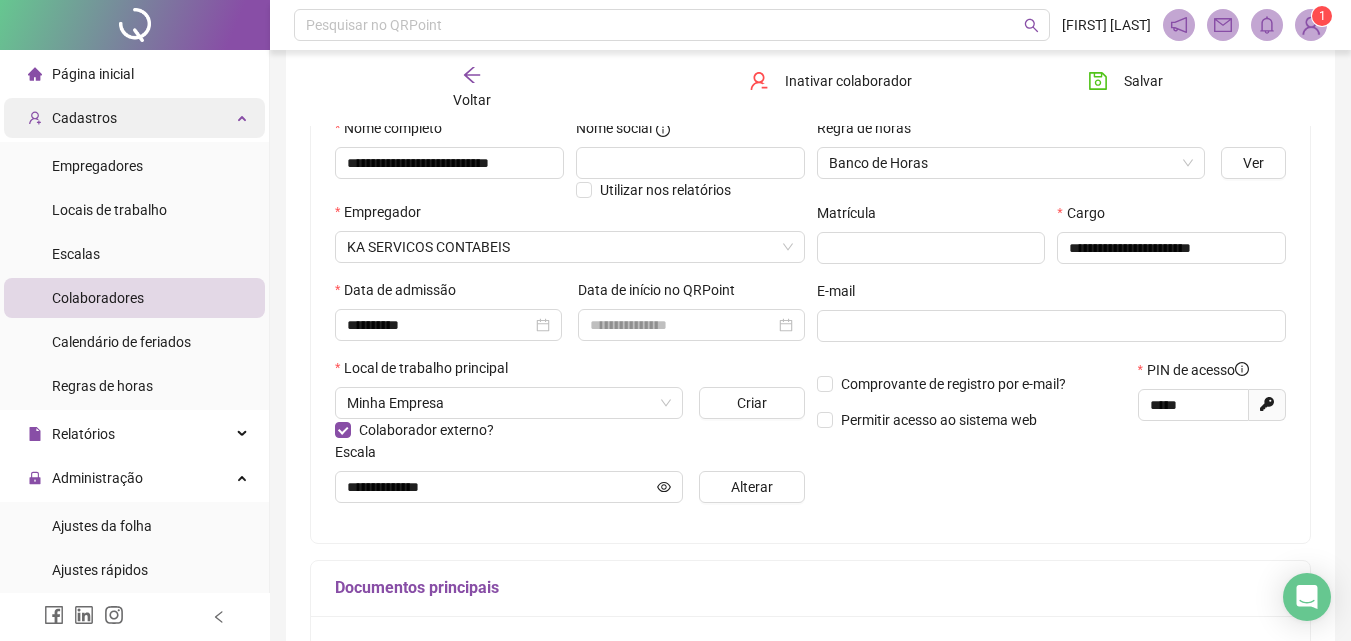click on "Cadastros" at bounding box center (134, 118) 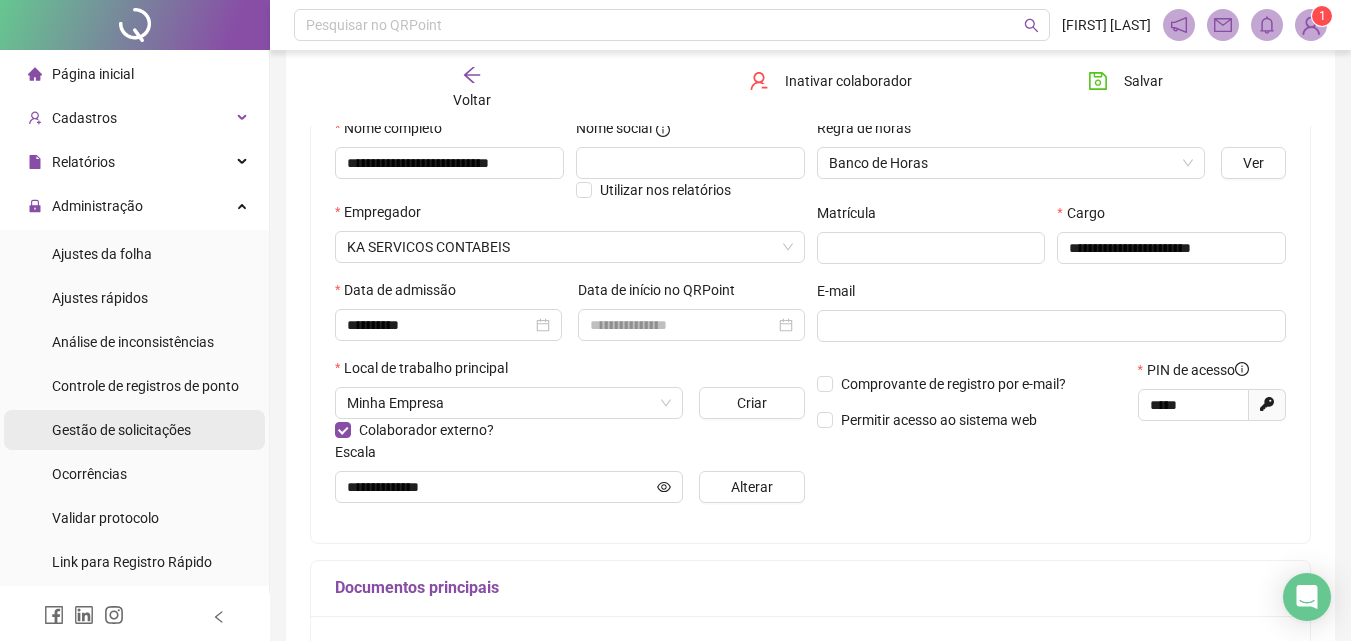 click on "Gestão de solicitações" at bounding box center [121, 430] 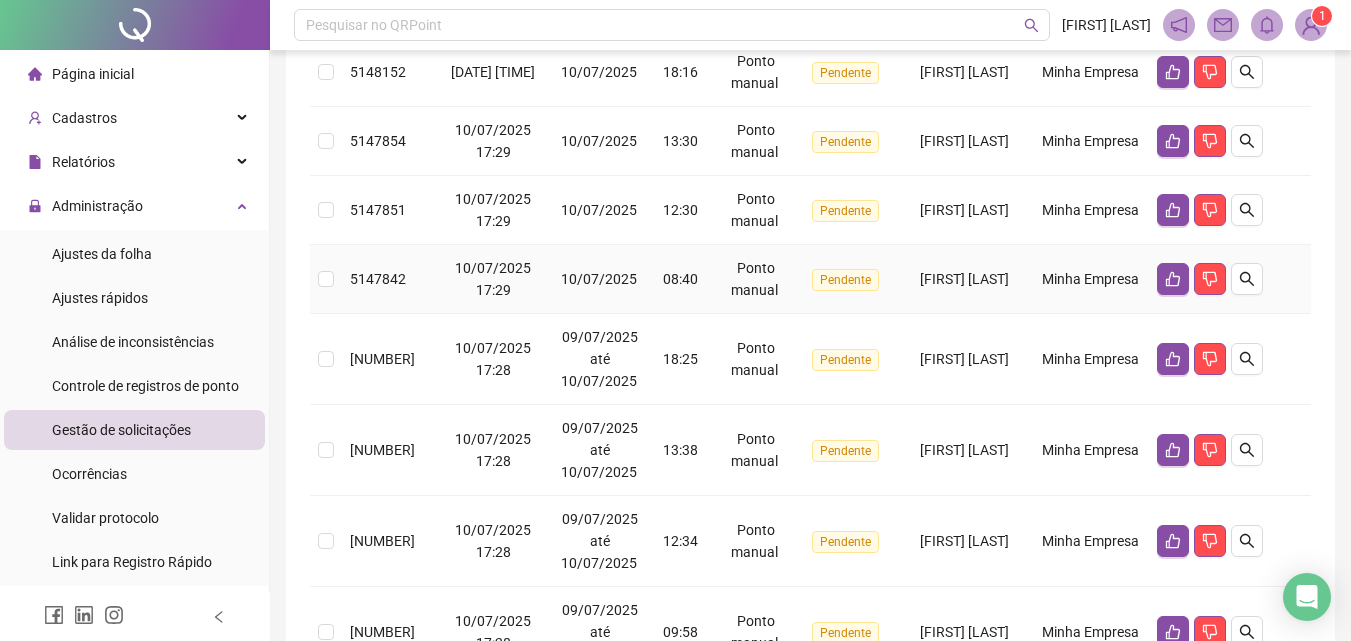 scroll, scrollTop: 200, scrollLeft: 0, axis: vertical 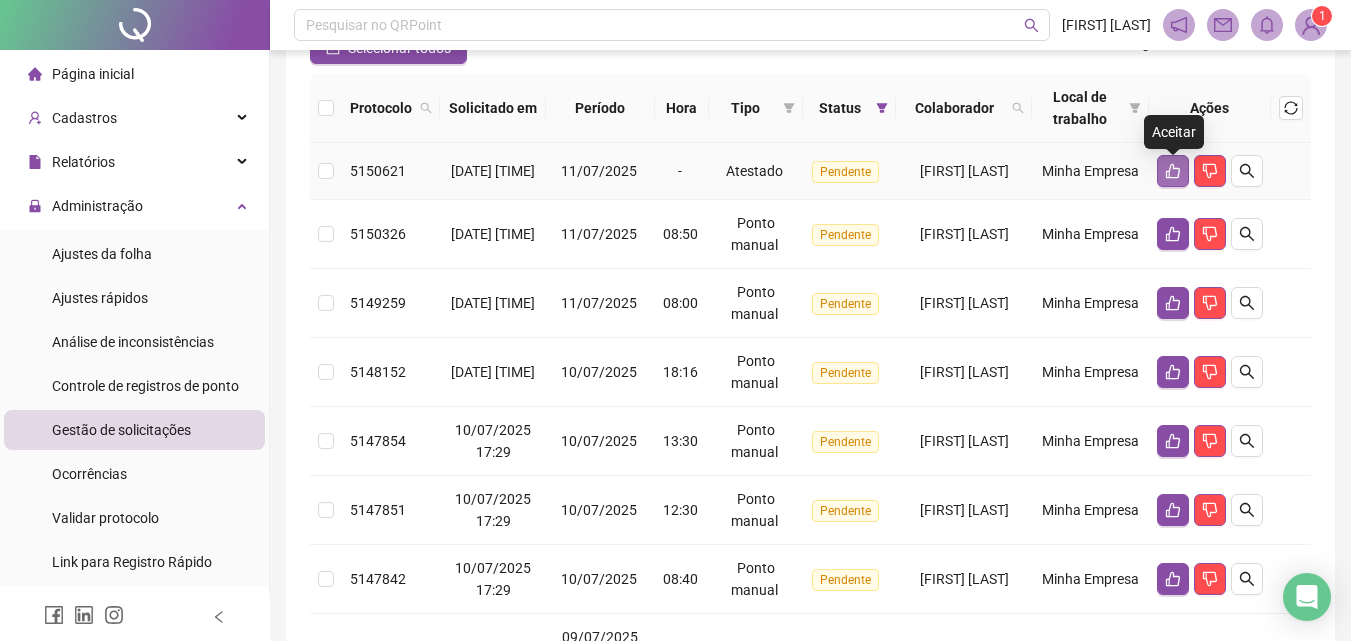 click 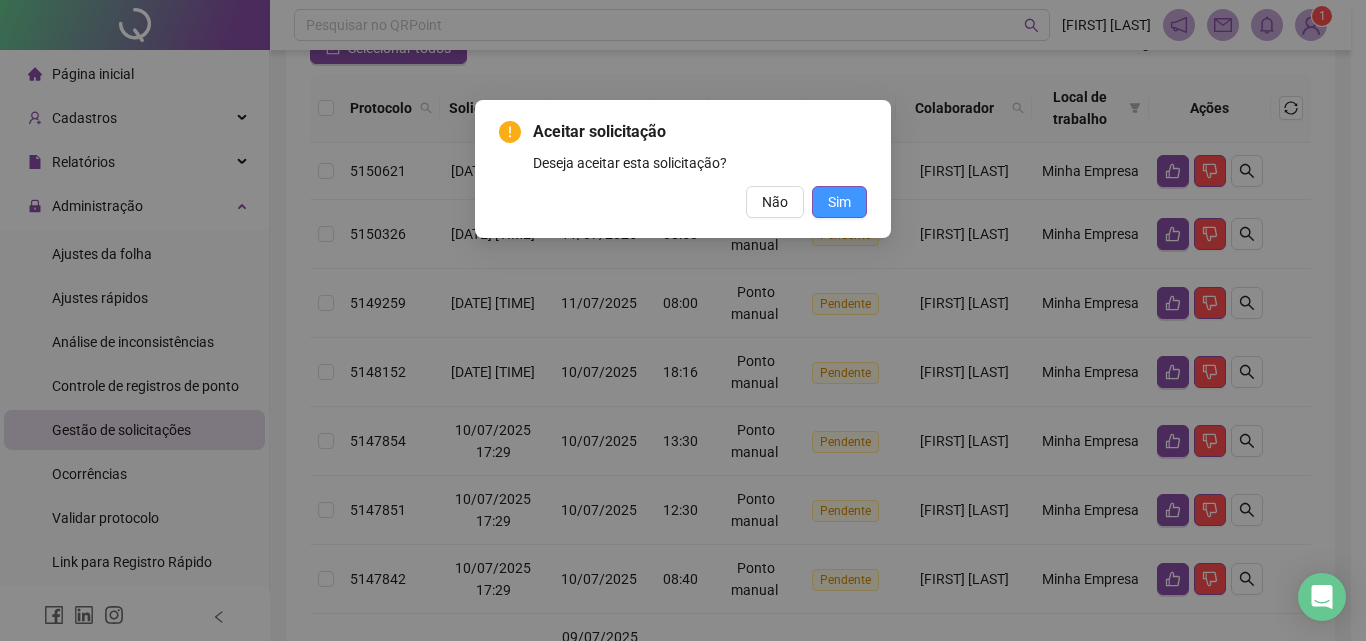 click on "Sim" at bounding box center (839, 202) 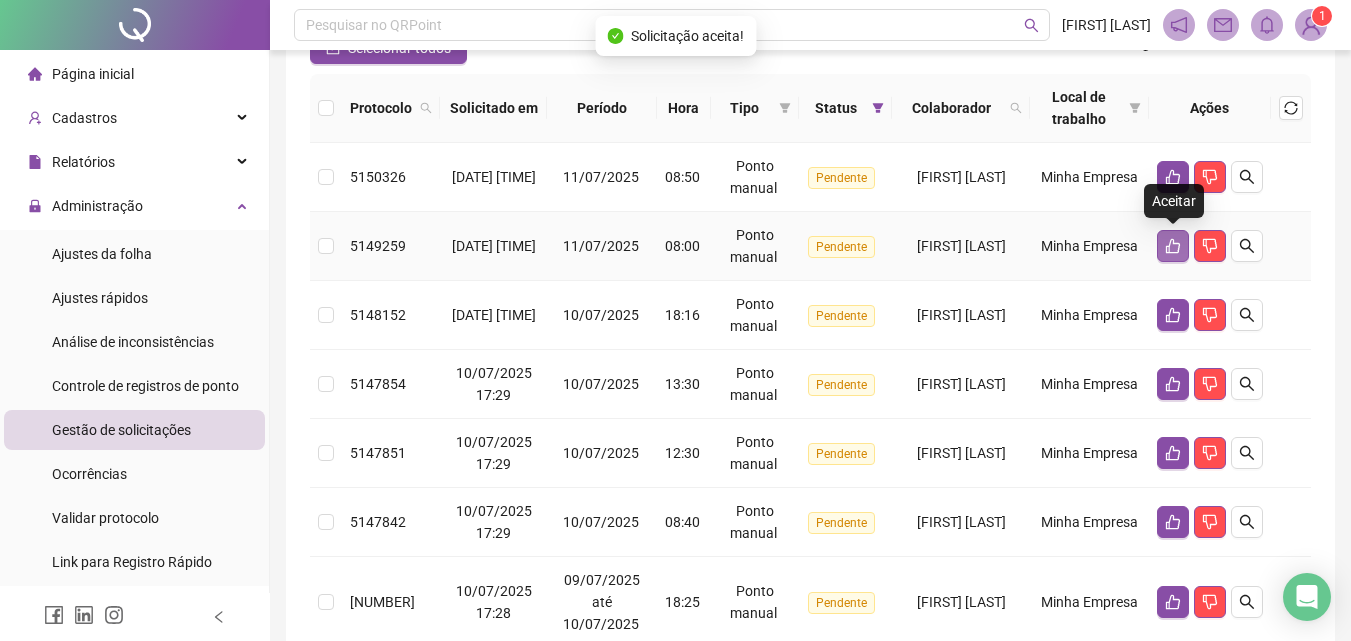 click at bounding box center [1173, 246] 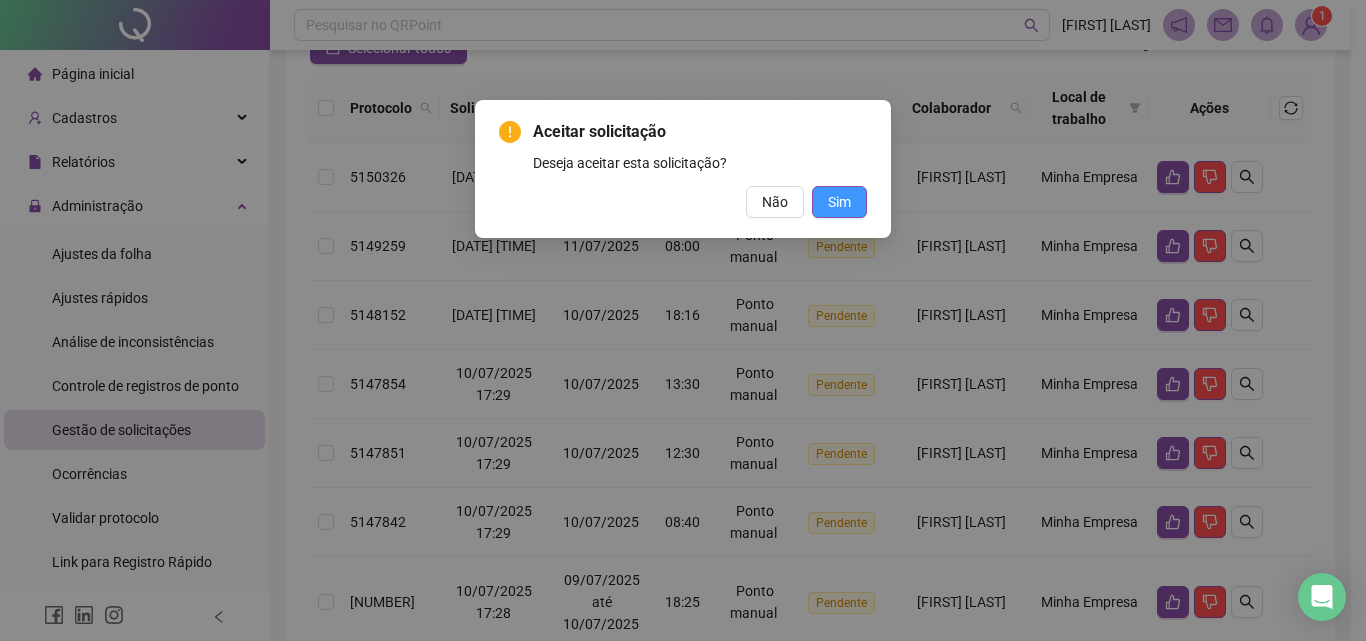 click on "Sim" at bounding box center [839, 202] 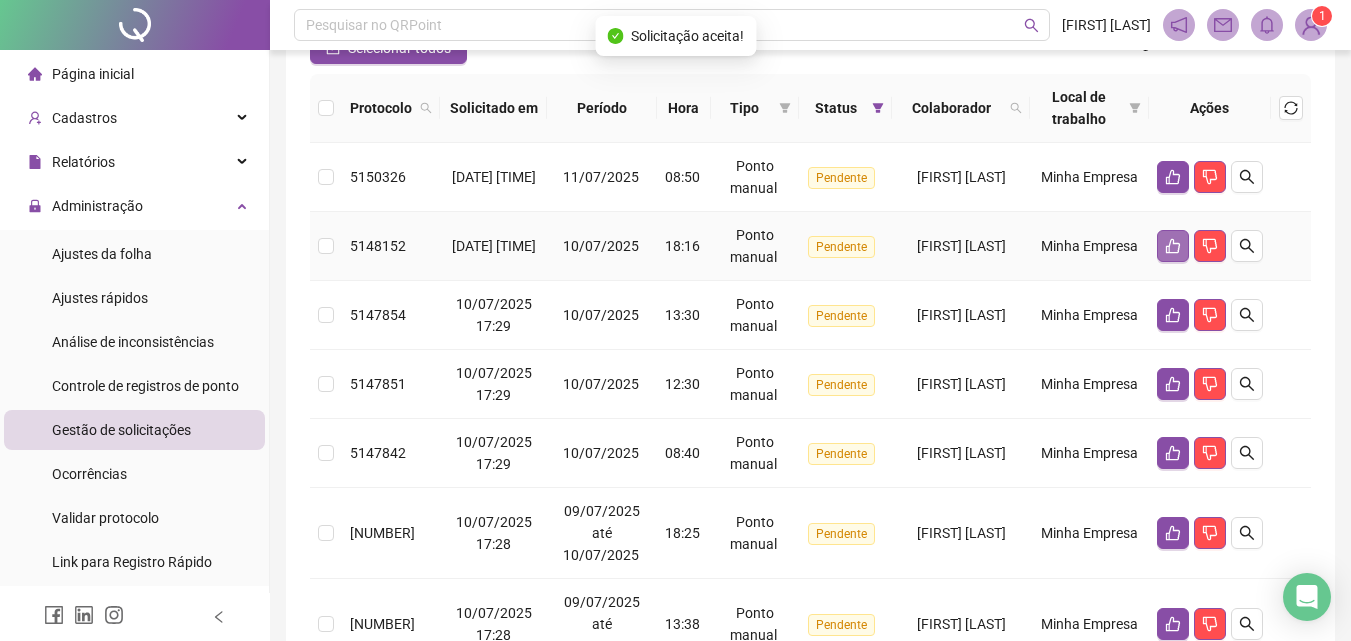 click 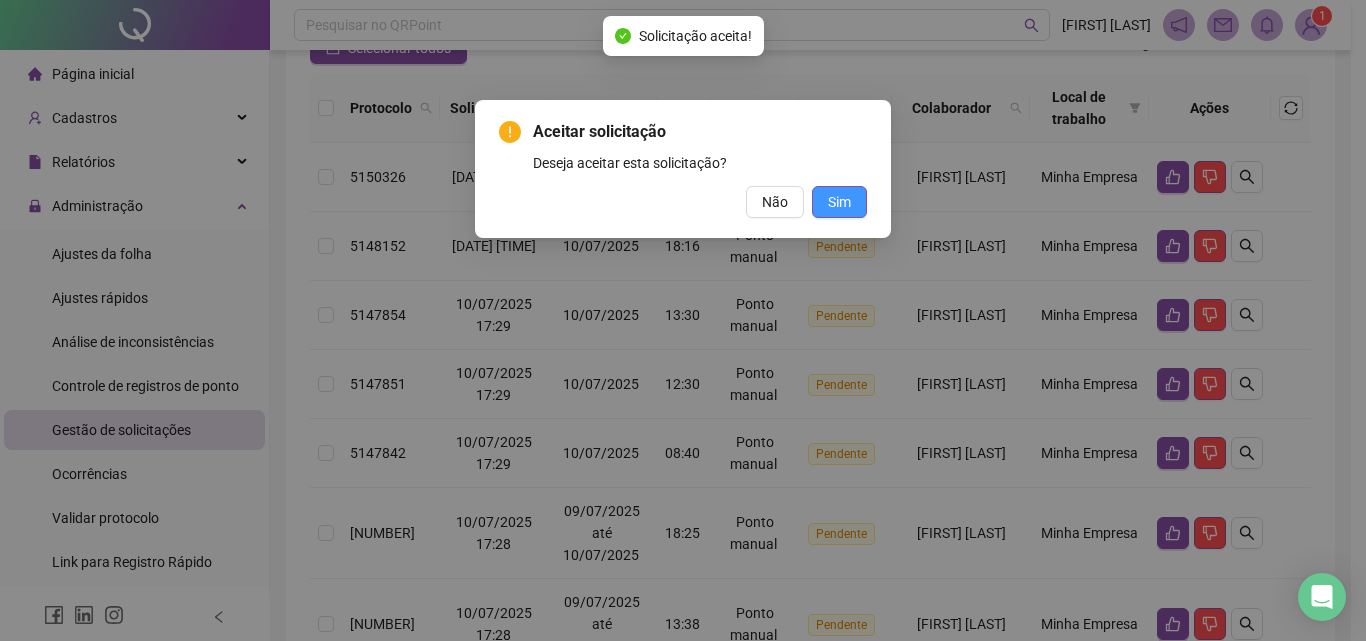 click on "Sim" at bounding box center (839, 202) 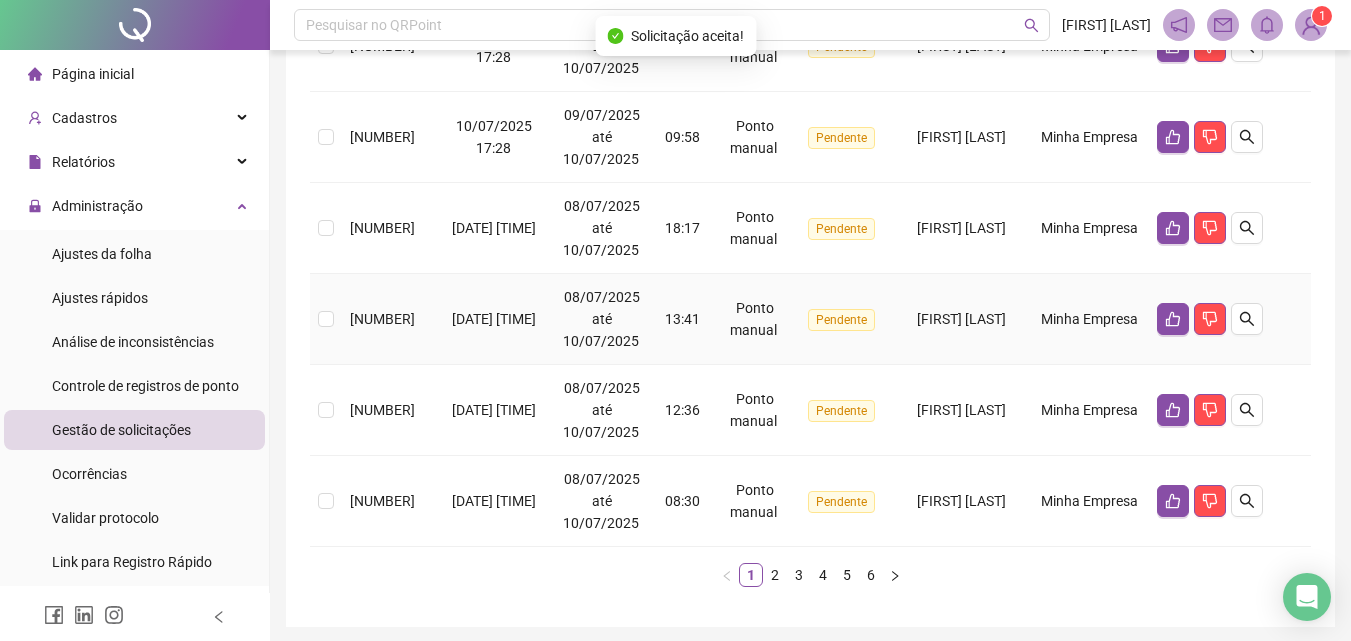 scroll, scrollTop: 872, scrollLeft: 0, axis: vertical 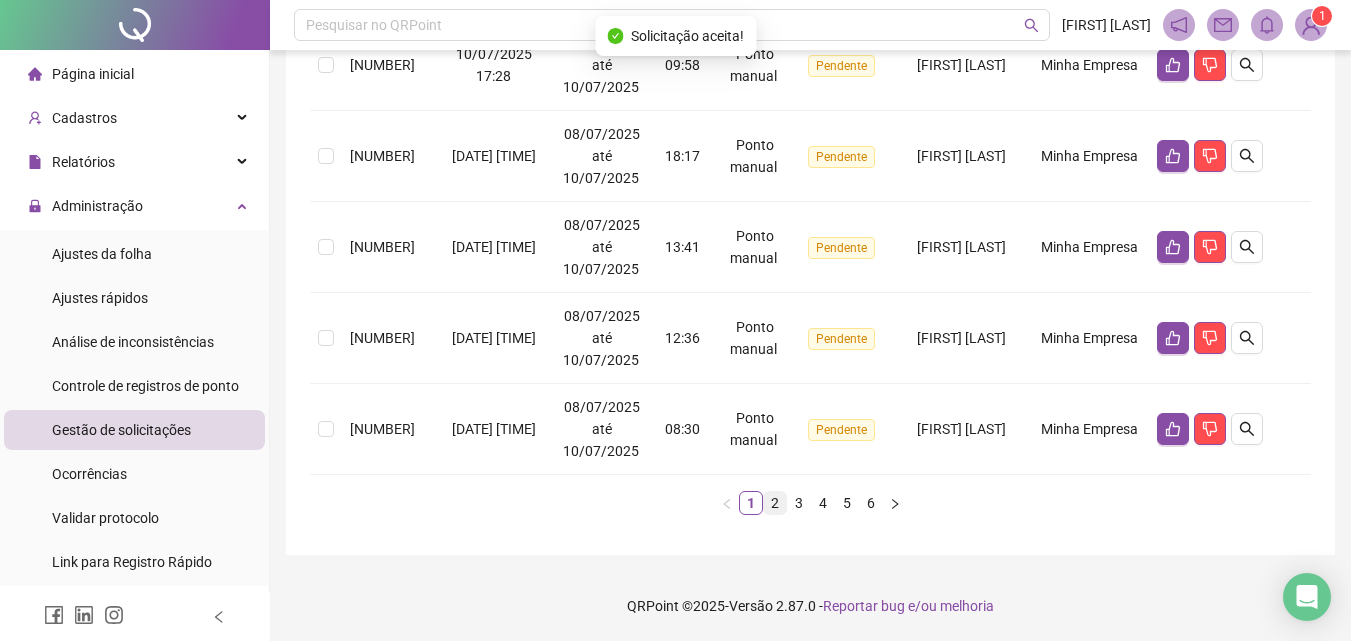 click on "2" at bounding box center [775, 503] 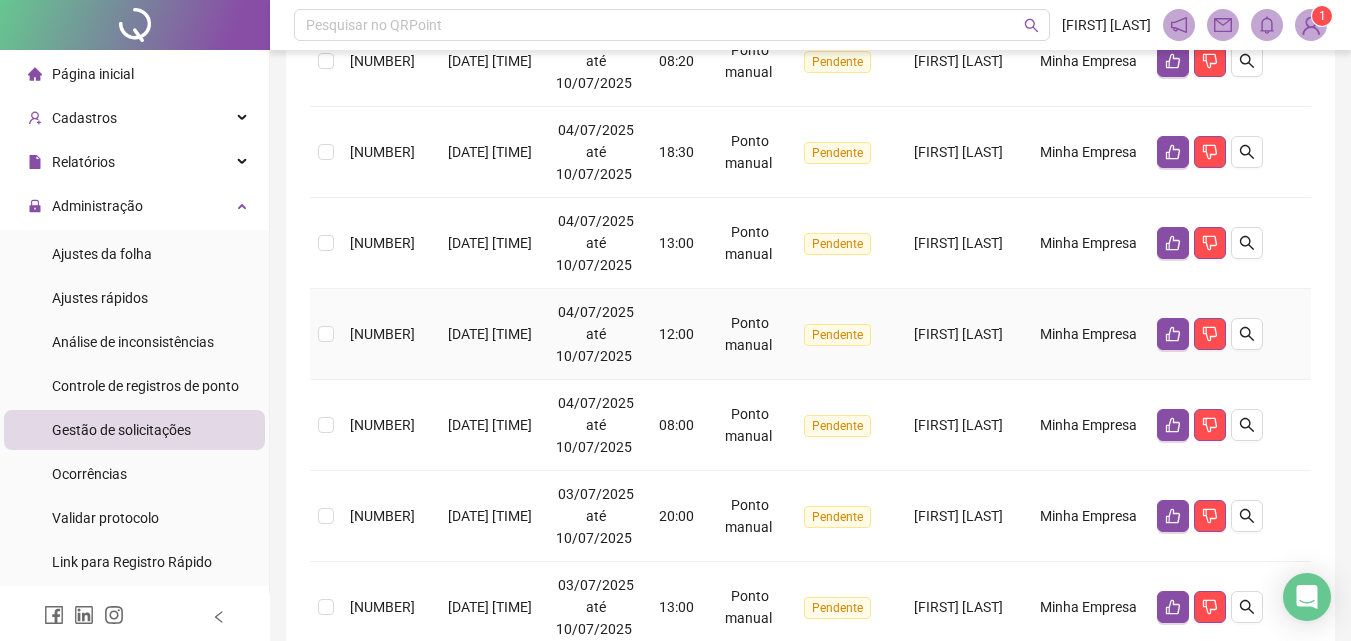 scroll, scrollTop: 960, scrollLeft: 0, axis: vertical 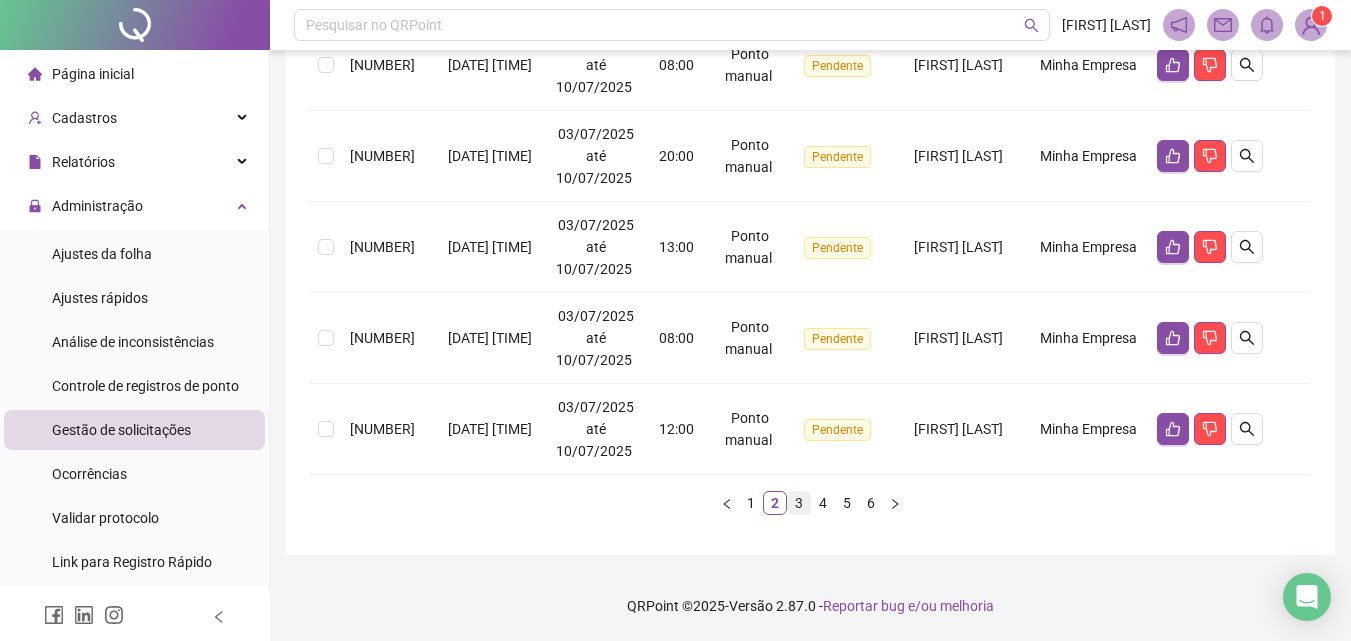 click on "3" at bounding box center [799, 503] 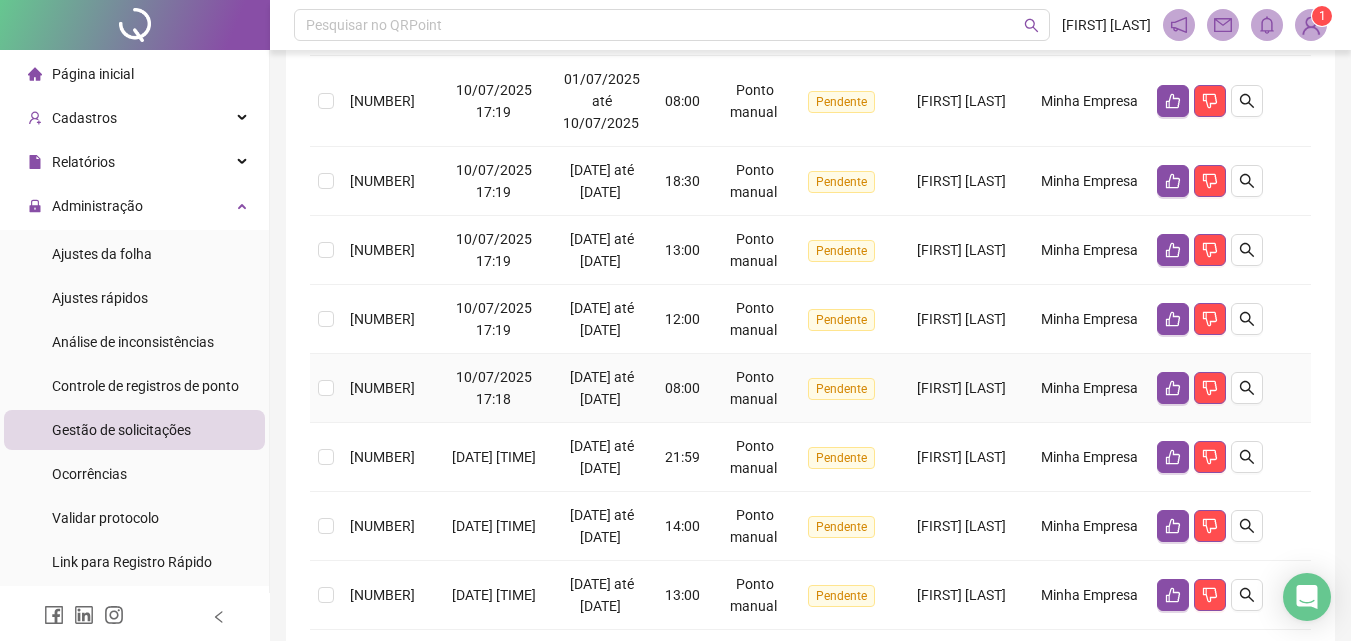 scroll, scrollTop: 960, scrollLeft: 0, axis: vertical 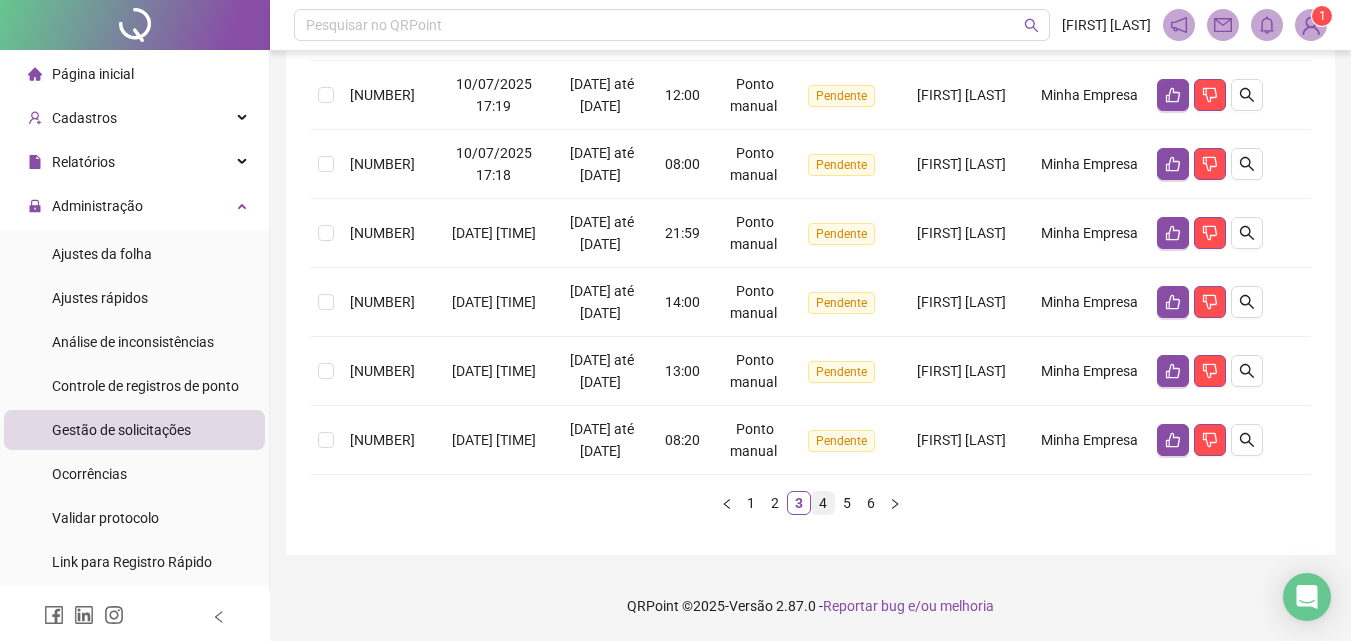 click on "4" at bounding box center [823, 503] 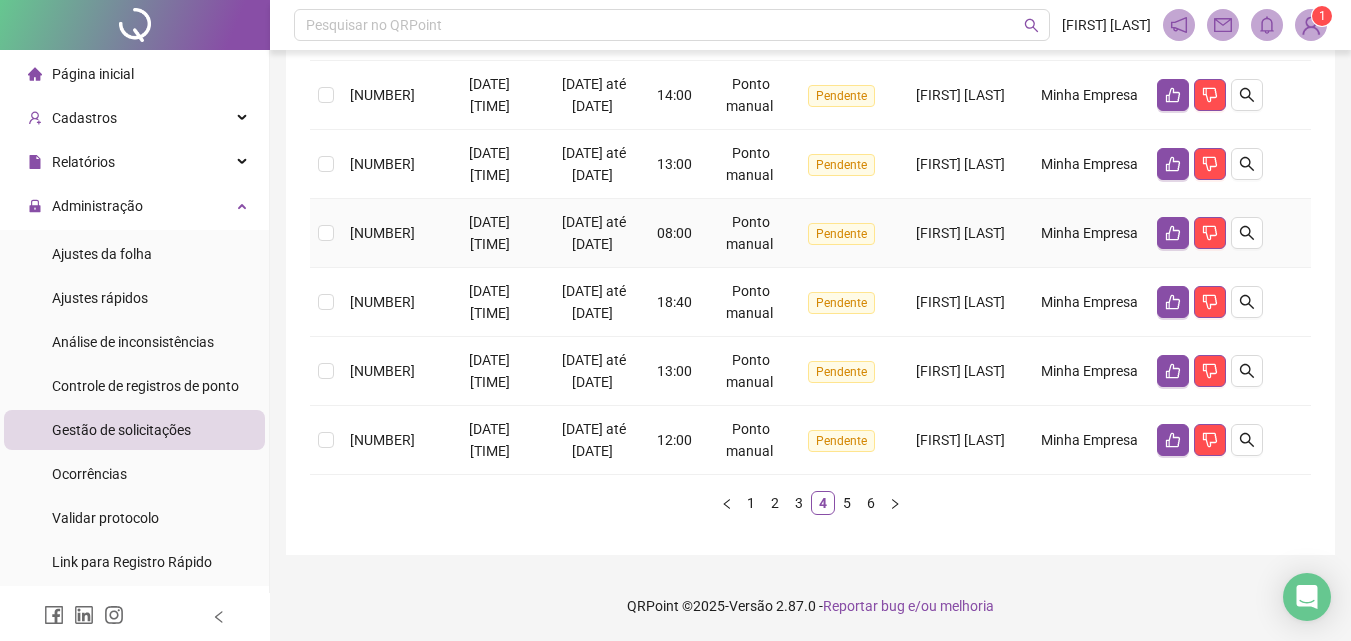 scroll, scrollTop: 938, scrollLeft: 0, axis: vertical 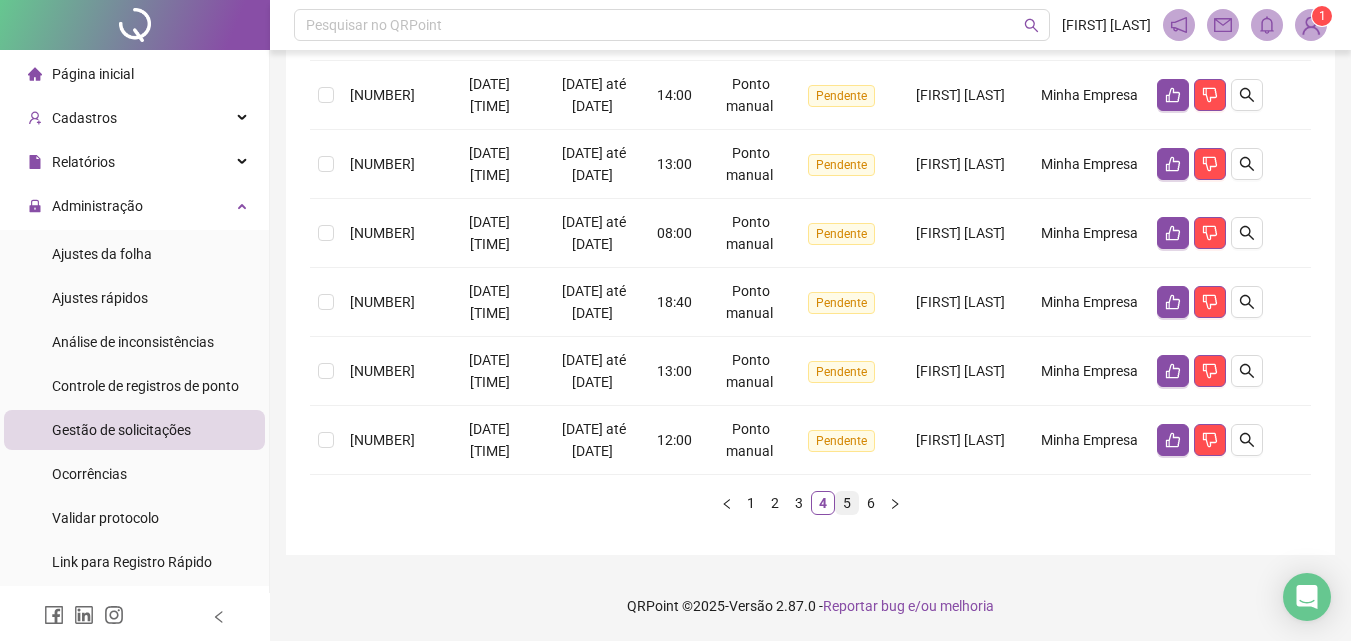 click on "5" at bounding box center [847, 503] 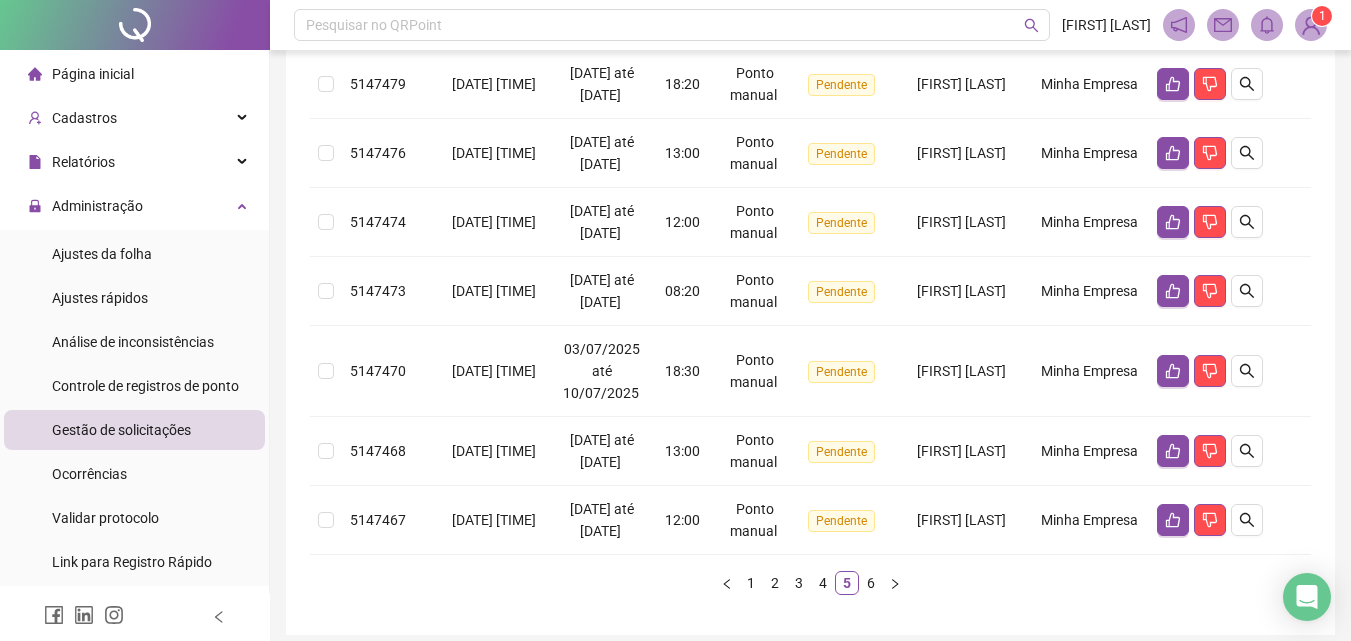 scroll, scrollTop: 960, scrollLeft: 0, axis: vertical 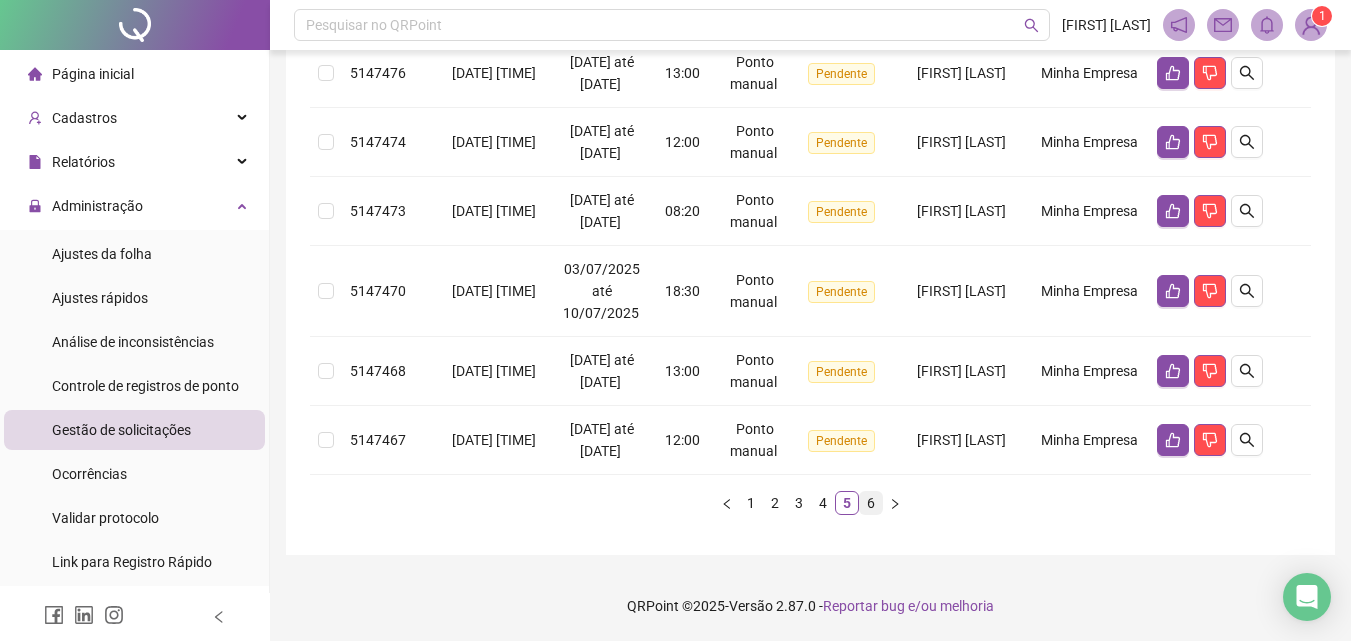click on "6" at bounding box center [871, 503] 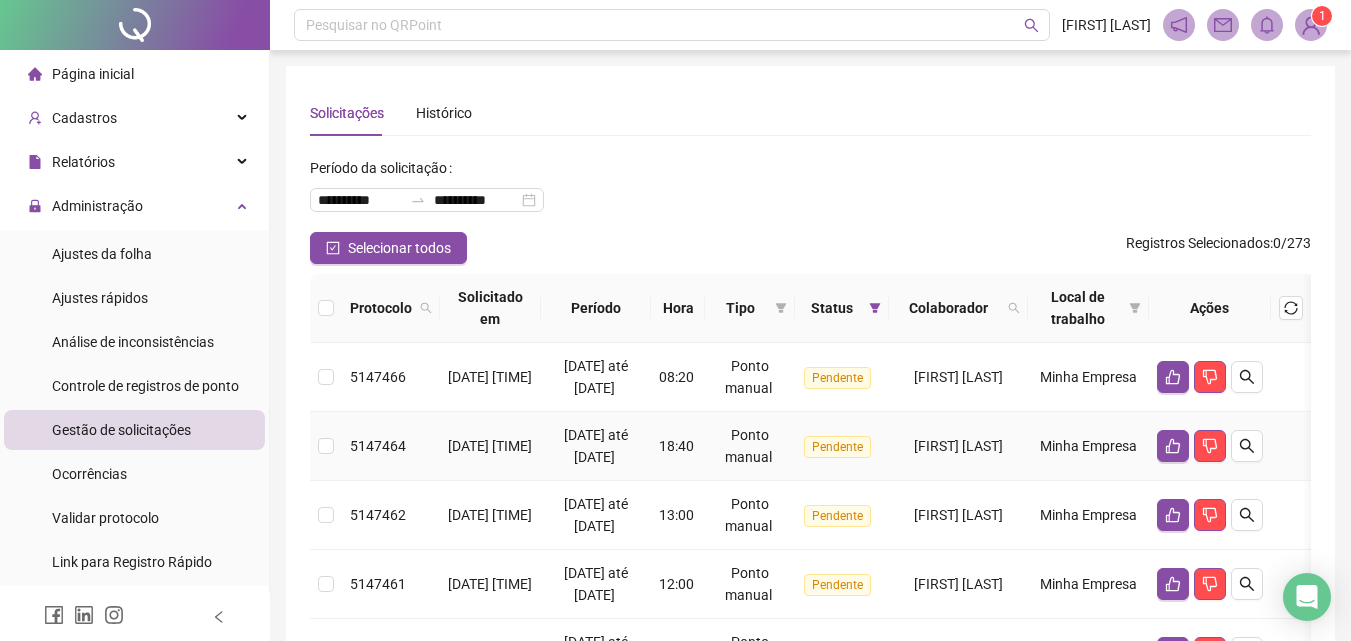 scroll, scrollTop: 407, scrollLeft: 0, axis: vertical 